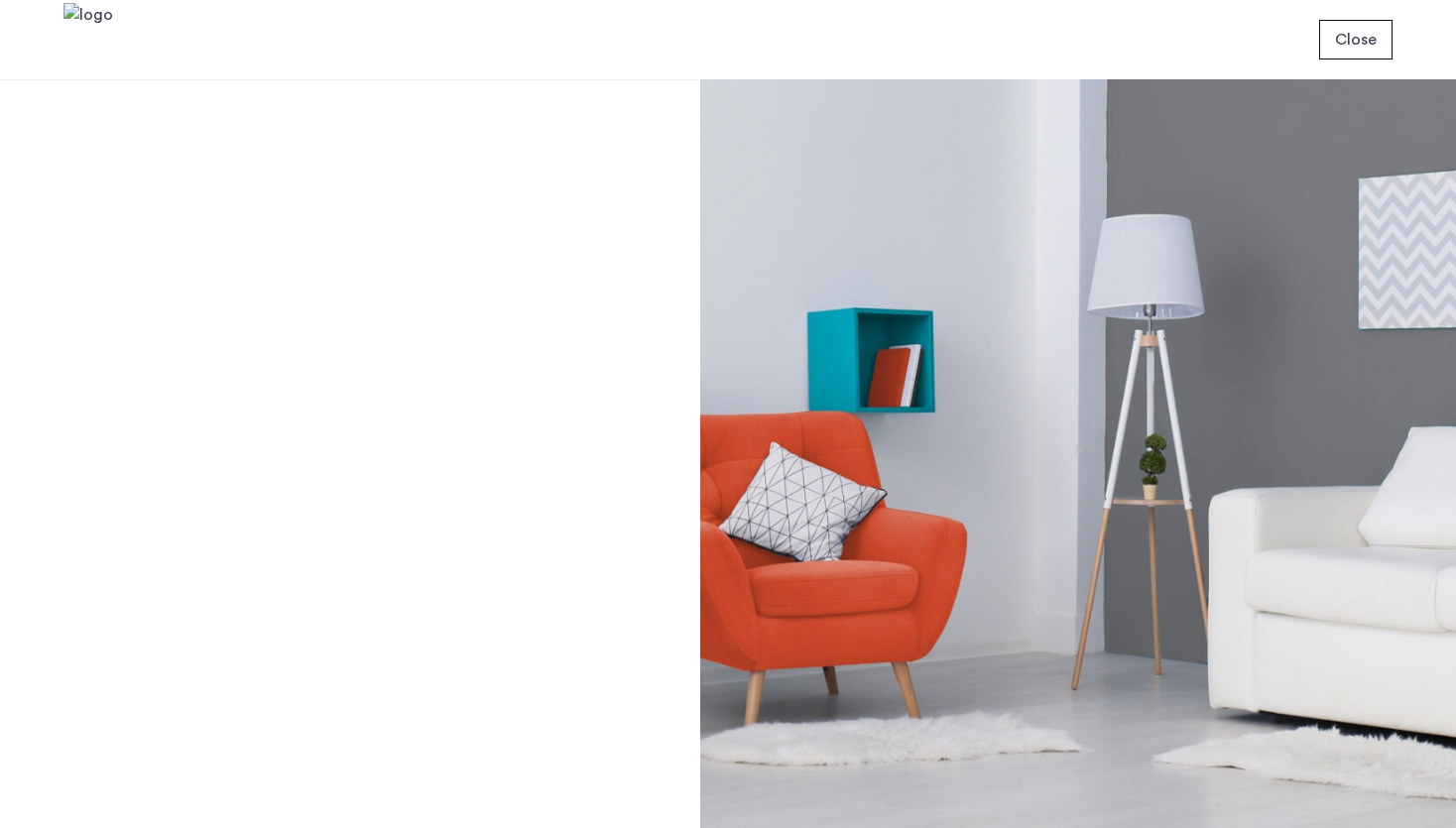 scroll, scrollTop: 0, scrollLeft: 0, axis: both 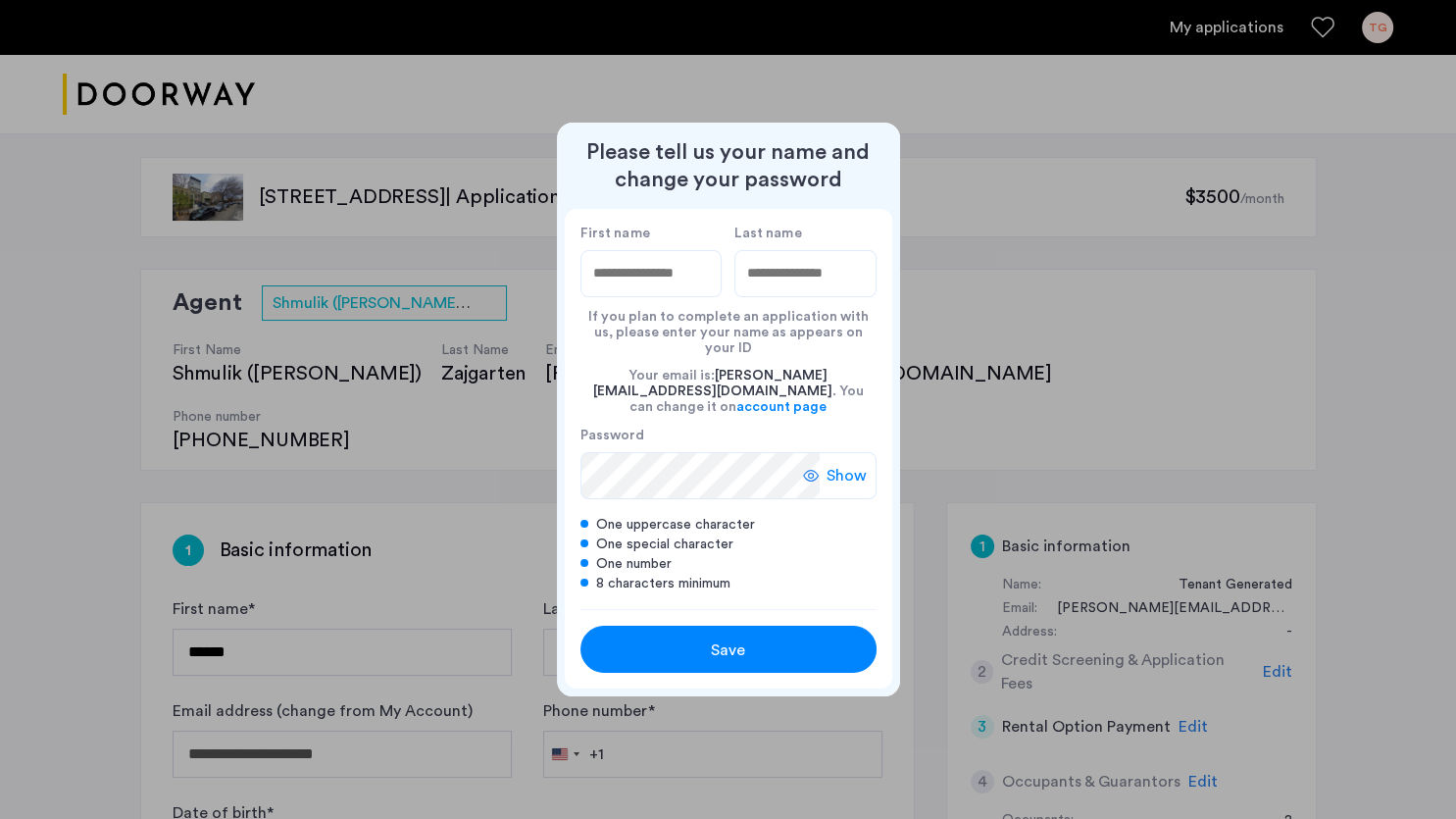 type on "*****" 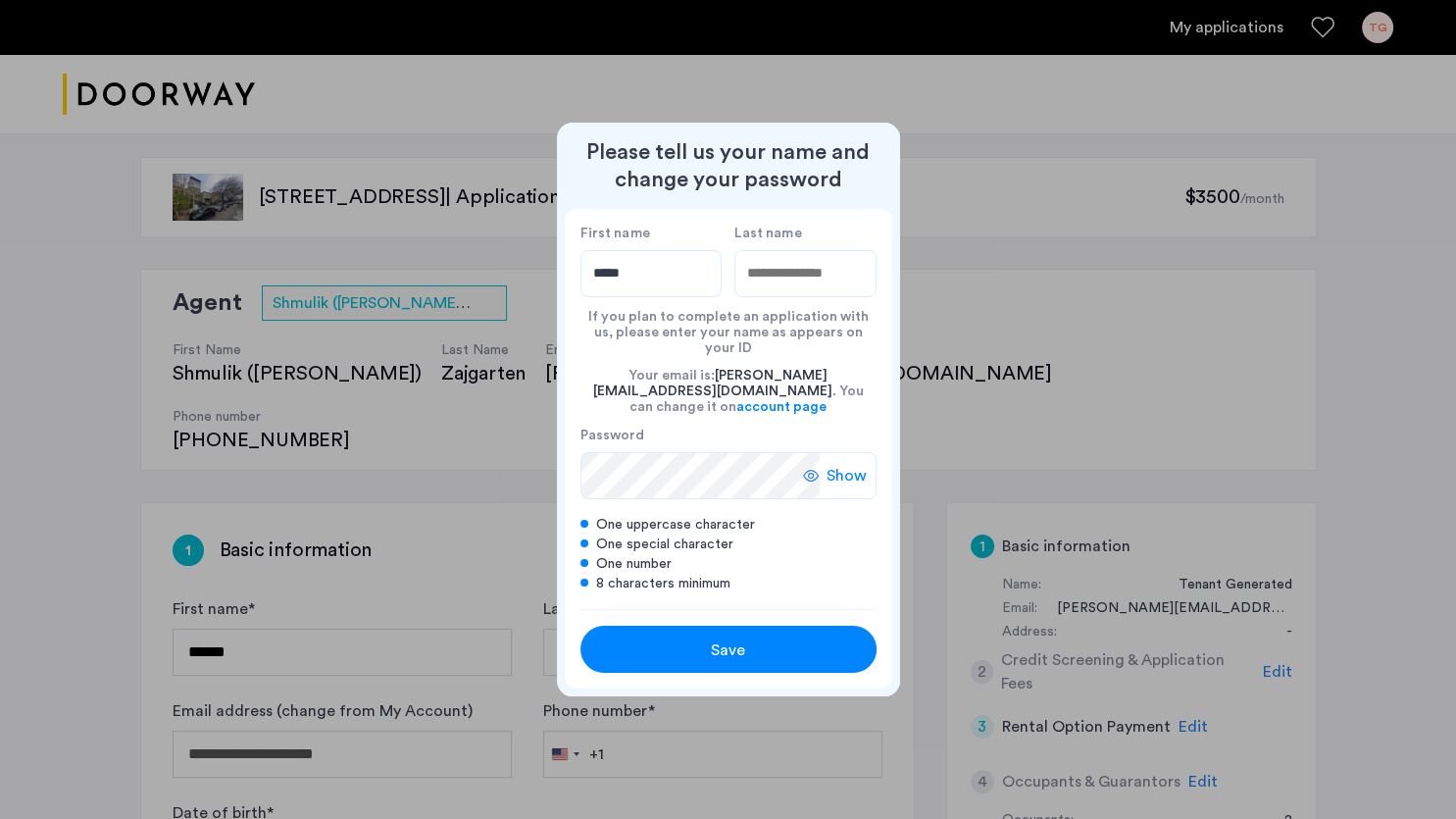 type on "*****" 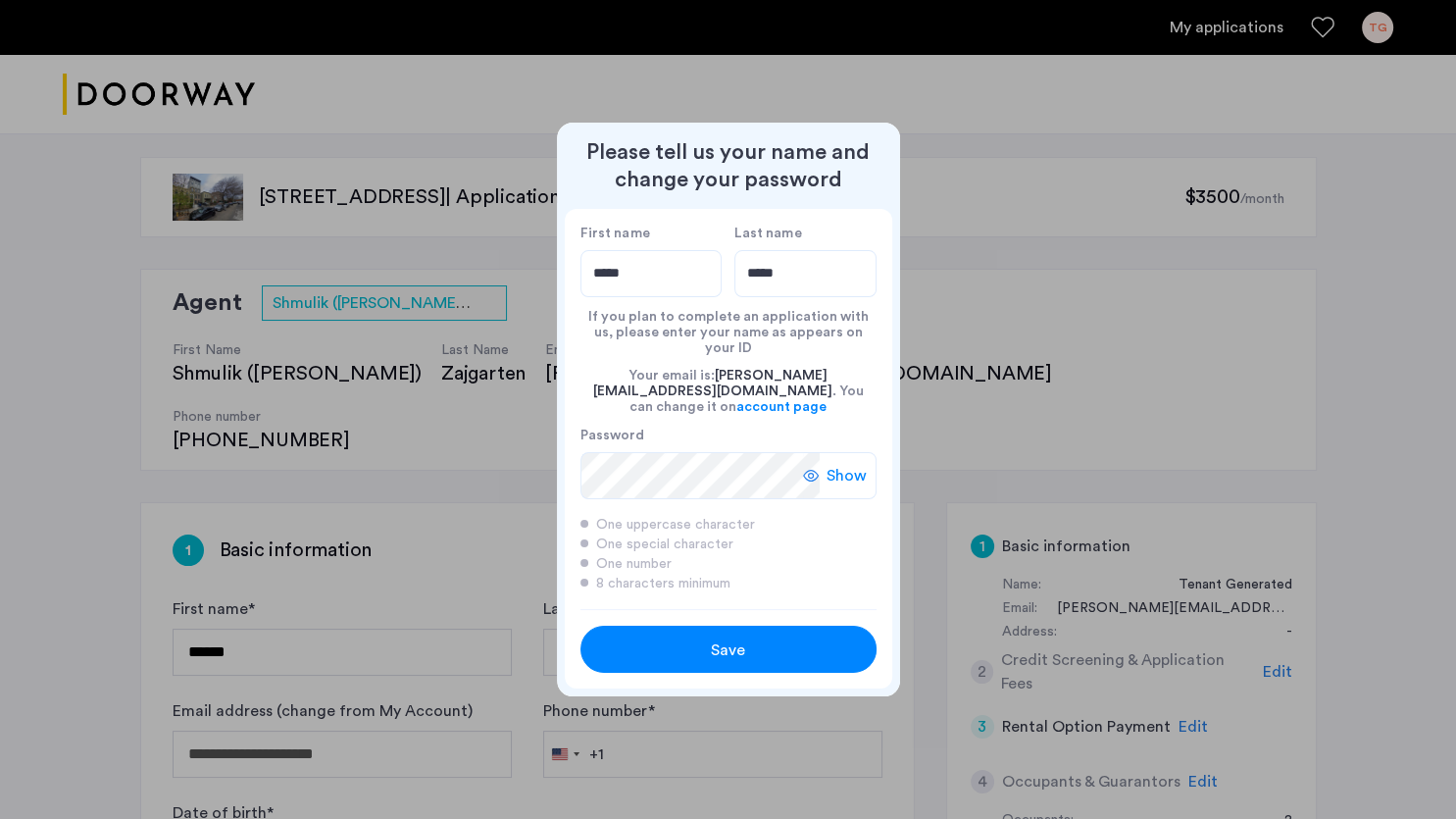 click on "Save" at bounding box center (728, 650) 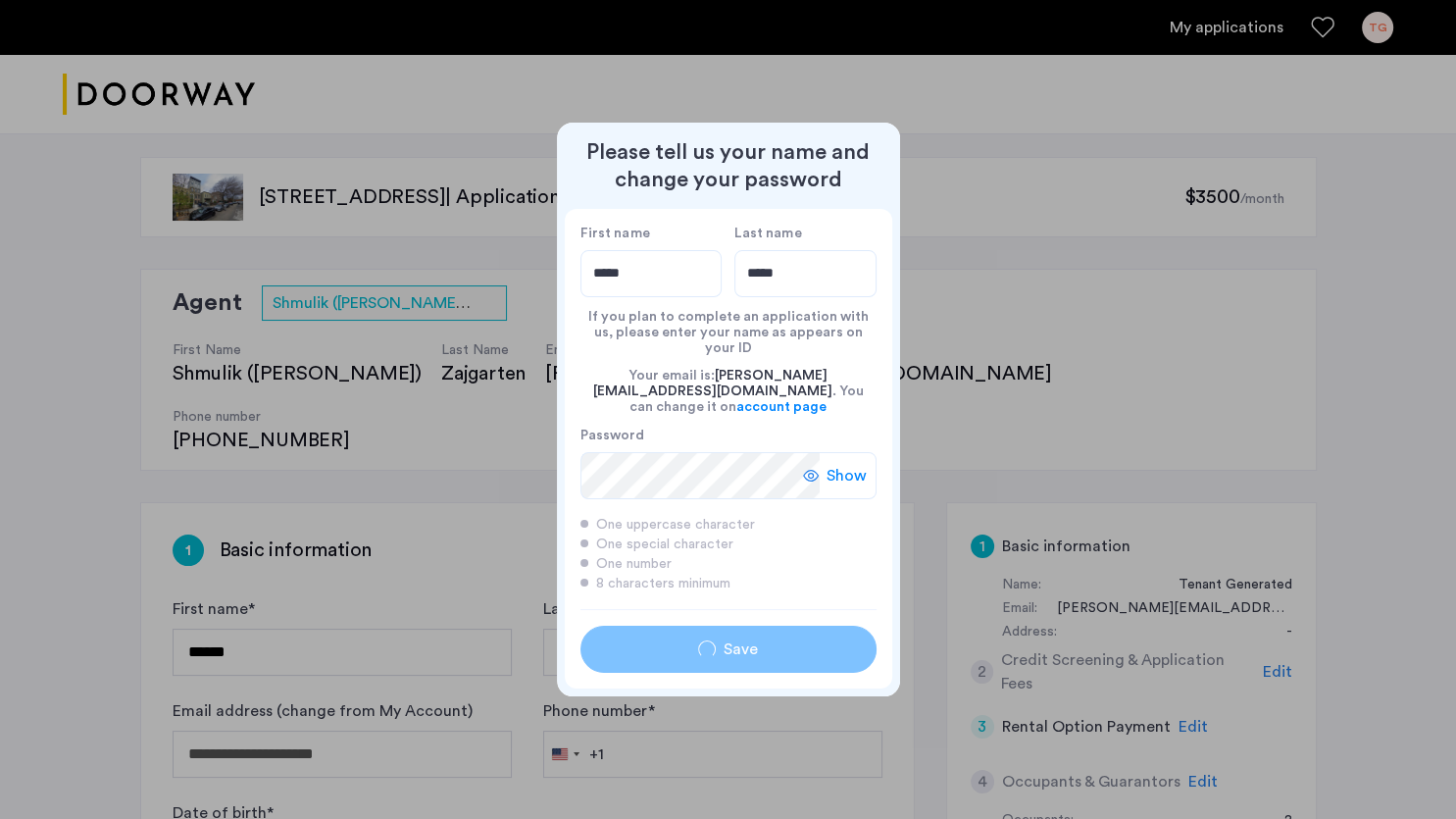 type on "*****" 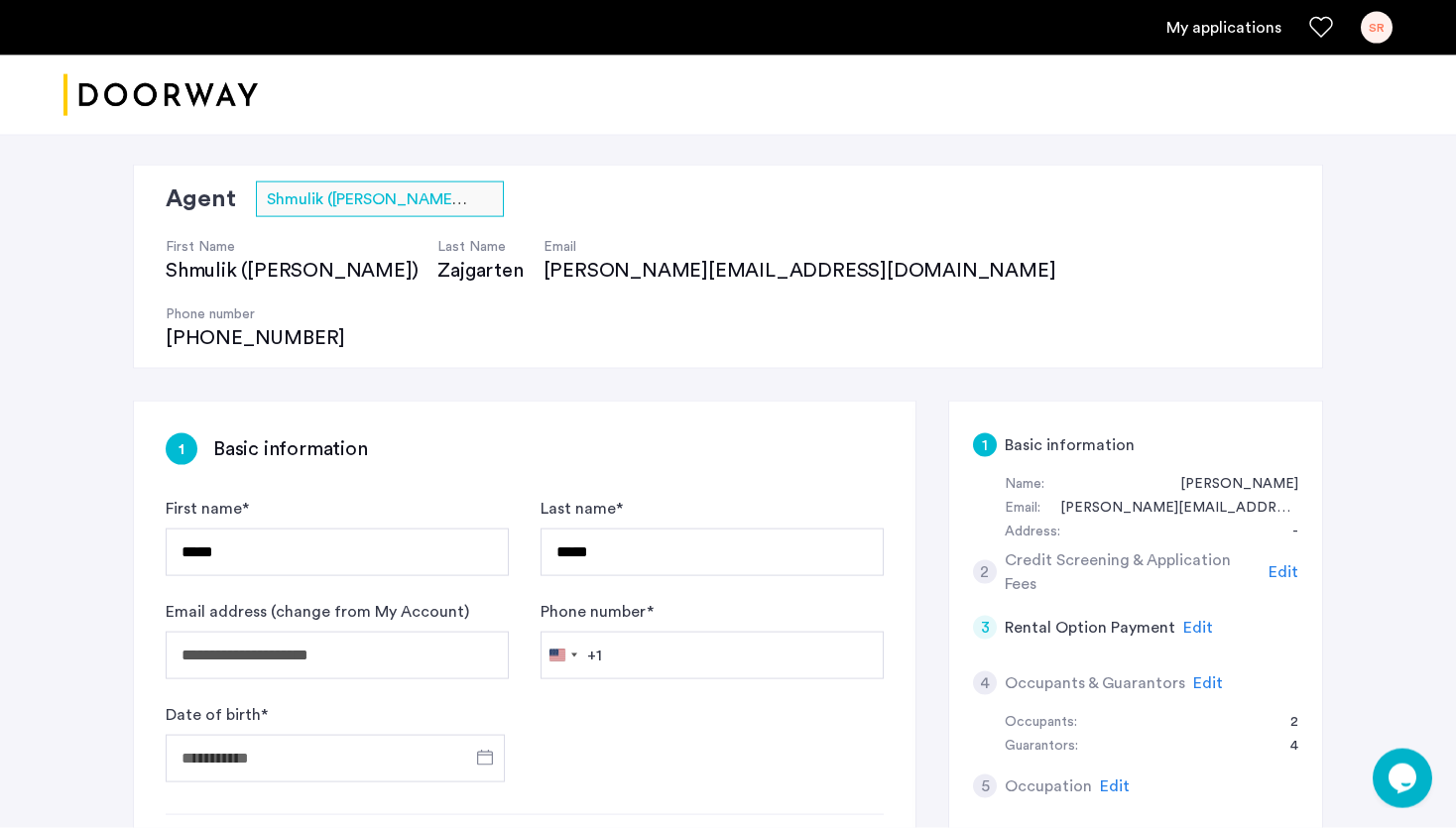 scroll, scrollTop: 104, scrollLeft: 0, axis: vertical 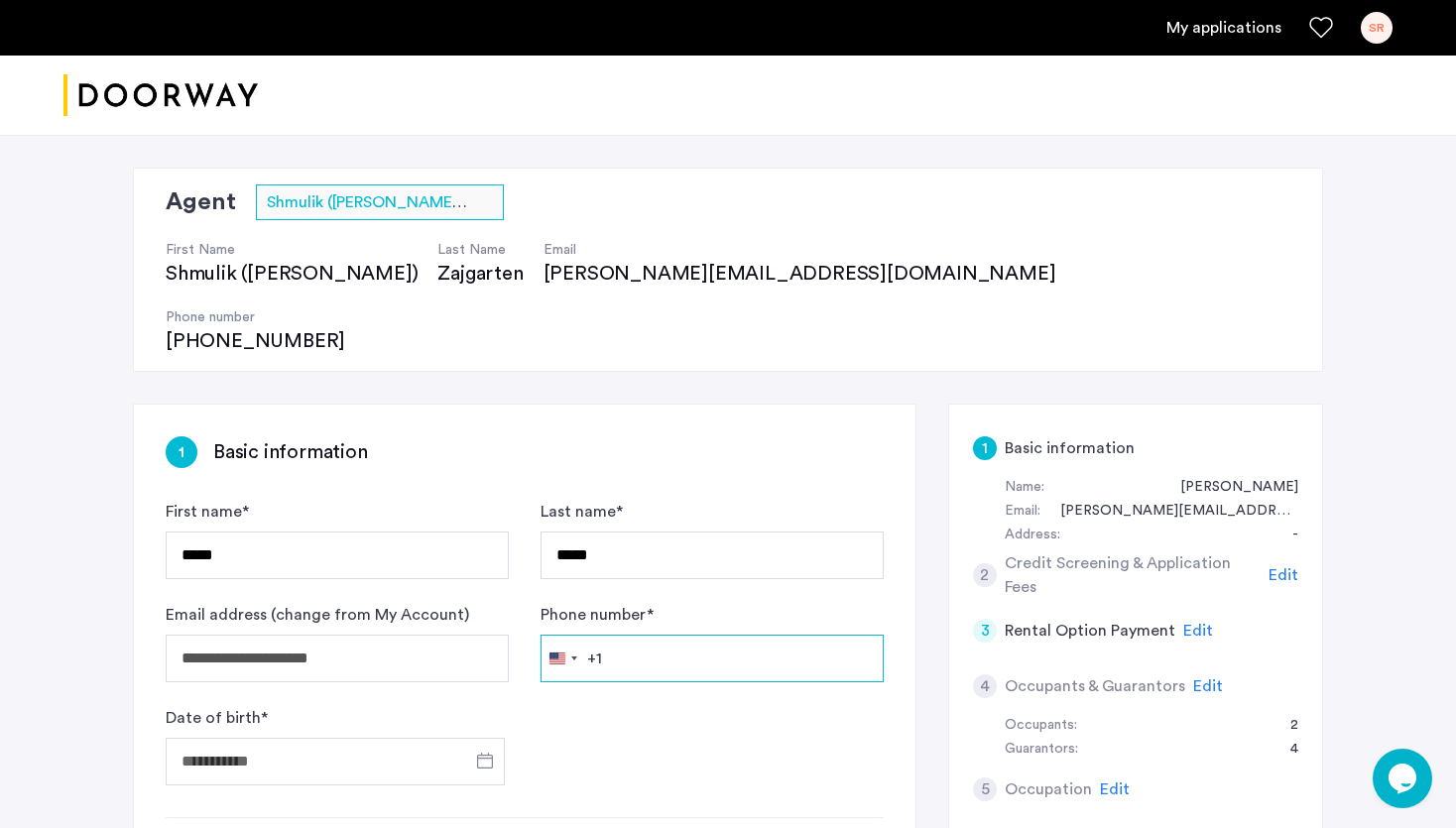 click on "Phone number  *" at bounding box center (712, 658) 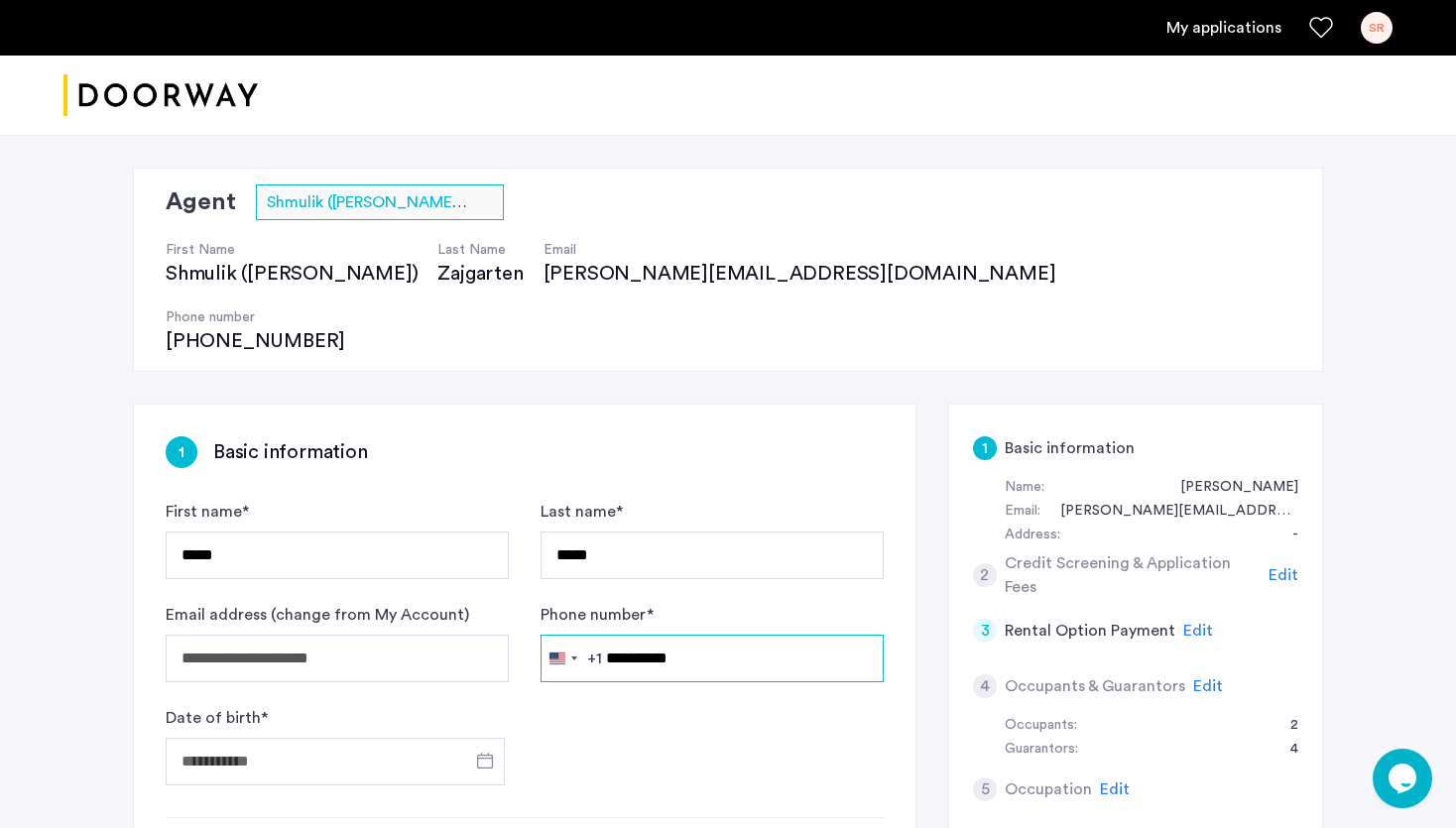 type on "**********" 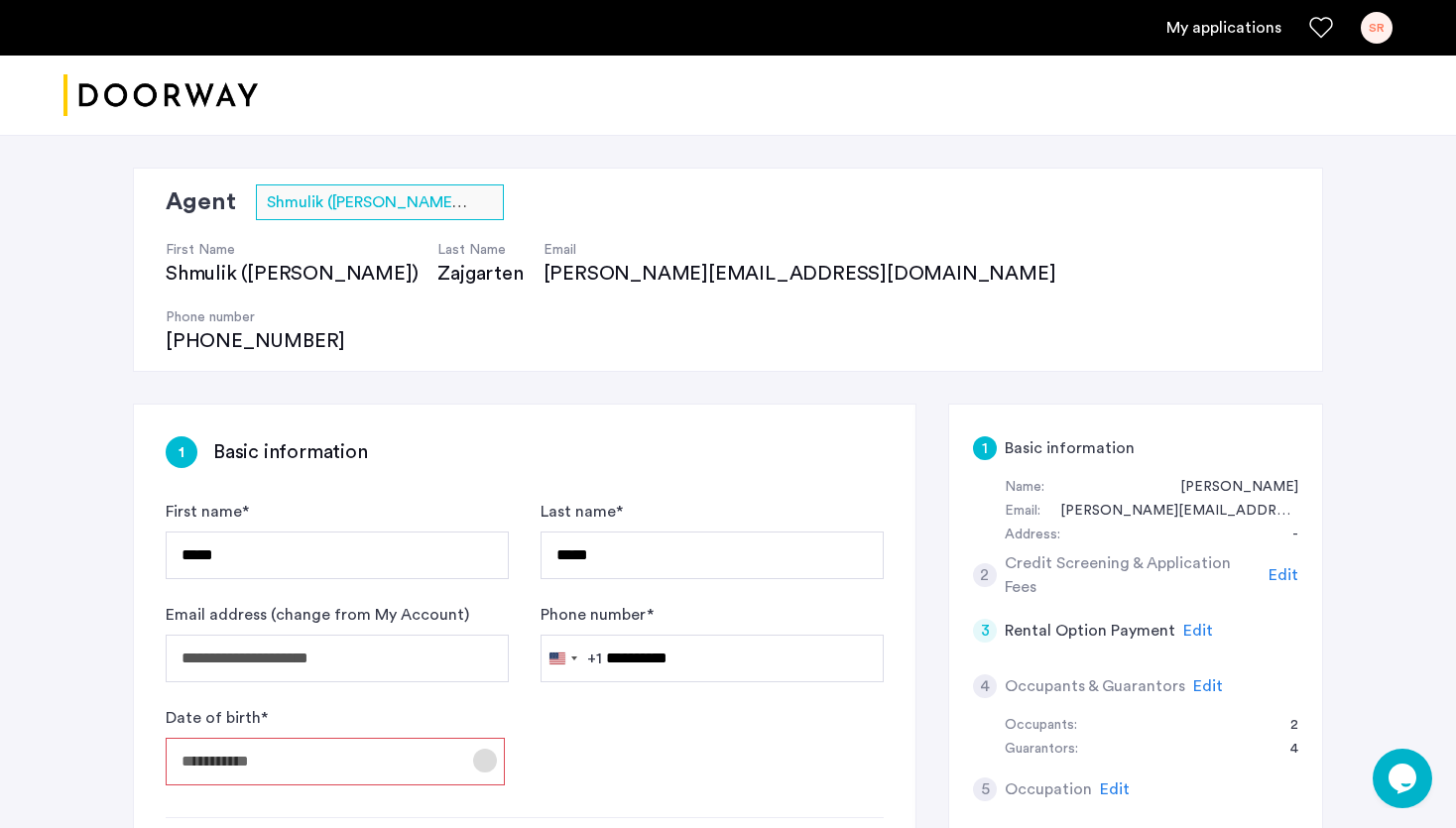 click 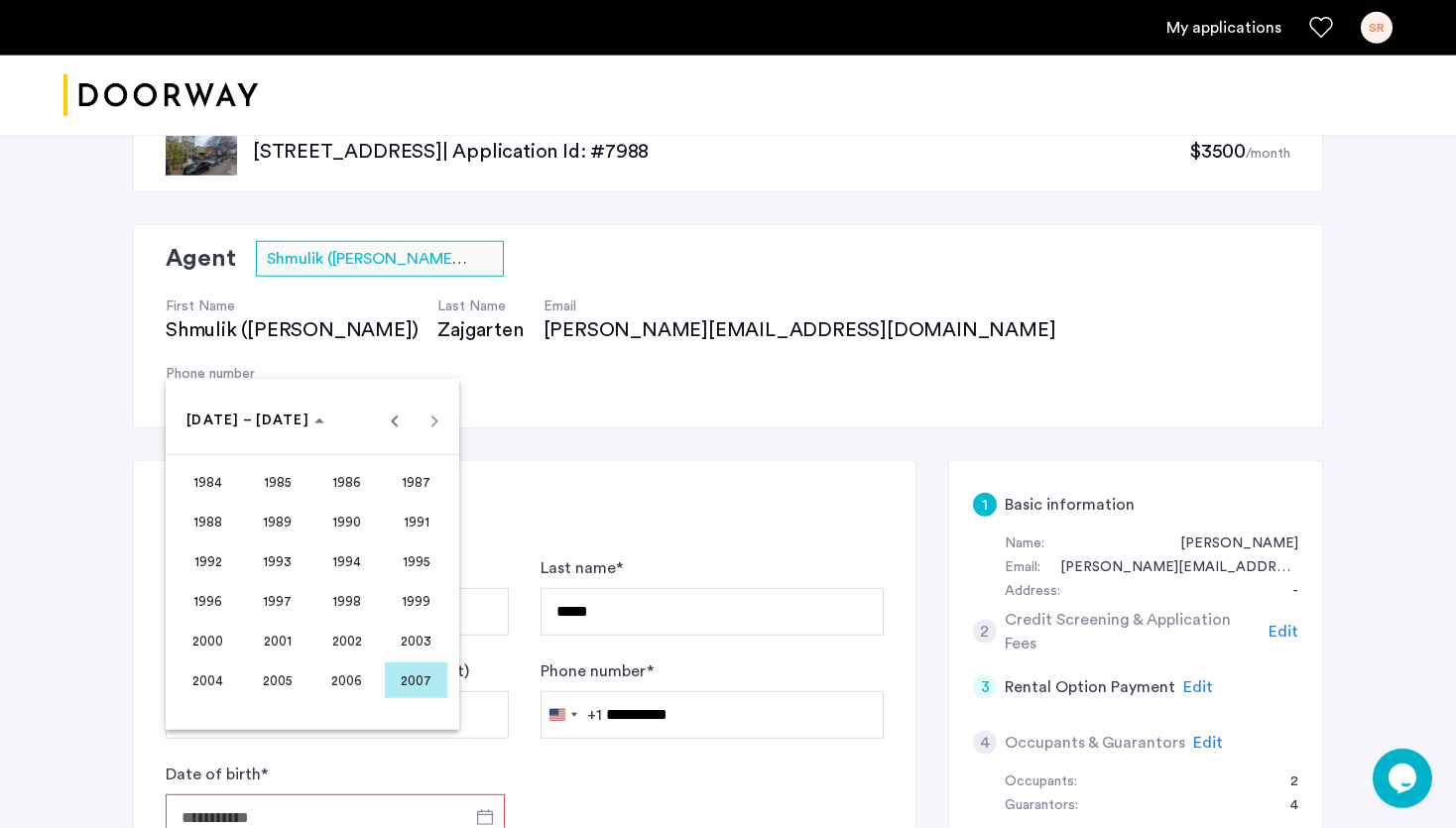 scroll, scrollTop: 0, scrollLeft: 0, axis: both 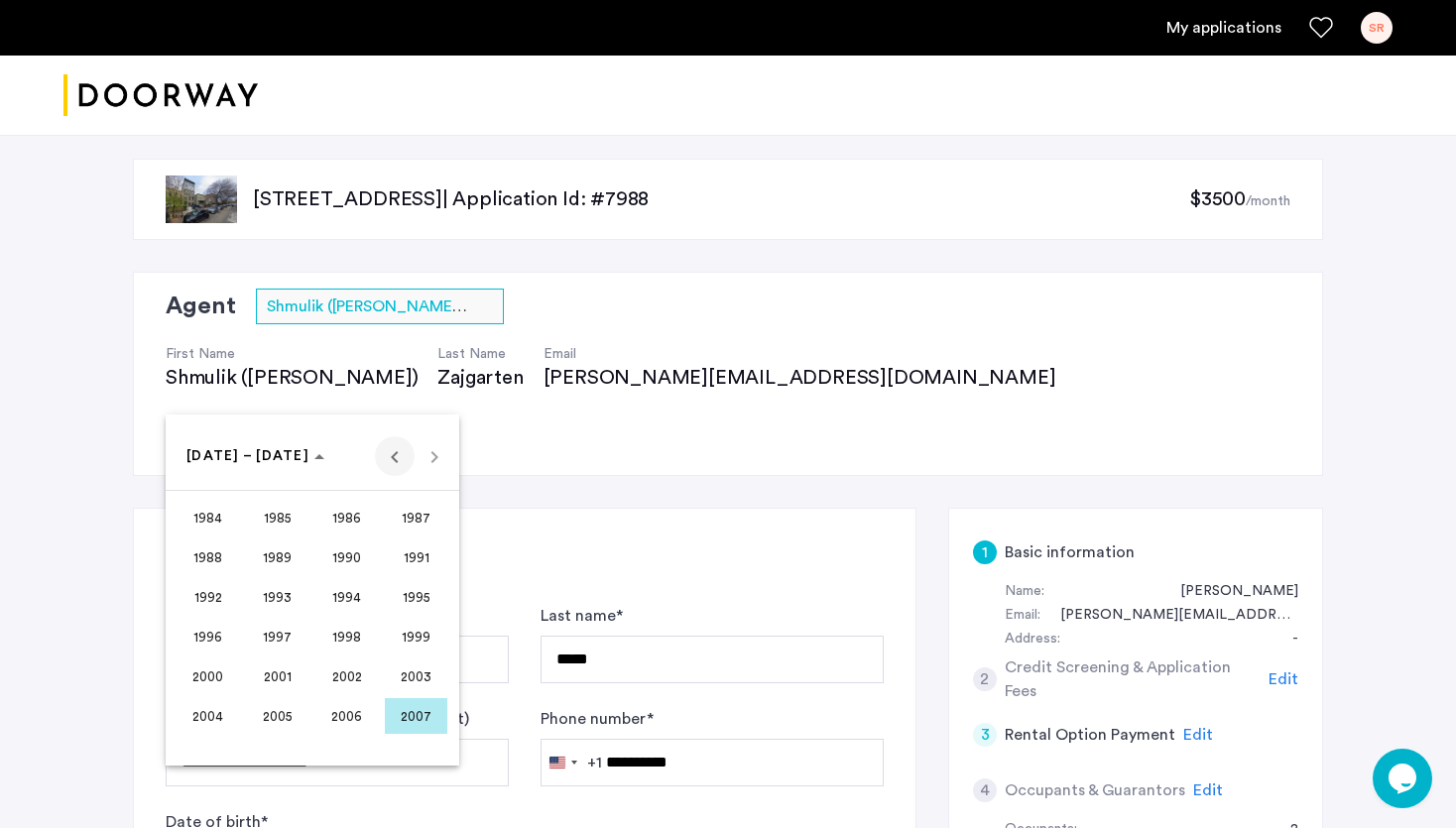 click at bounding box center [395, 456] 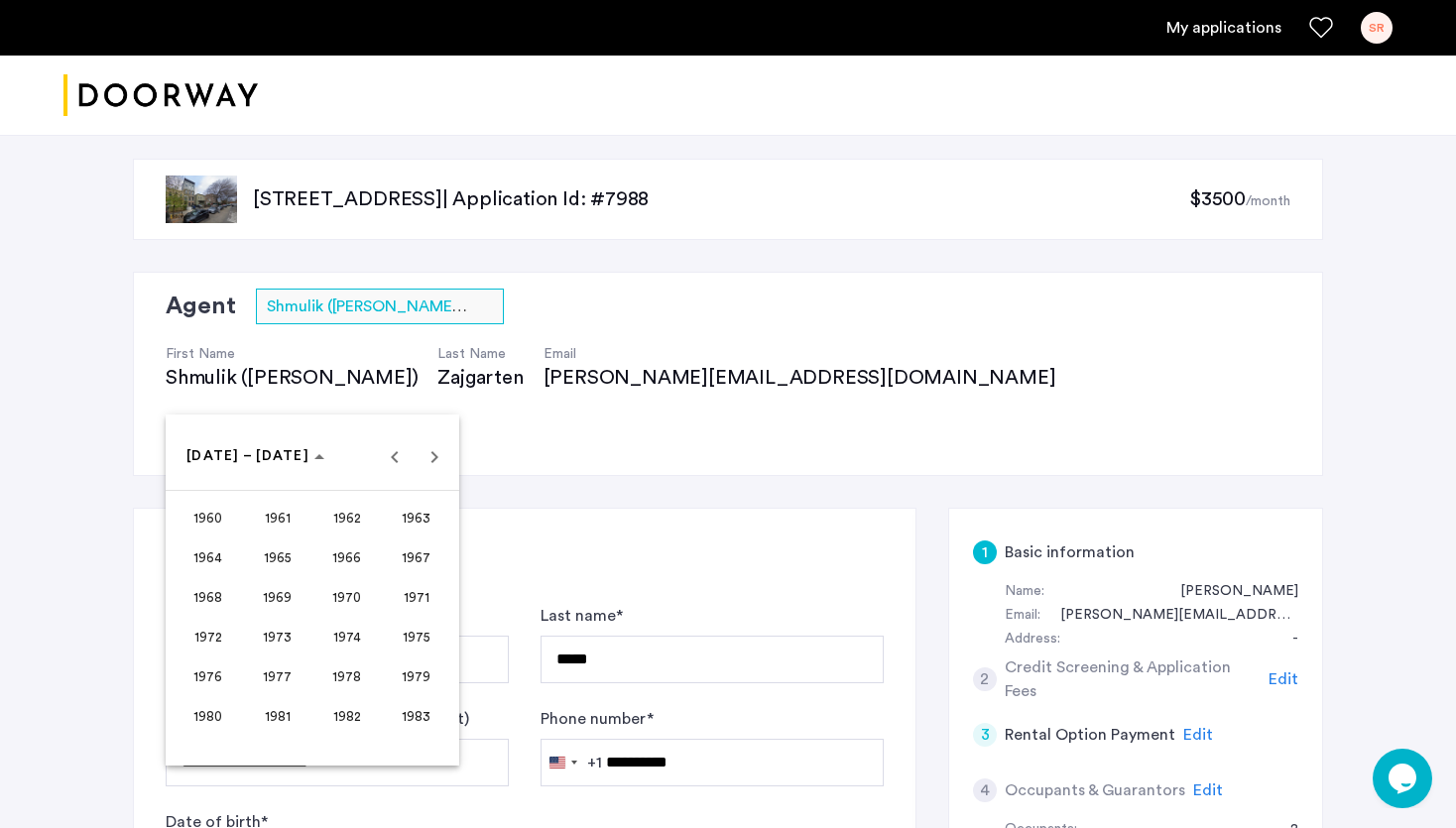 click on "1965" at bounding box center [277, 557] 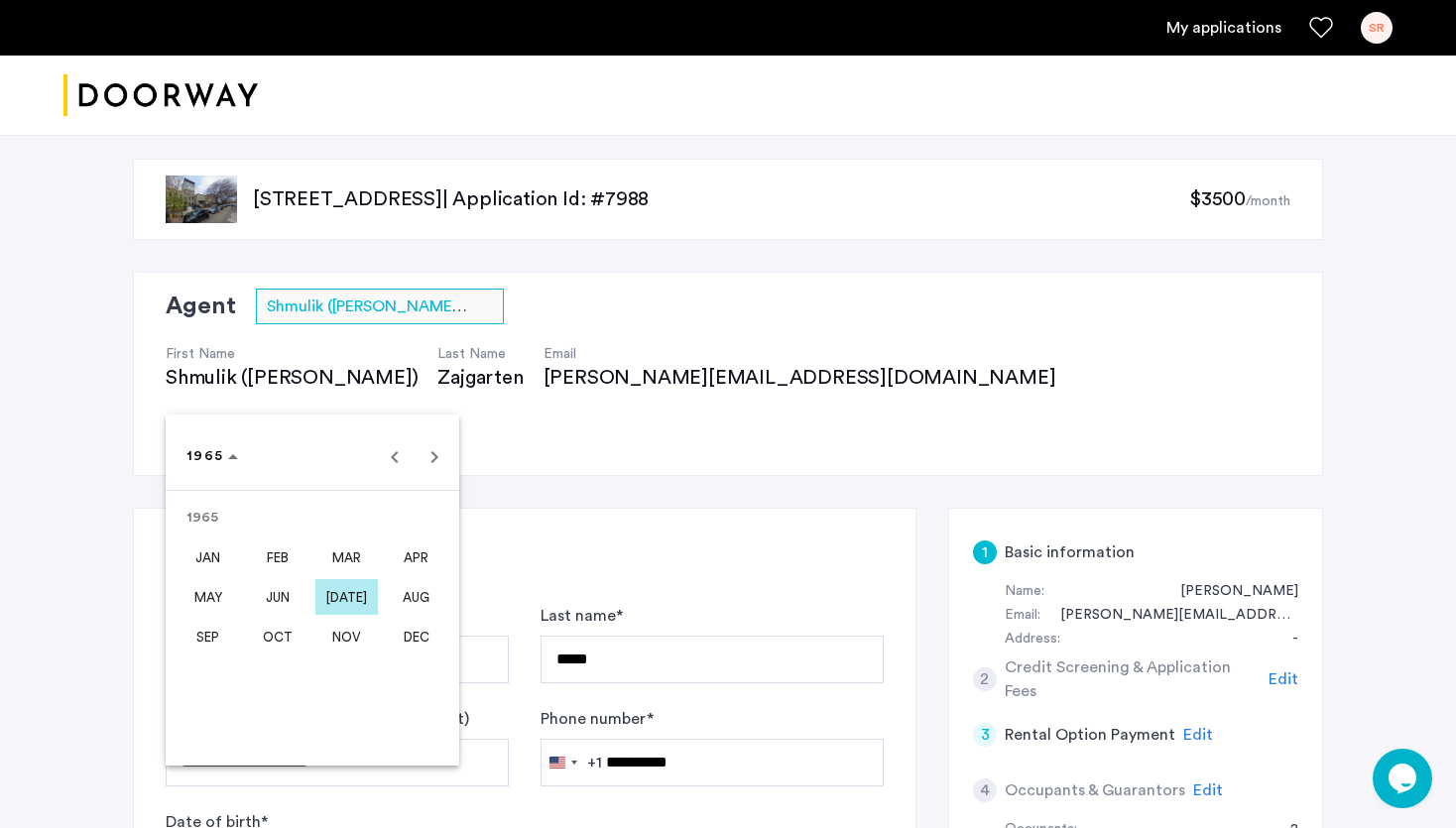 click on "[DATE]" at bounding box center [346, 597] 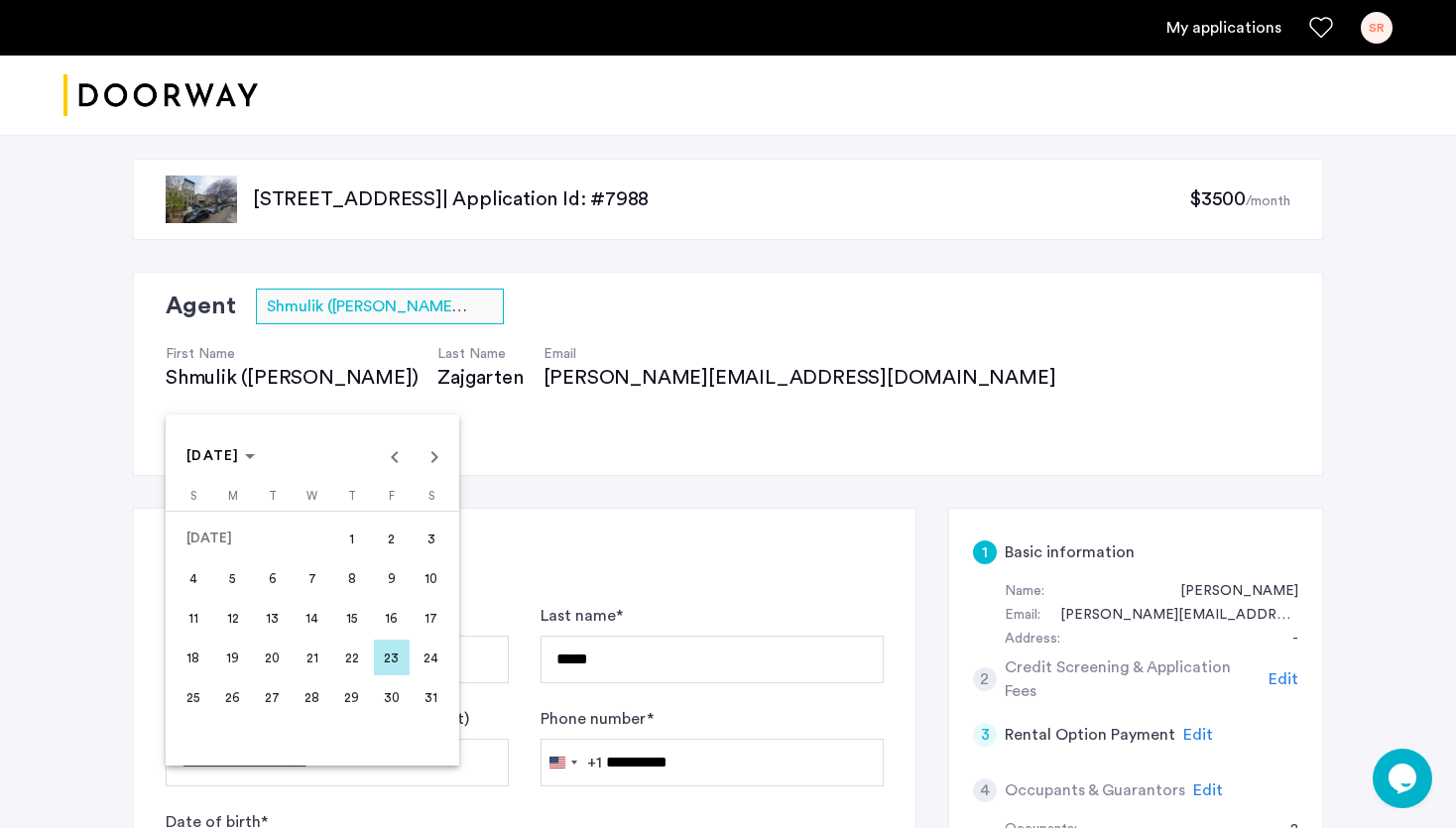 click on "22" at bounding box center (352, 657) 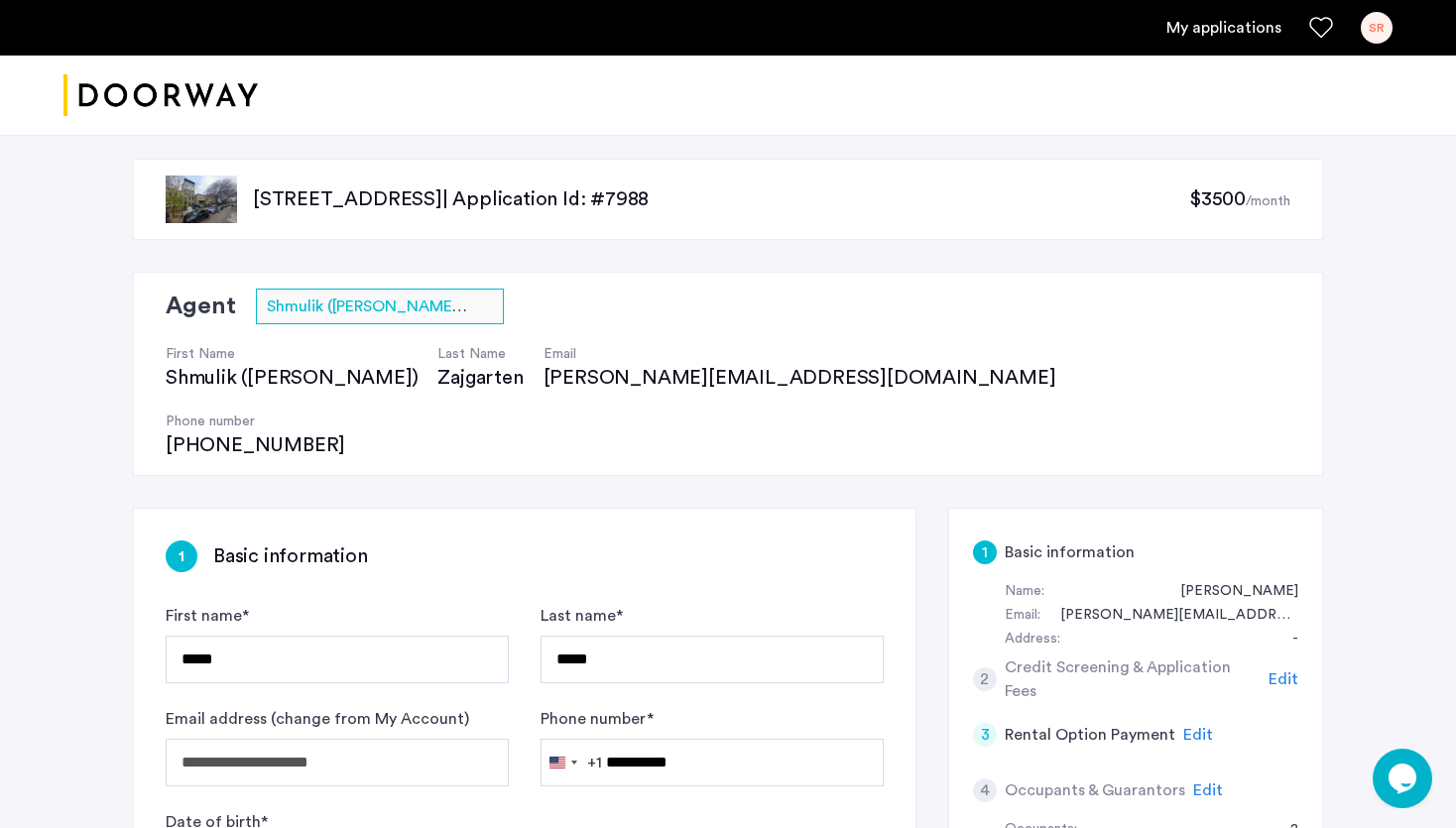type on "**********" 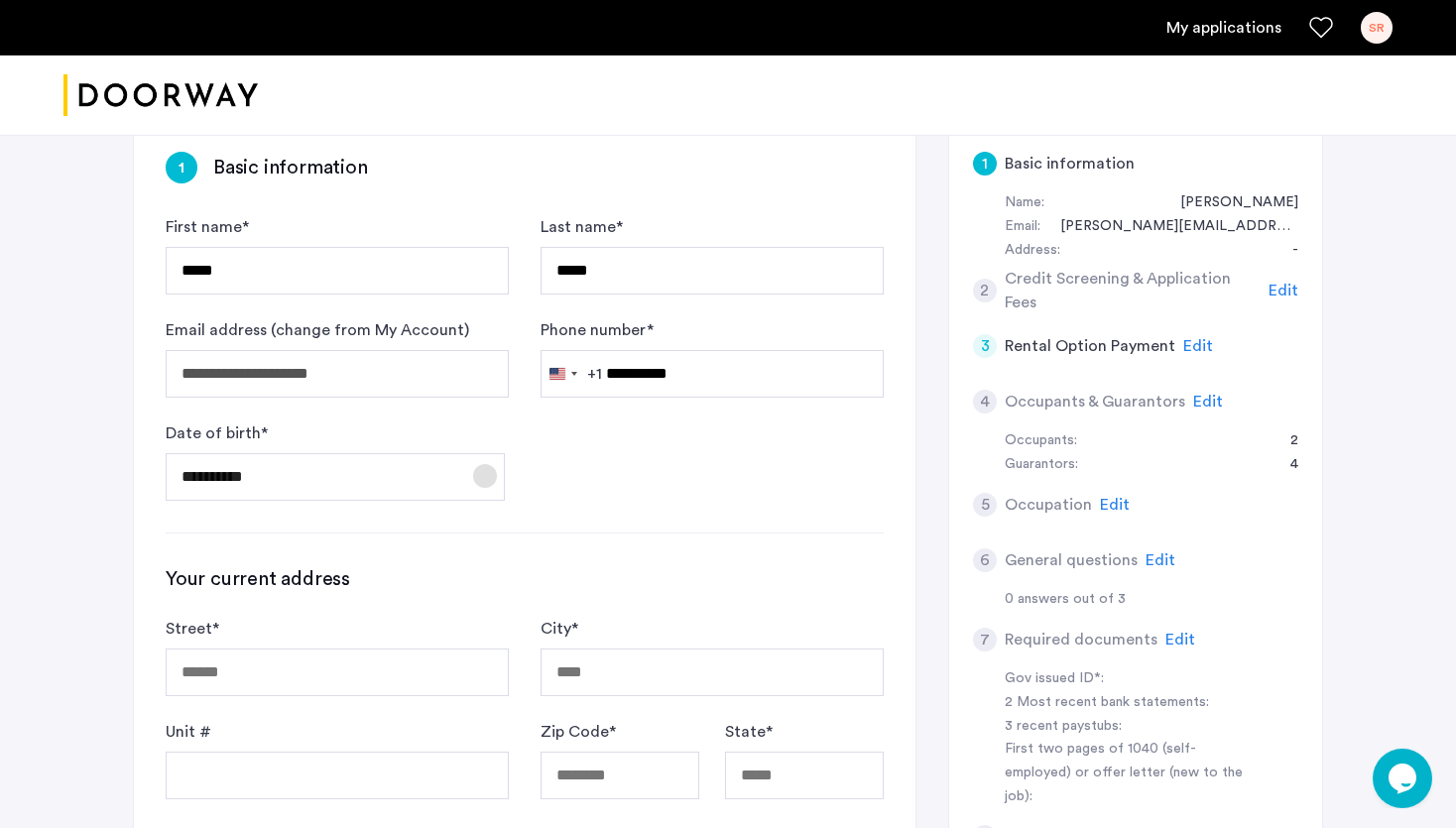 scroll, scrollTop: 418, scrollLeft: 0, axis: vertical 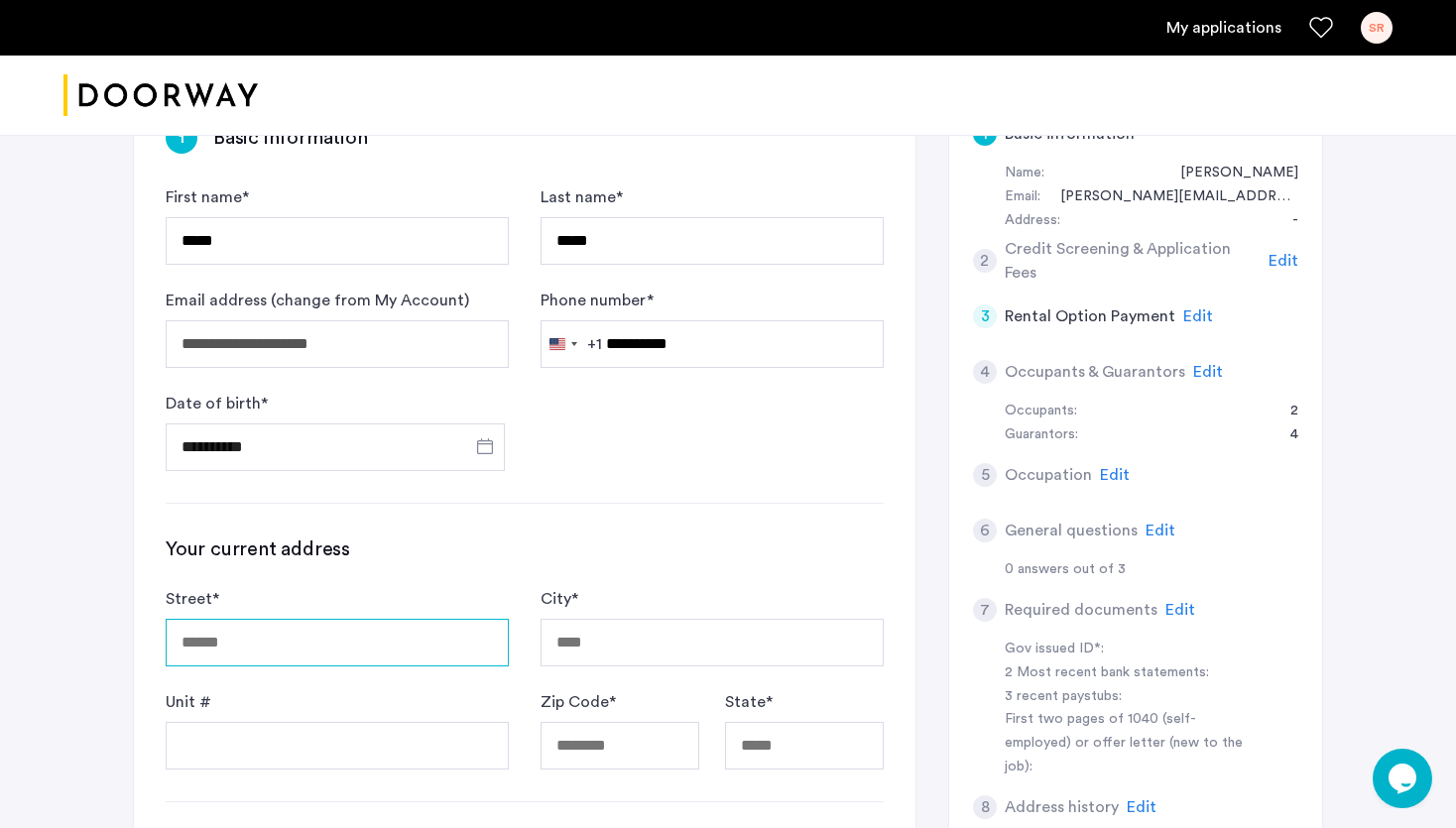 click on "Street  *" at bounding box center [337, 643] 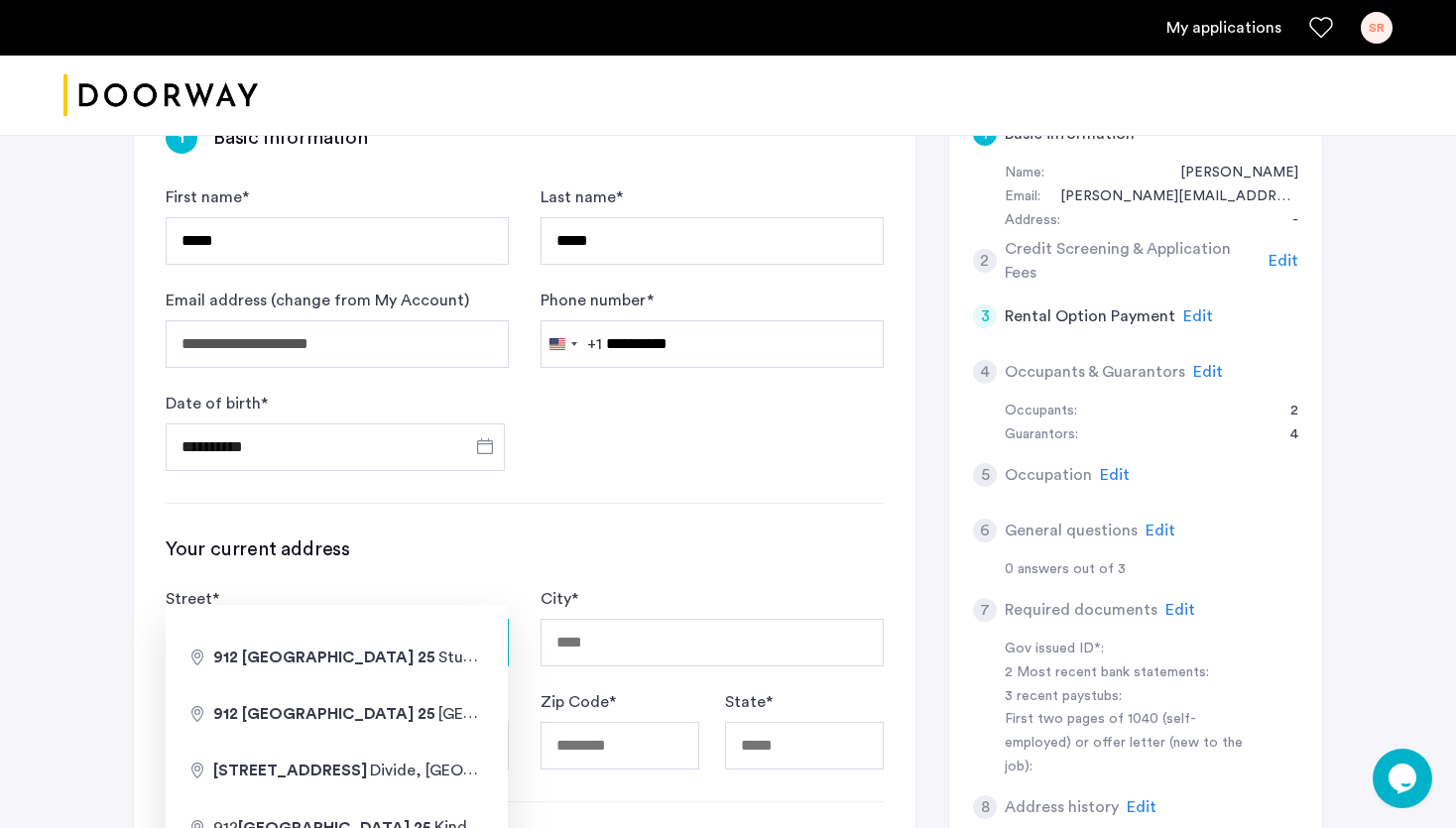 type on "*********" 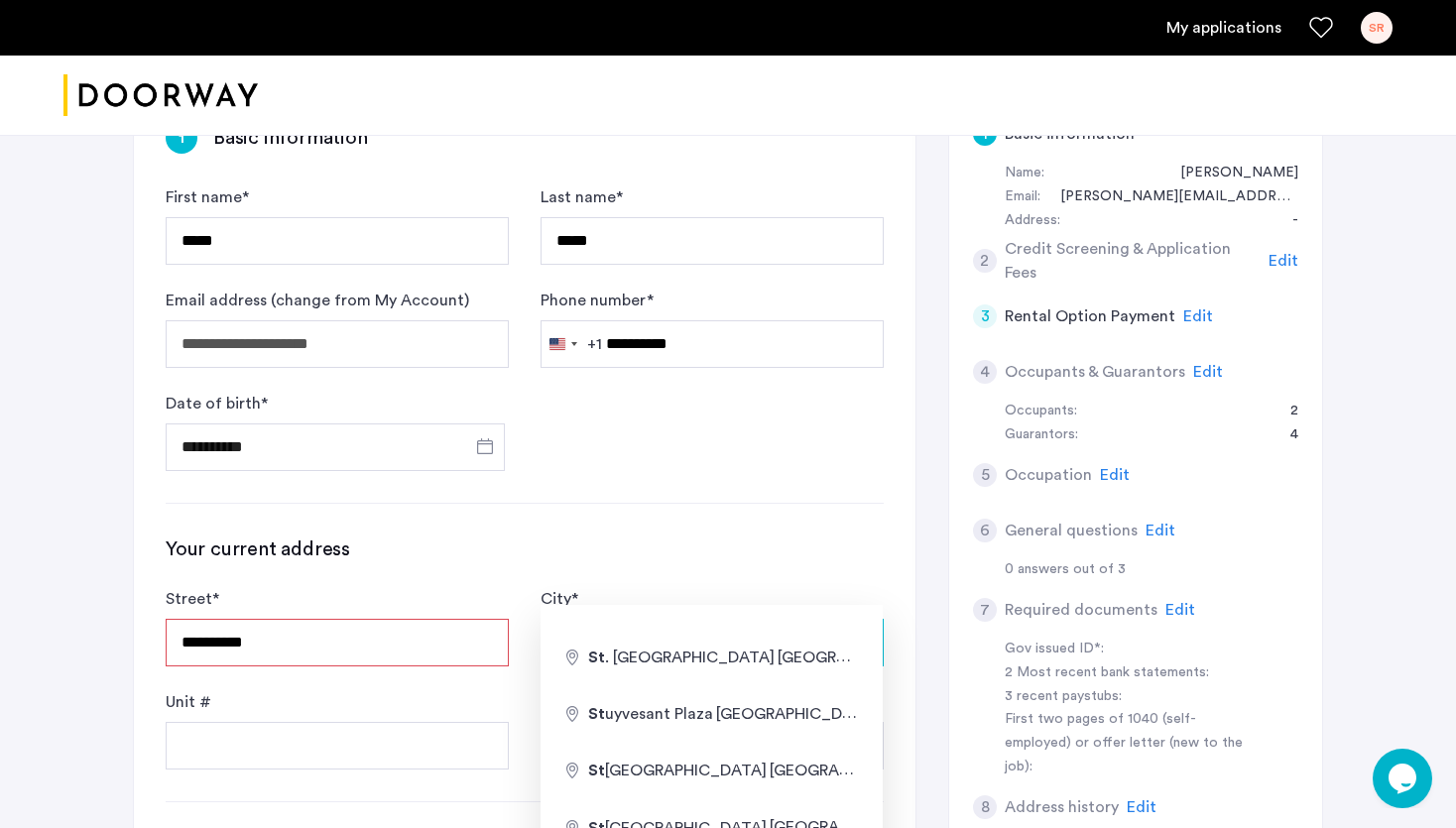 type on "**********" 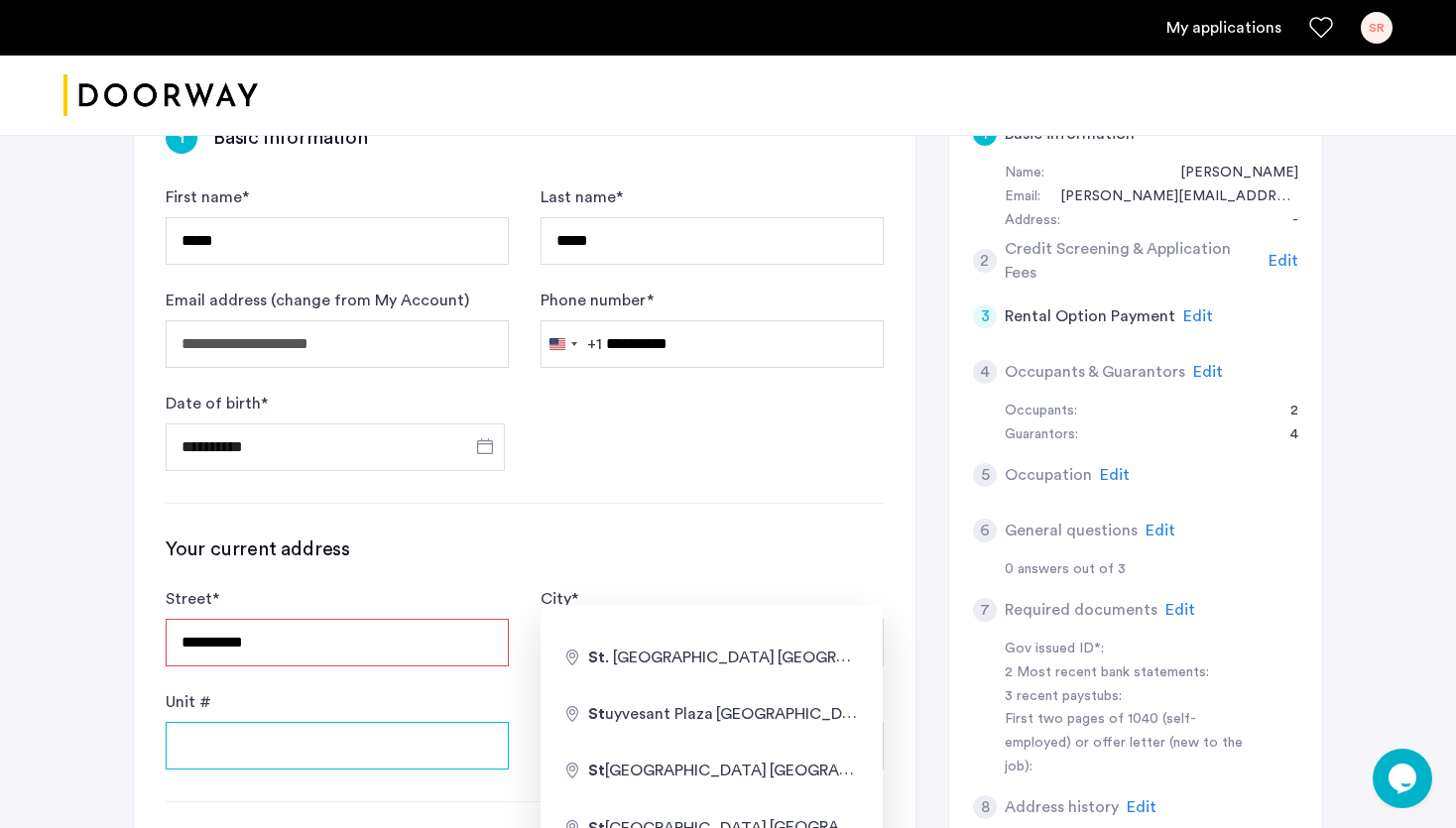 type on "**********" 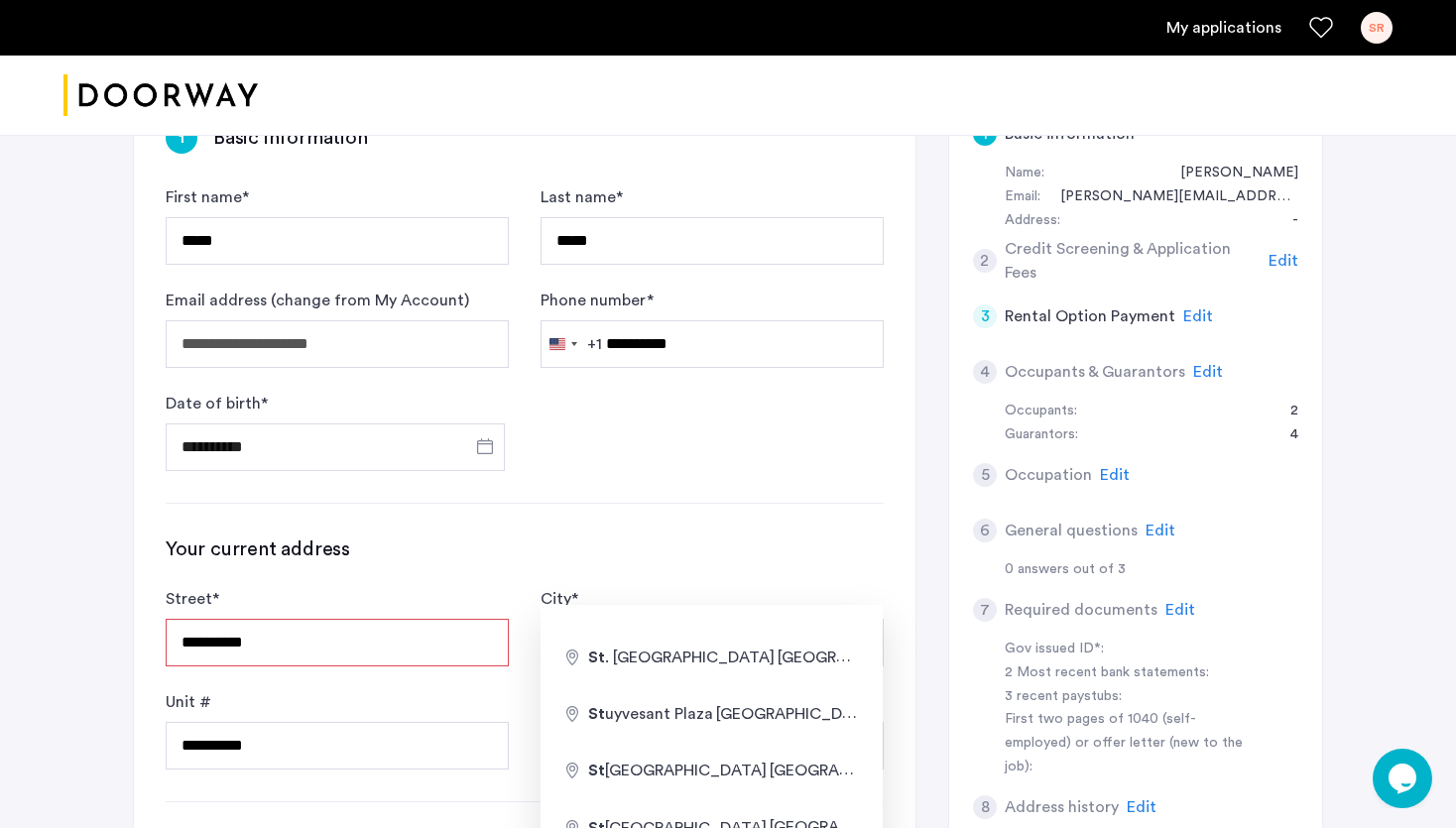 type on "*****" 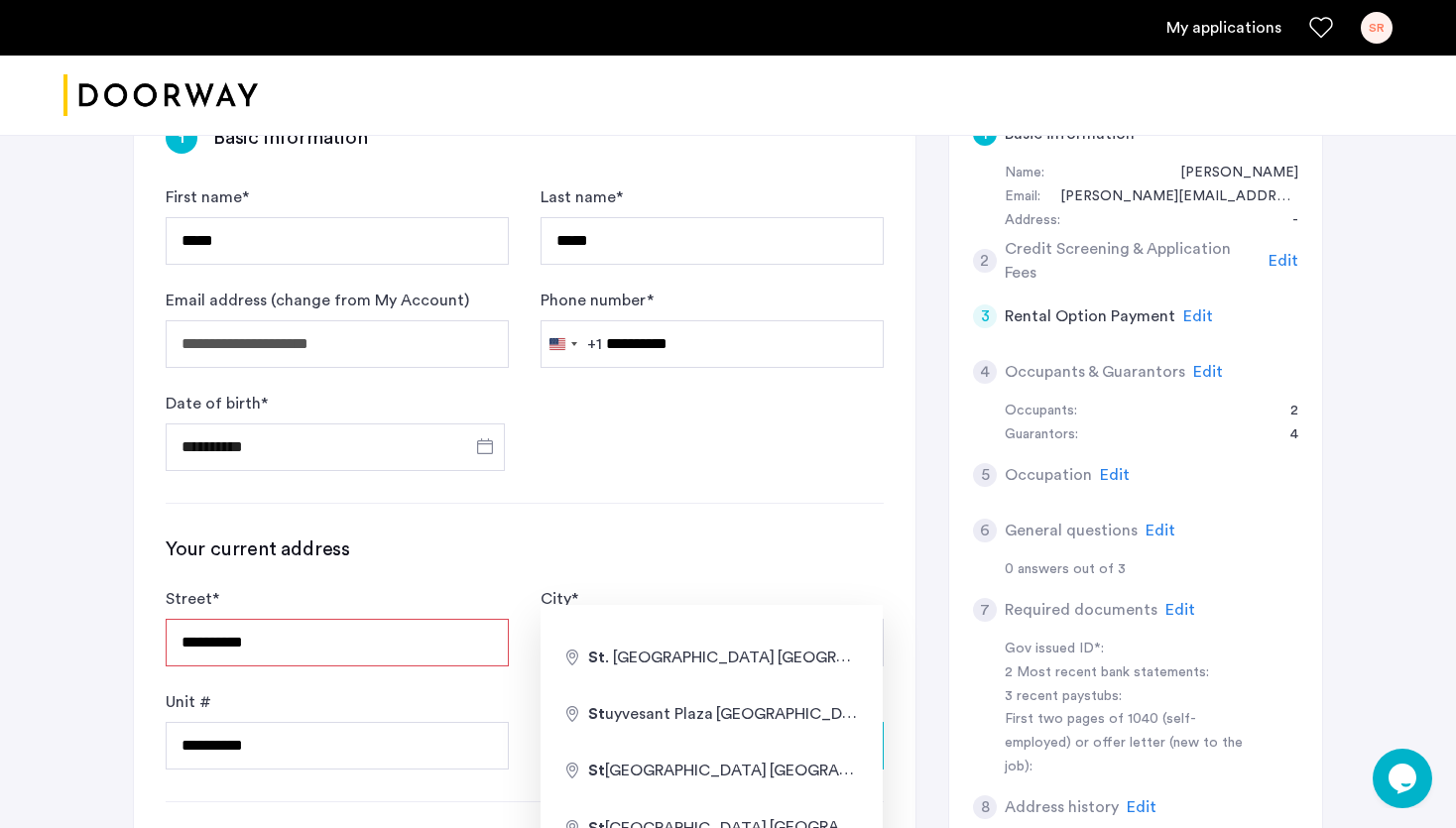 type on "**" 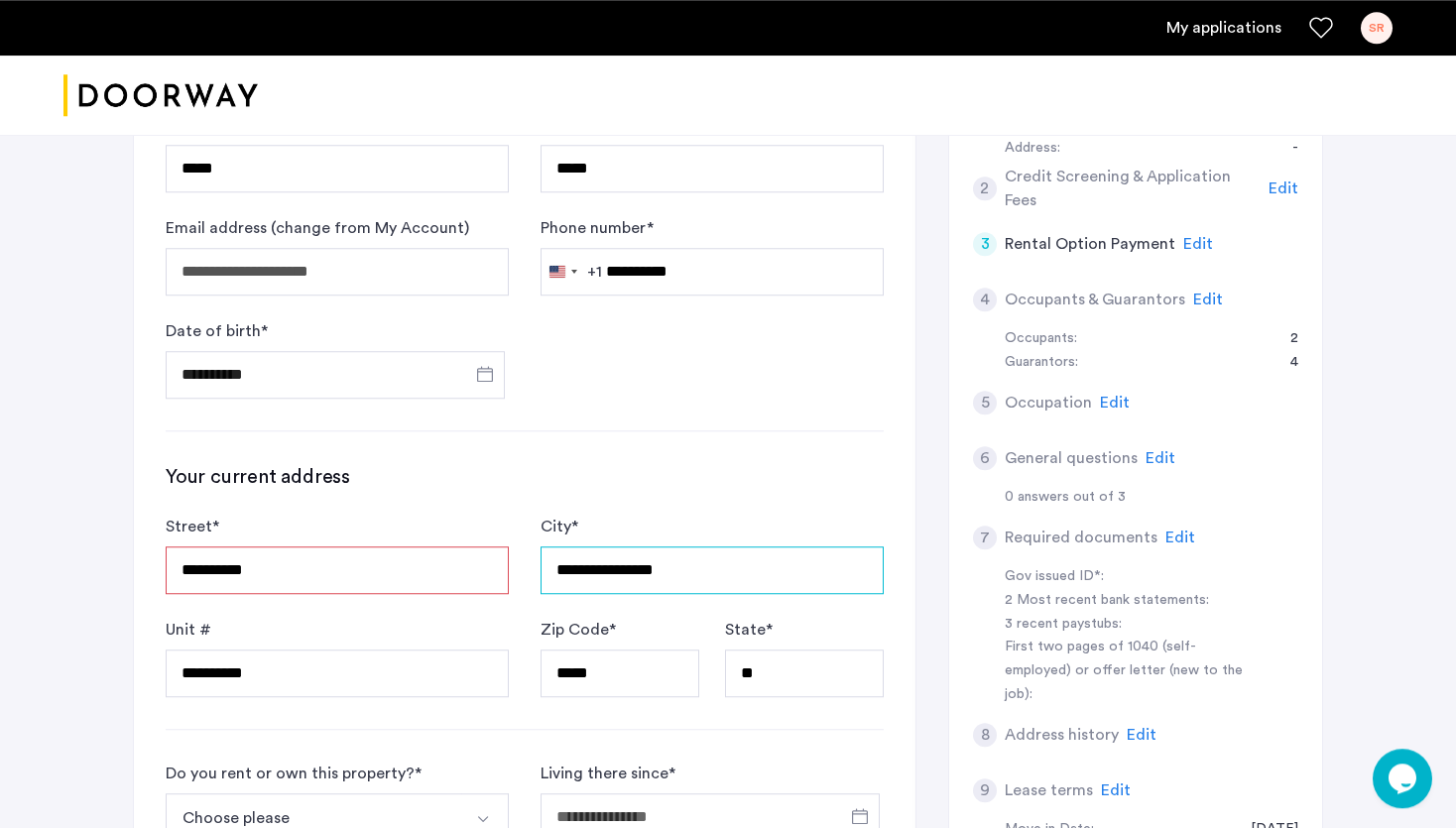 scroll, scrollTop: 524, scrollLeft: 0, axis: vertical 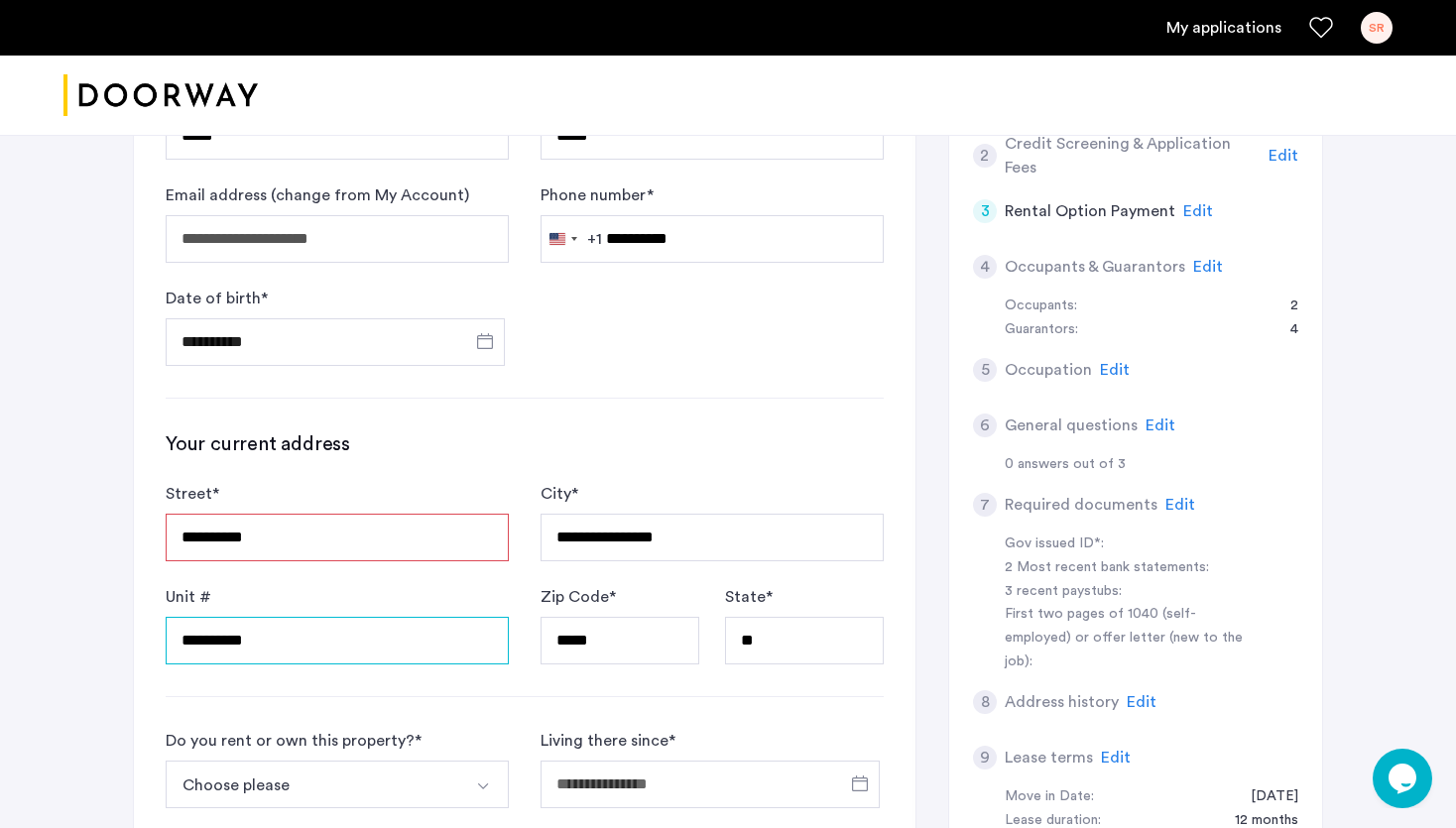 drag, startPoint x: 269, startPoint y: 569, endPoint x: 150, endPoint y: 572, distance: 119.03781 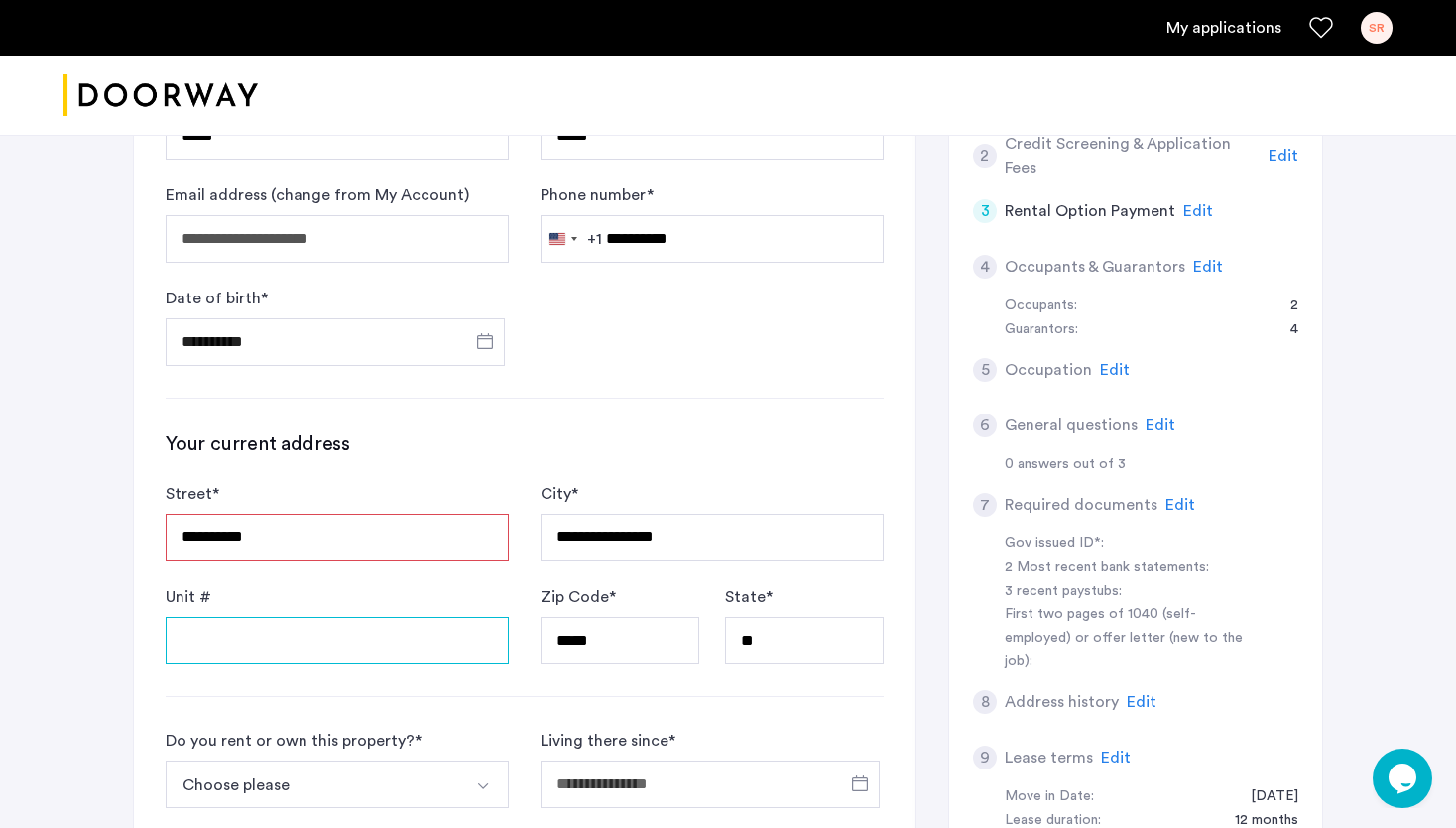 type 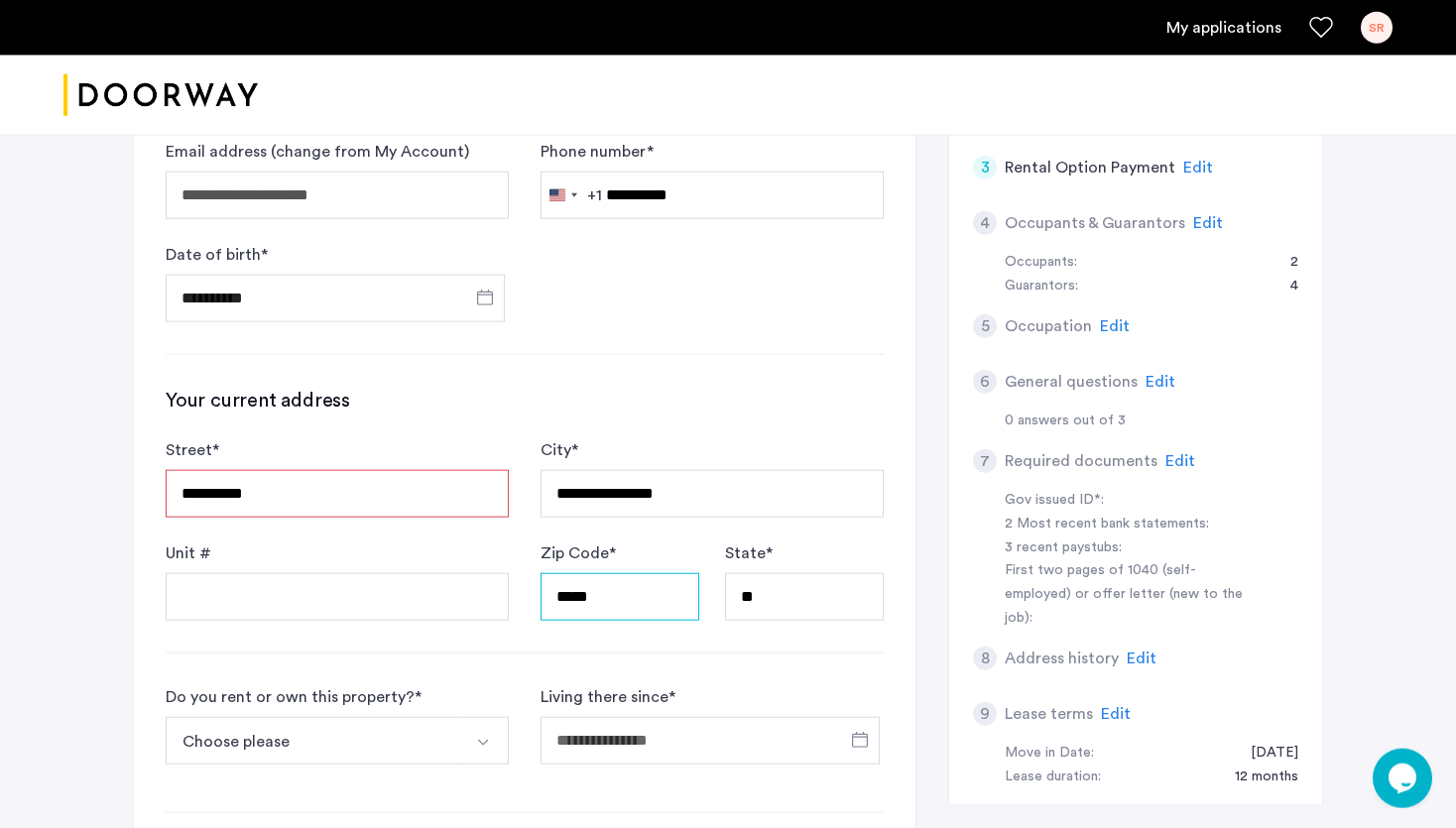 scroll, scrollTop: 628, scrollLeft: 0, axis: vertical 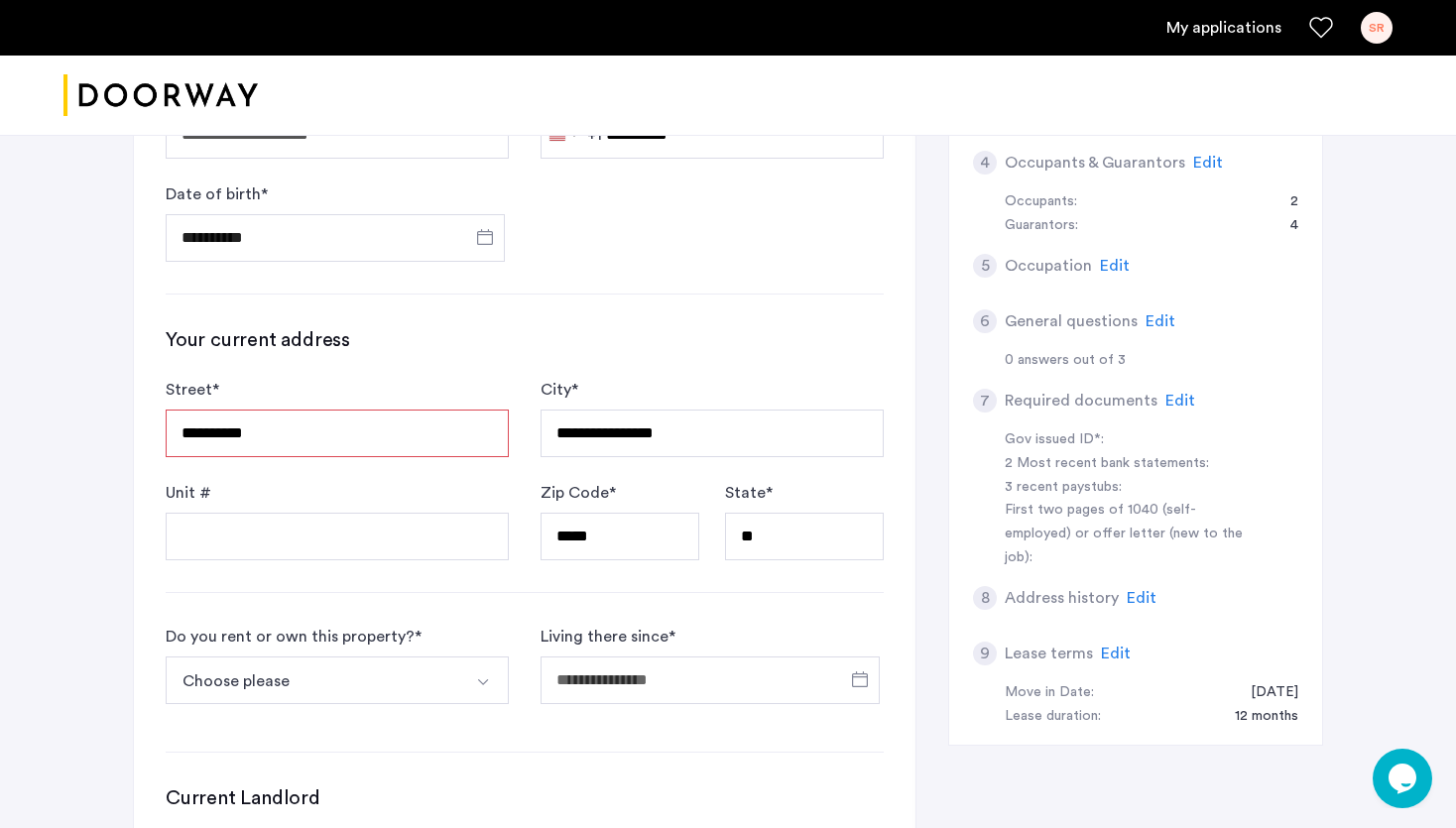 click at bounding box center [483, 682] 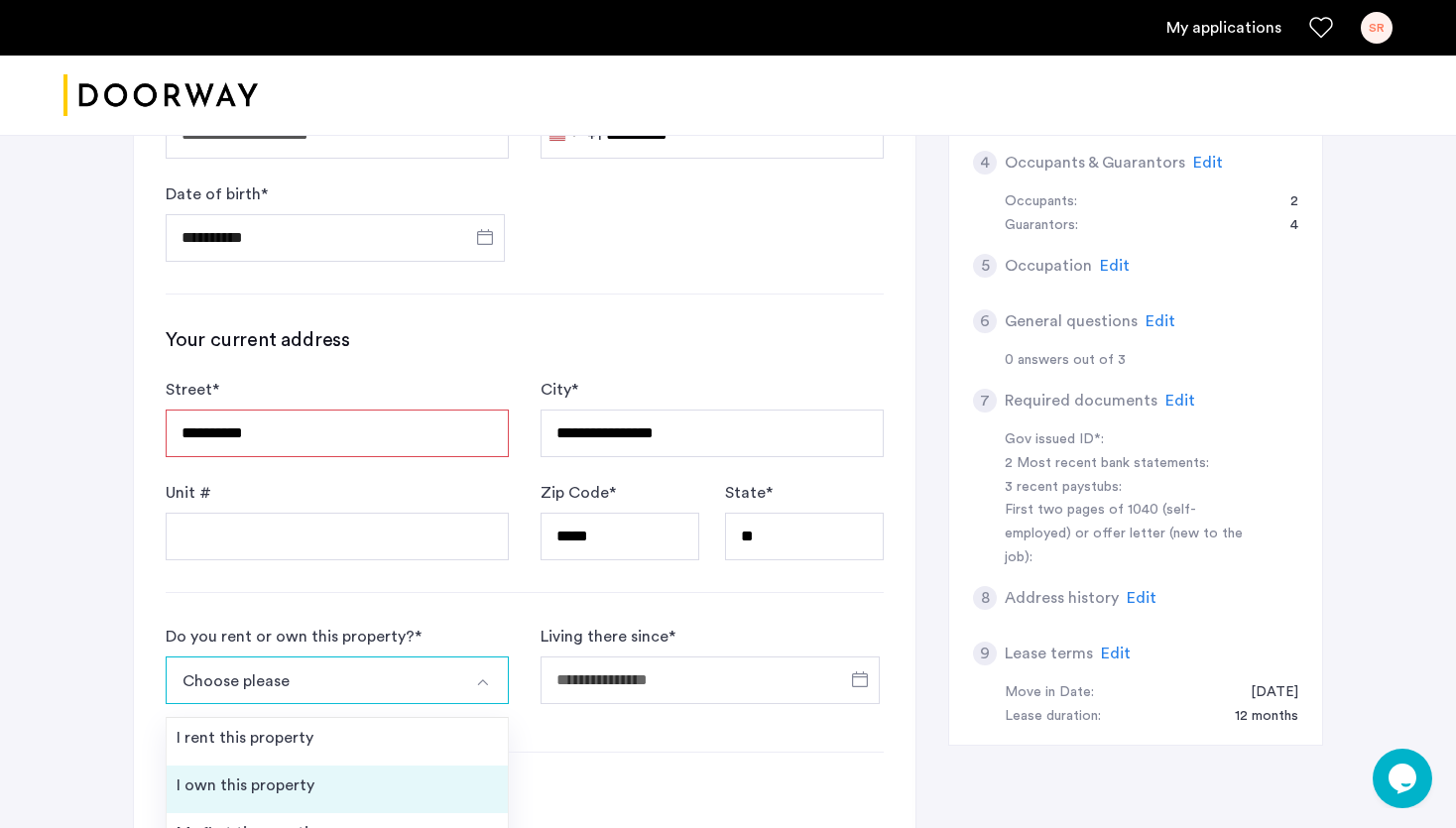 click on "I own this property" at bounding box center [245, 785] 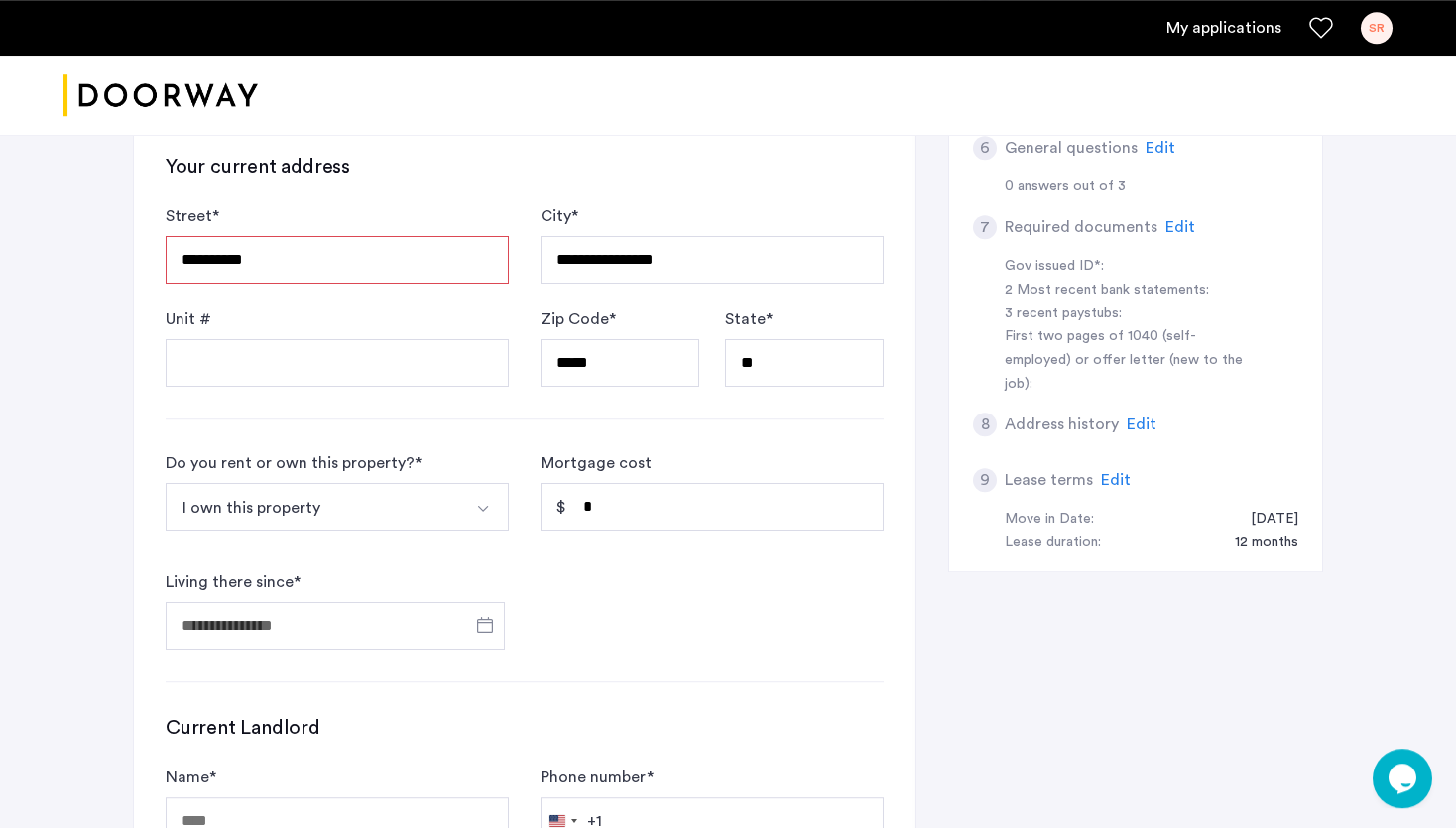 scroll, scrollTop: 837, scrollLeft: 0, axis: vertical 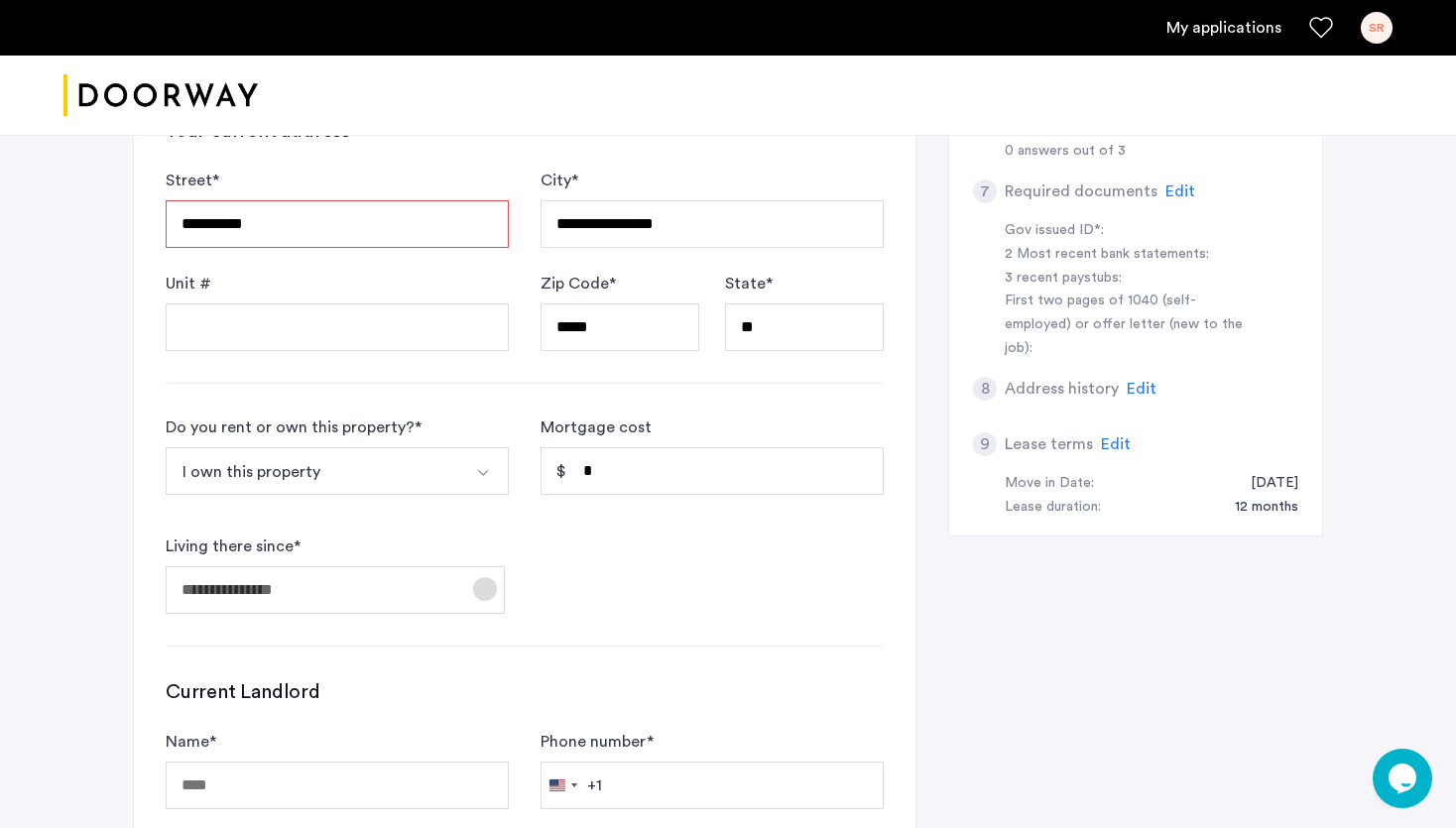 click 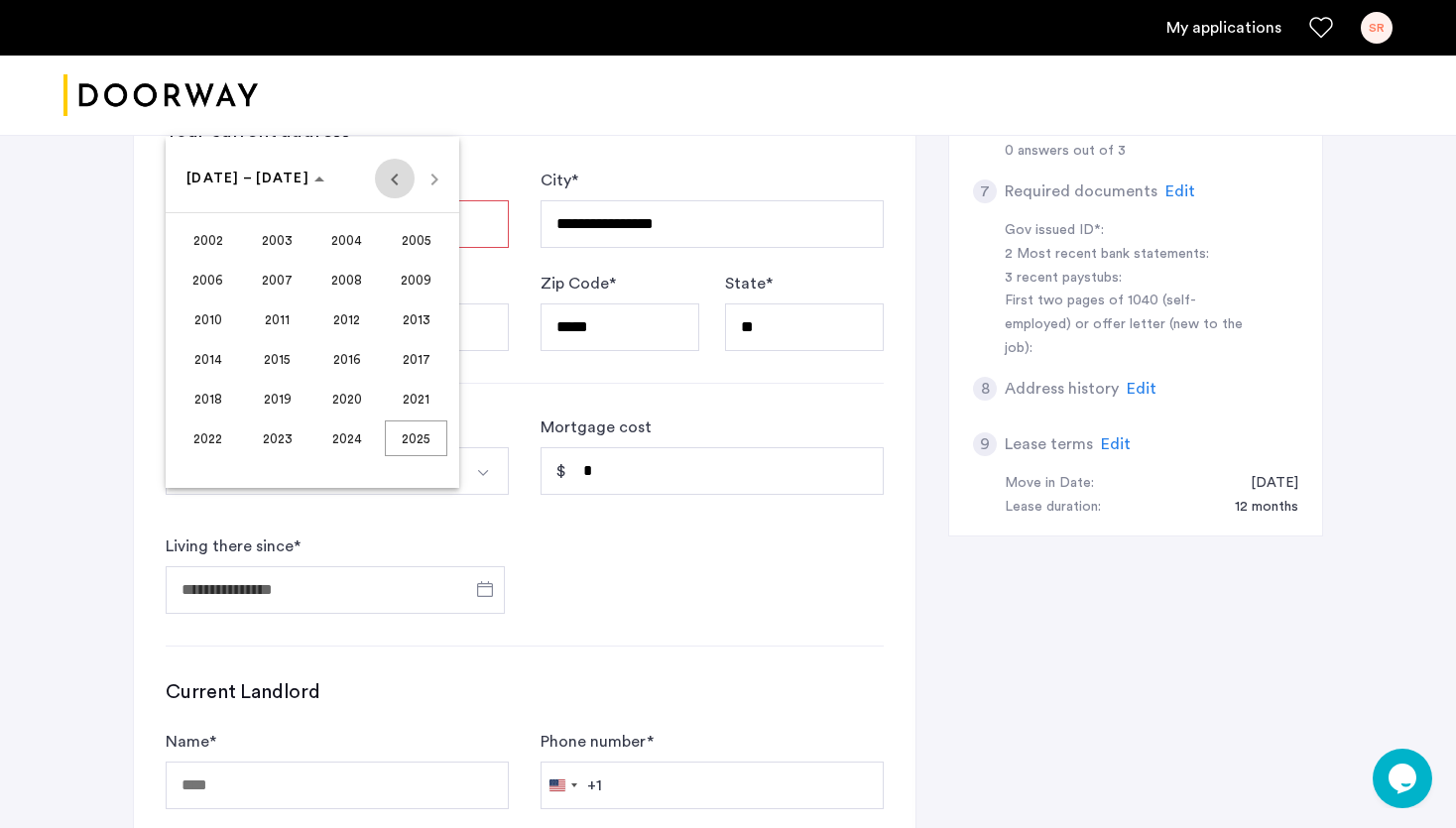 click at bounding box center [395, 178] 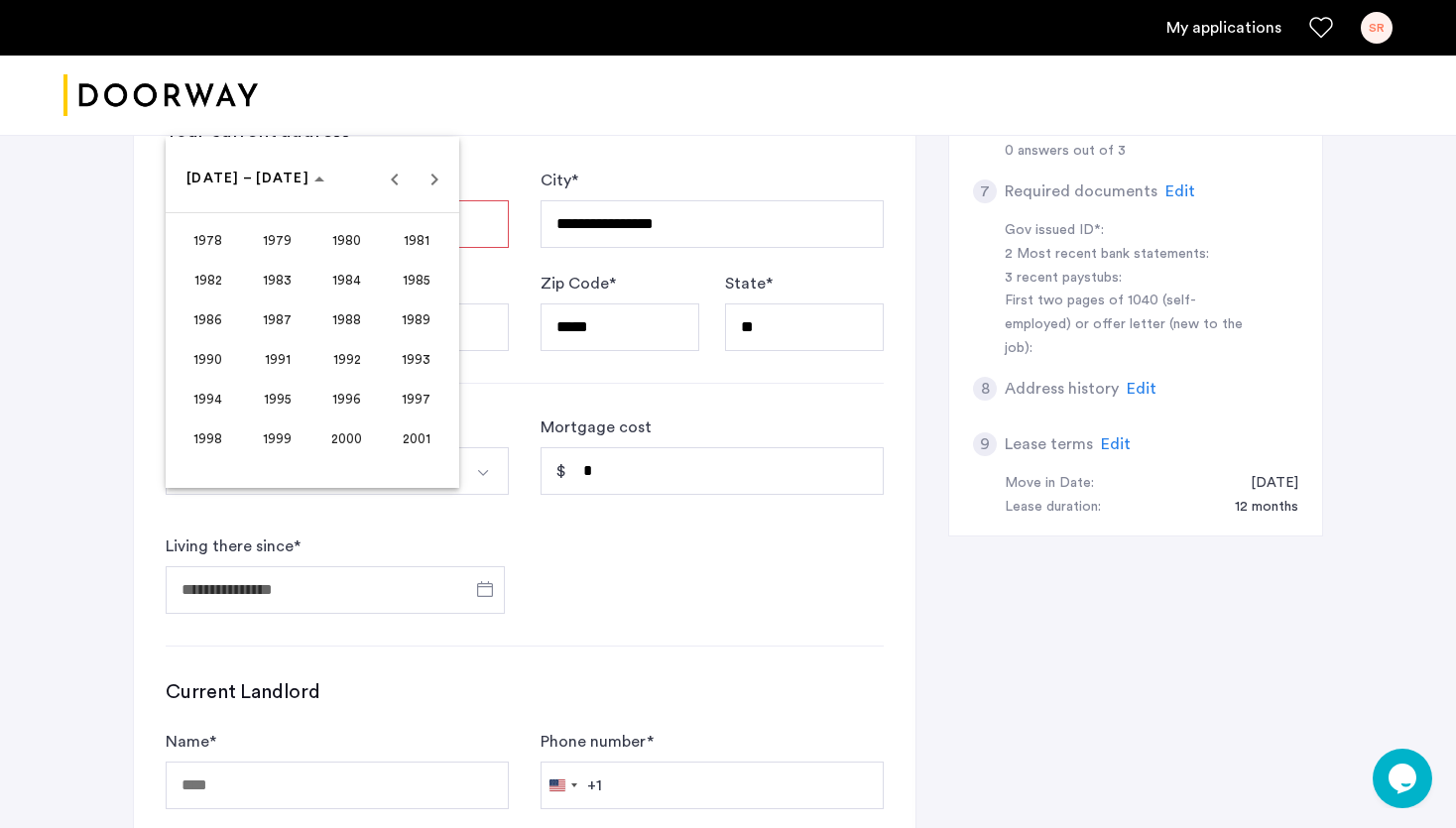 click on "1997" at bounding box center [416, 399] 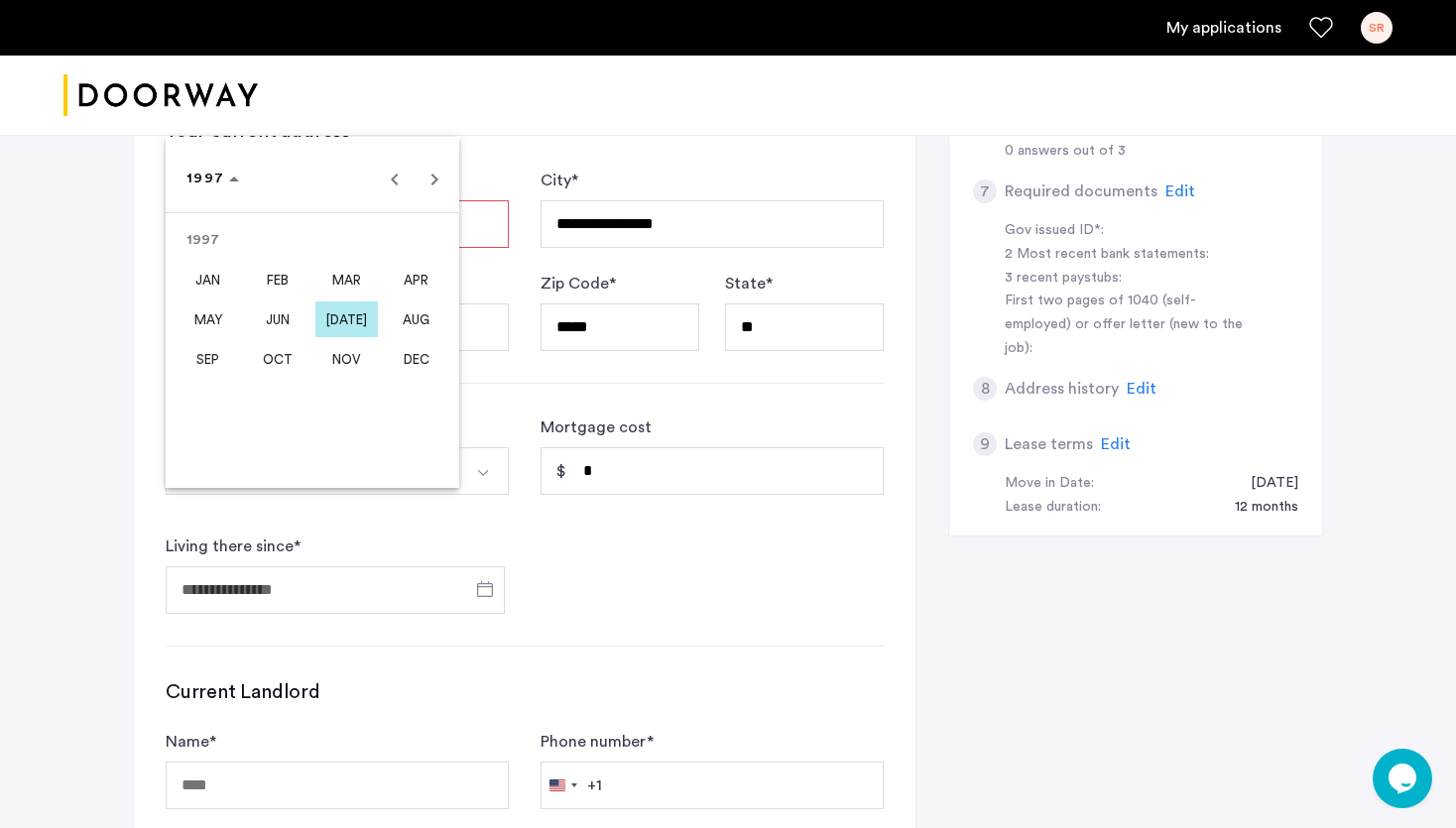 click on "MAR" at bounding box center (346, 280) 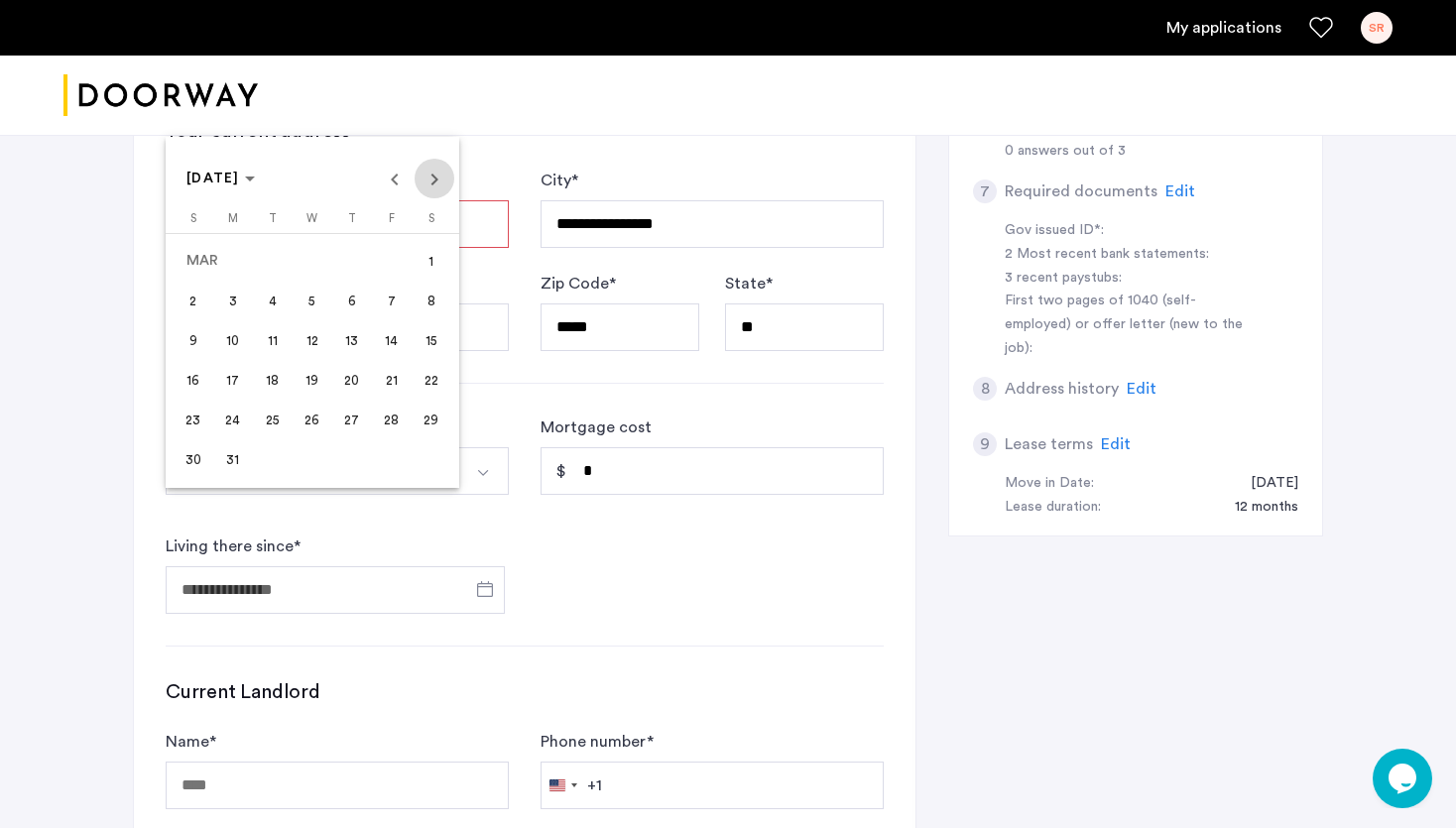 click at bounding box center [434, 178] 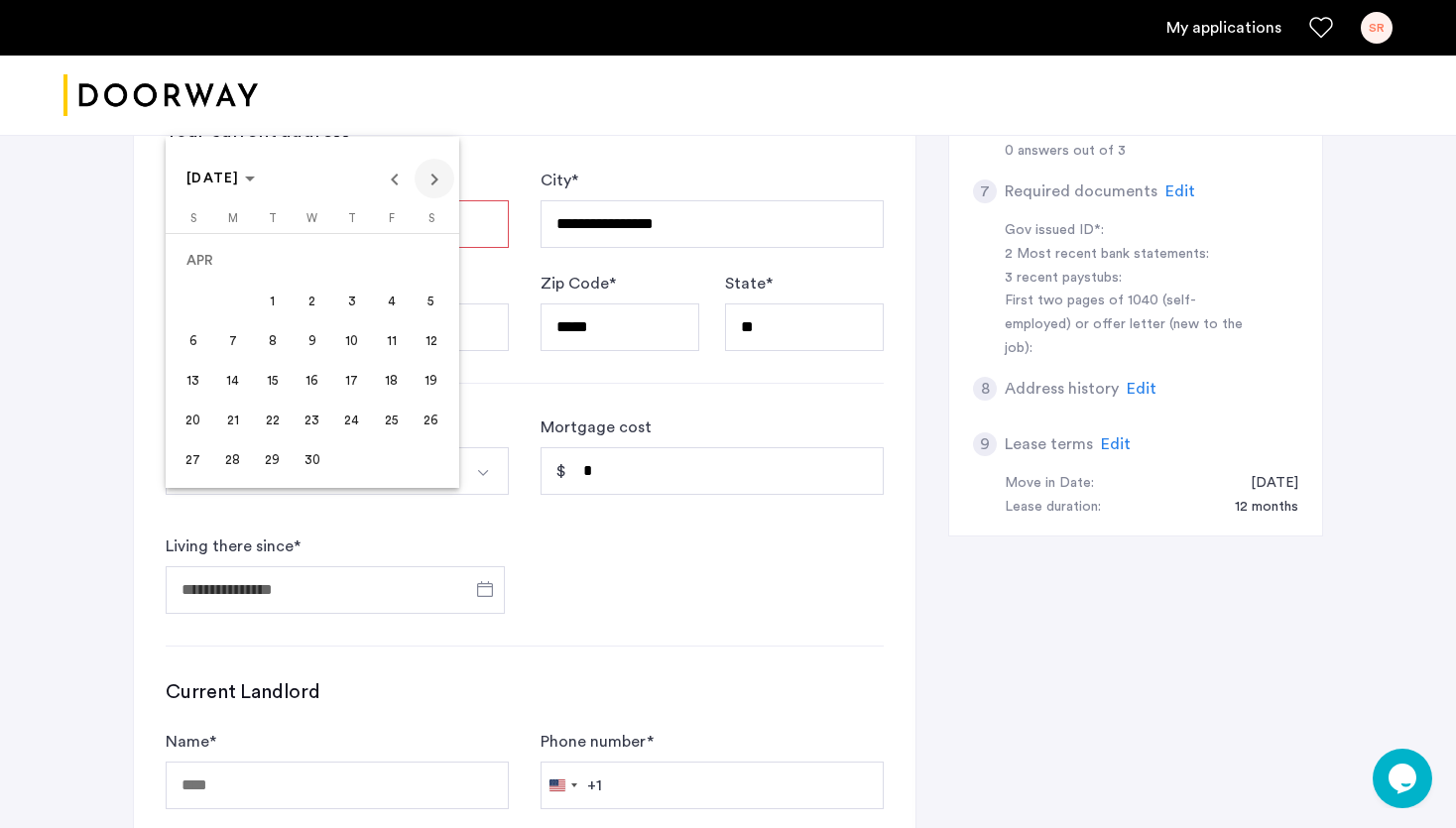 click at bounding box center (434, 178) 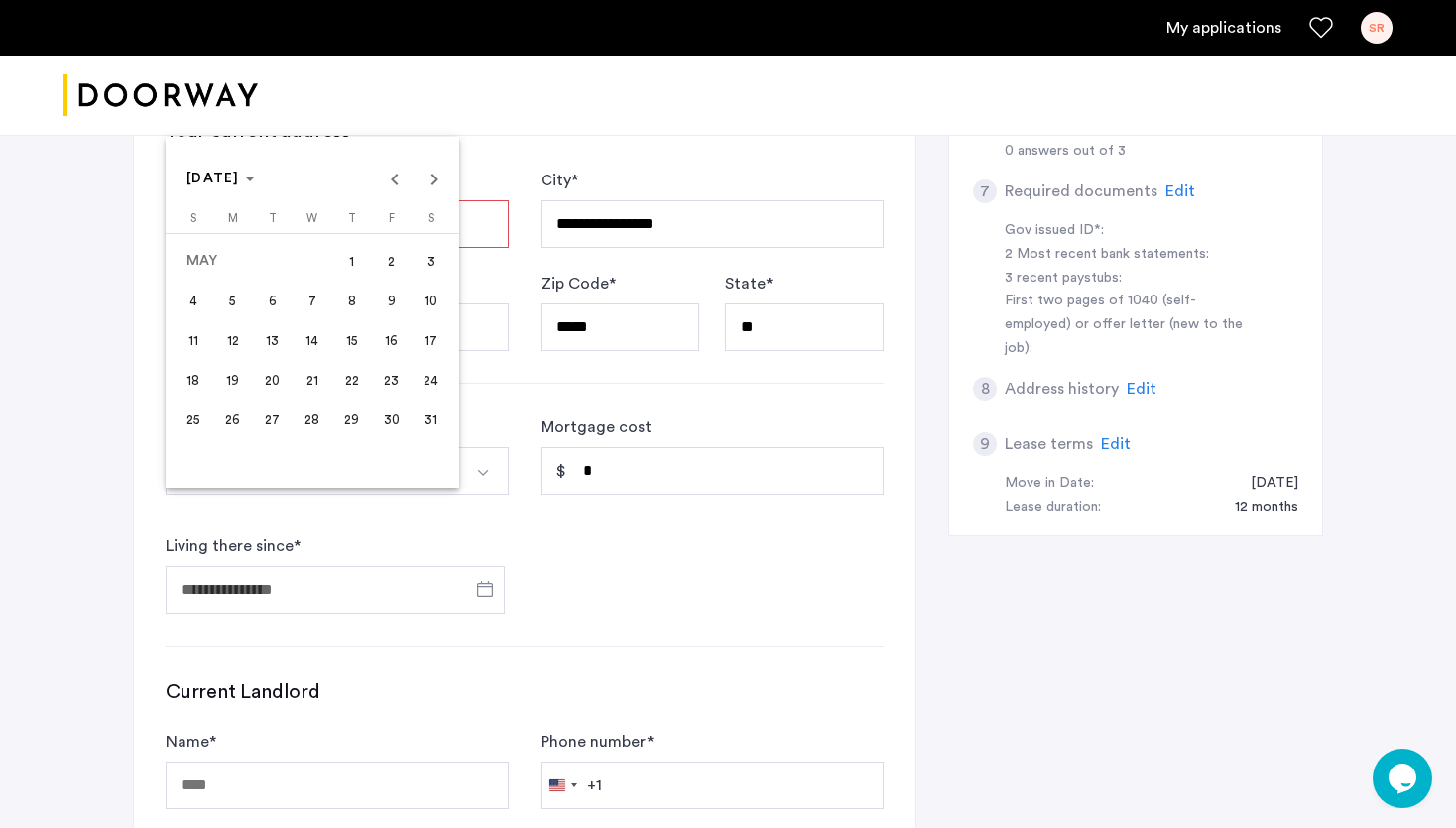 click on "1" at bounding box center [352, 261] 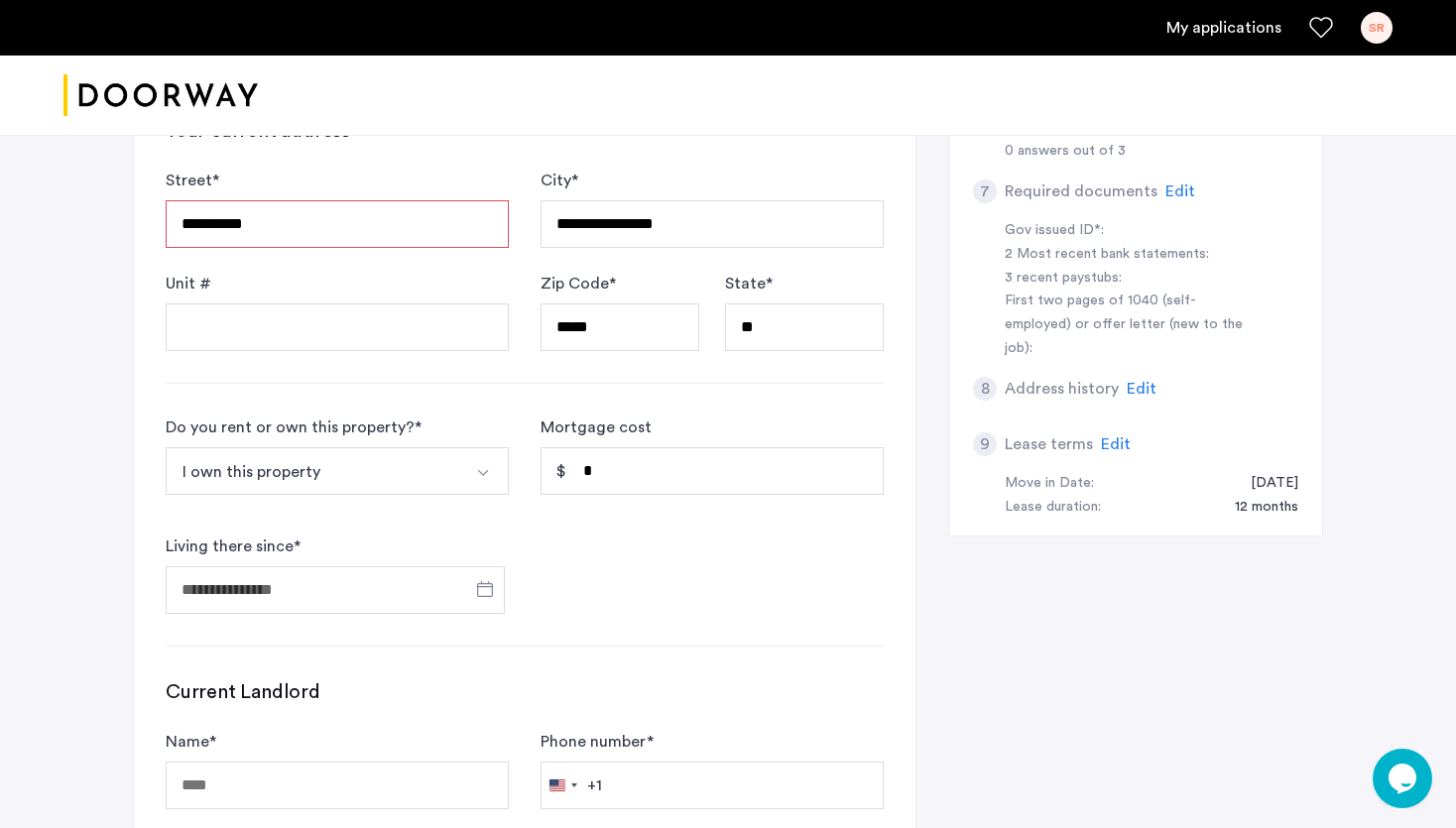 type on "**********" 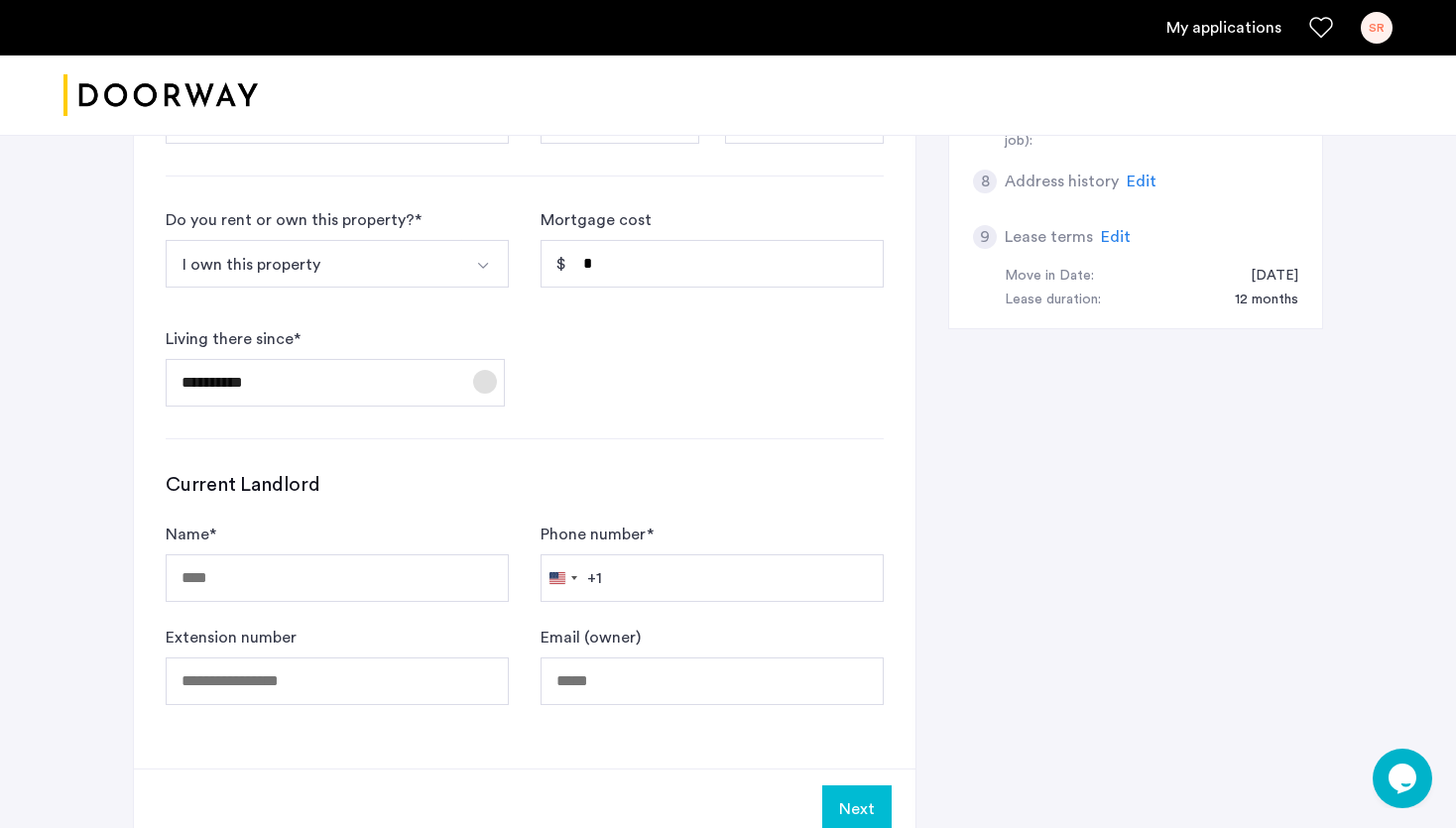 scroll, scrollTop: 1047, scrollLeft: 0, axis: vertical 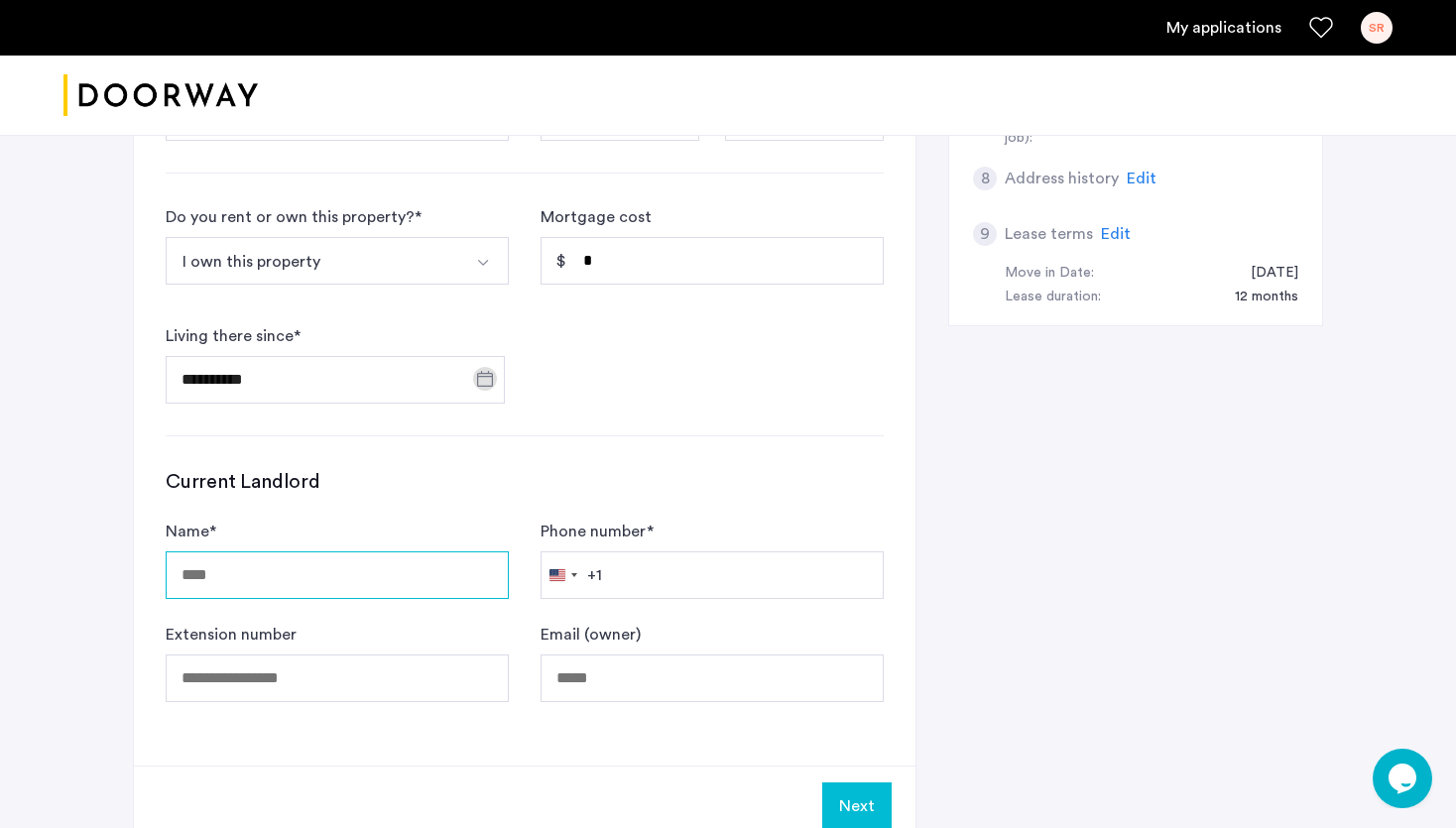 type on "**********" 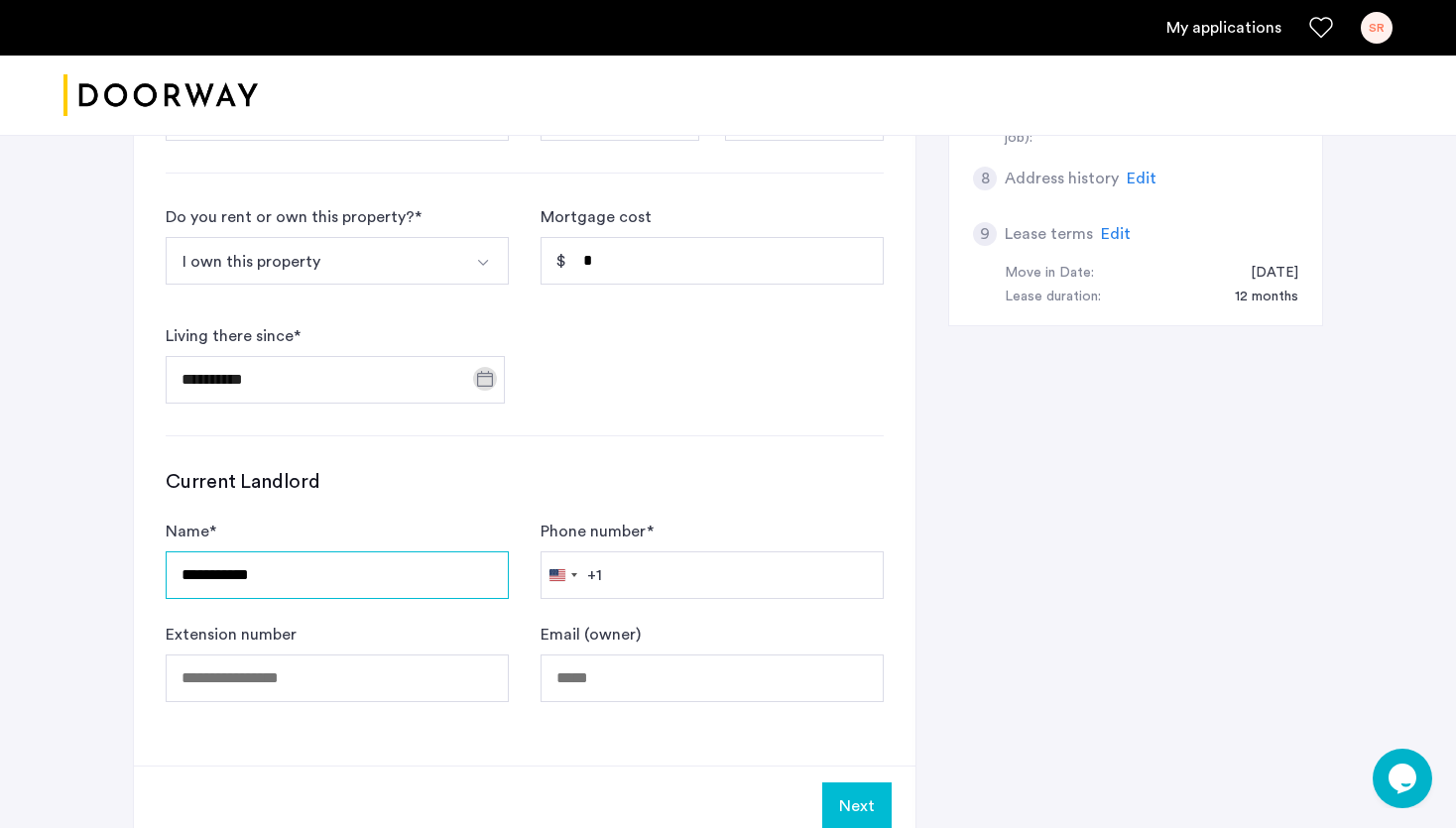 drag, startPoint x: 325, startPoint y: 497, endPoint x: 137, endPoint y: 494, distance: 188.02393 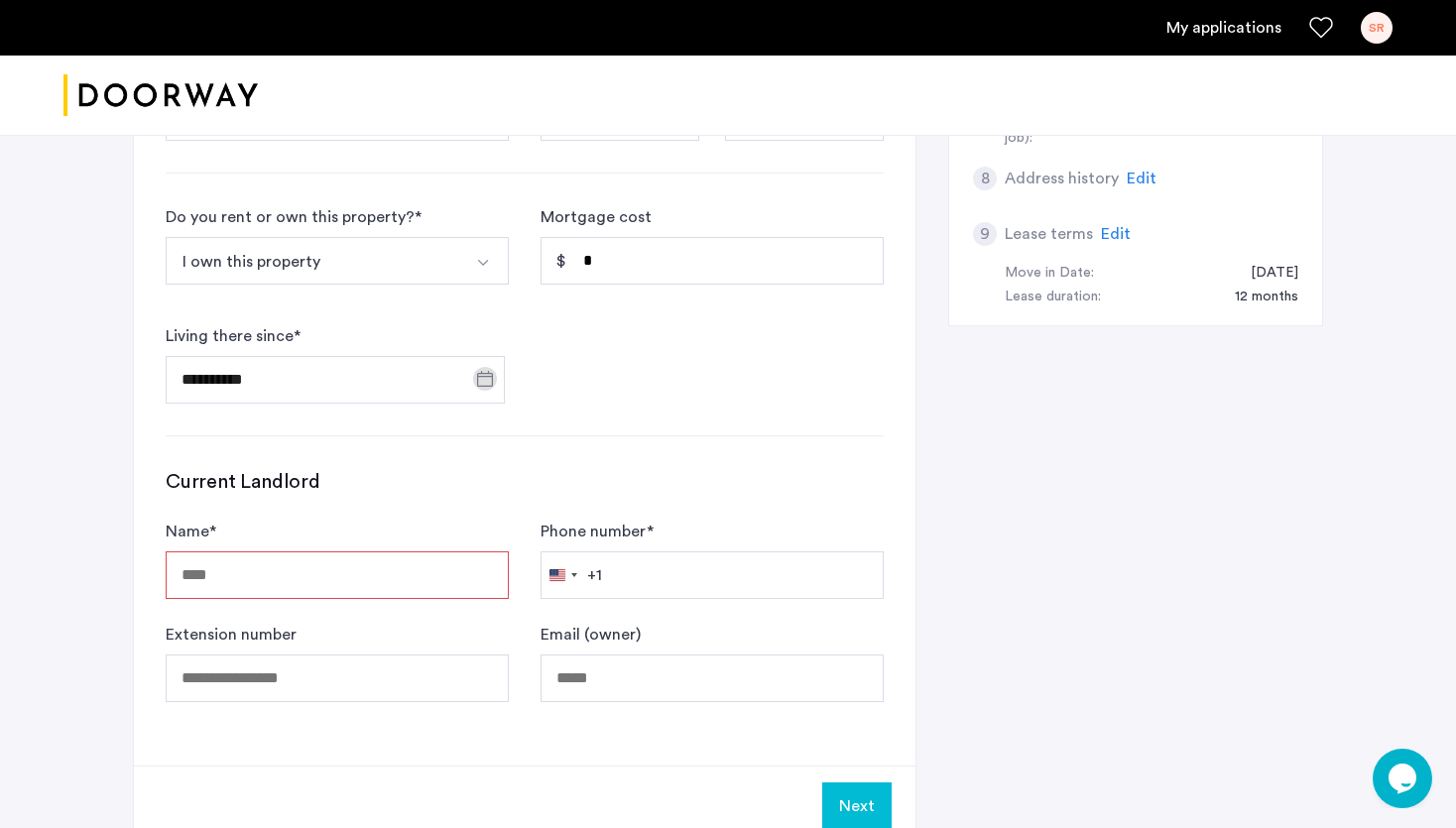 click on "Next" 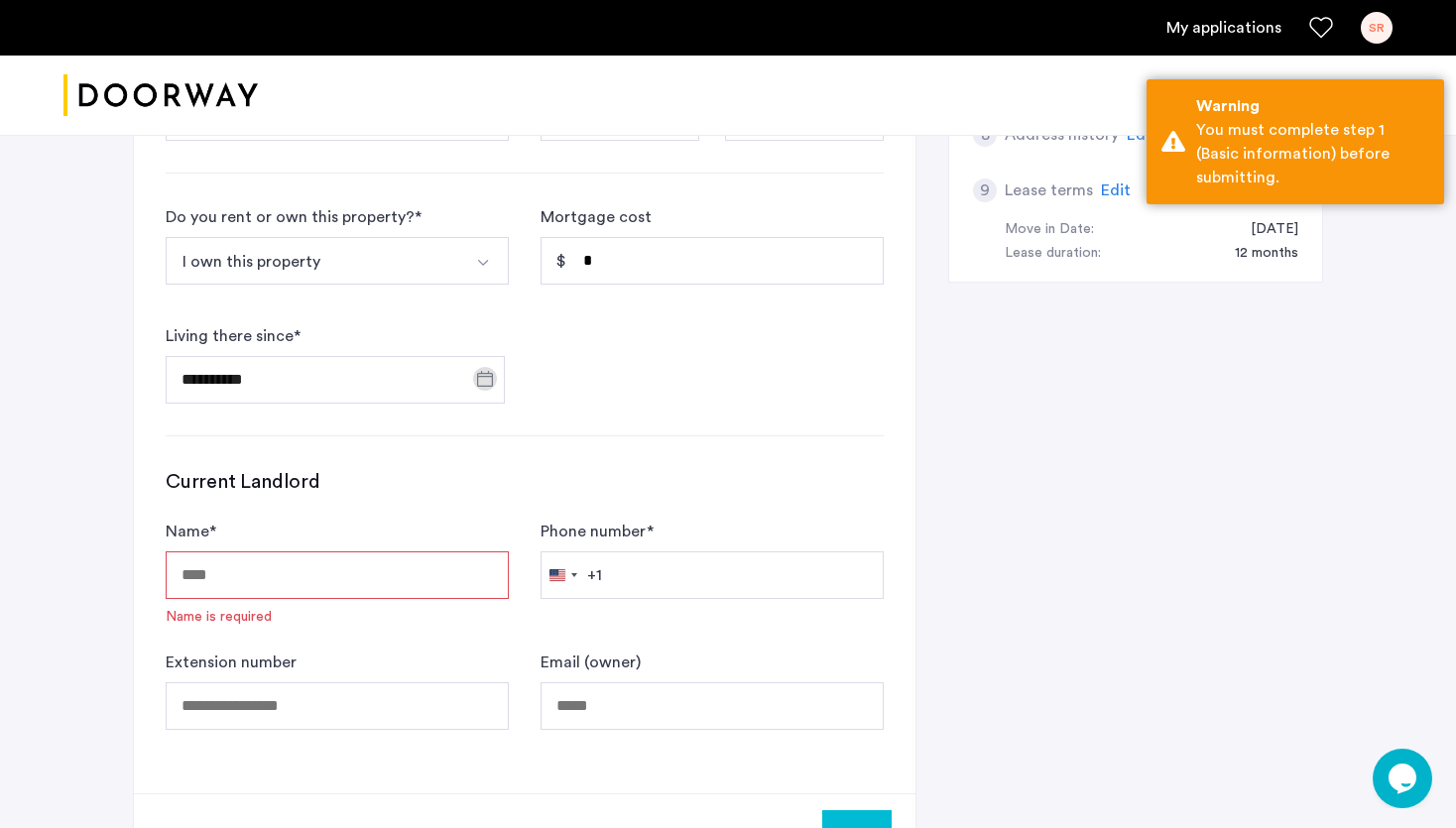 click on "Name  *" at bounding box center (337, 575) 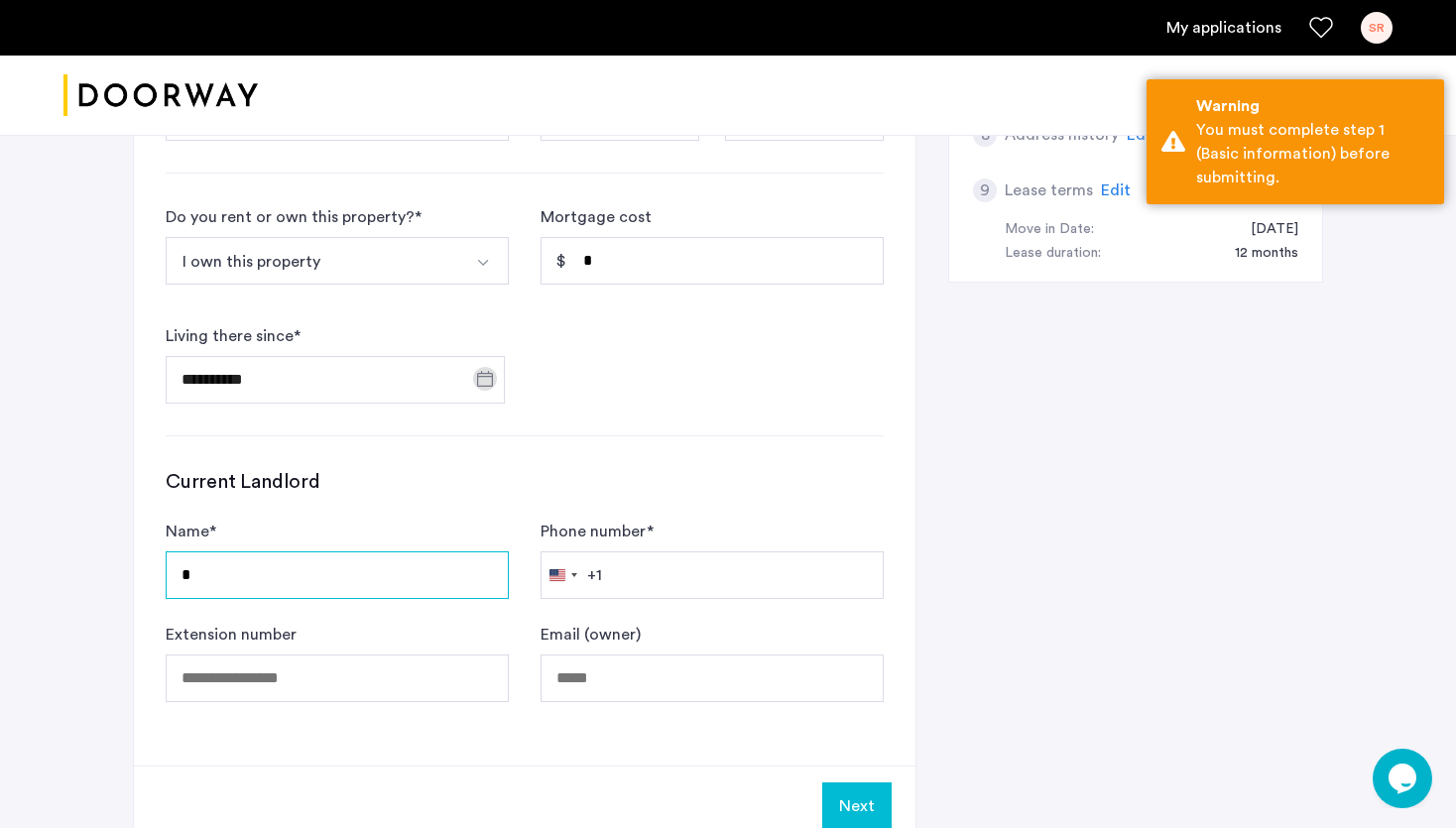 type on "**********" 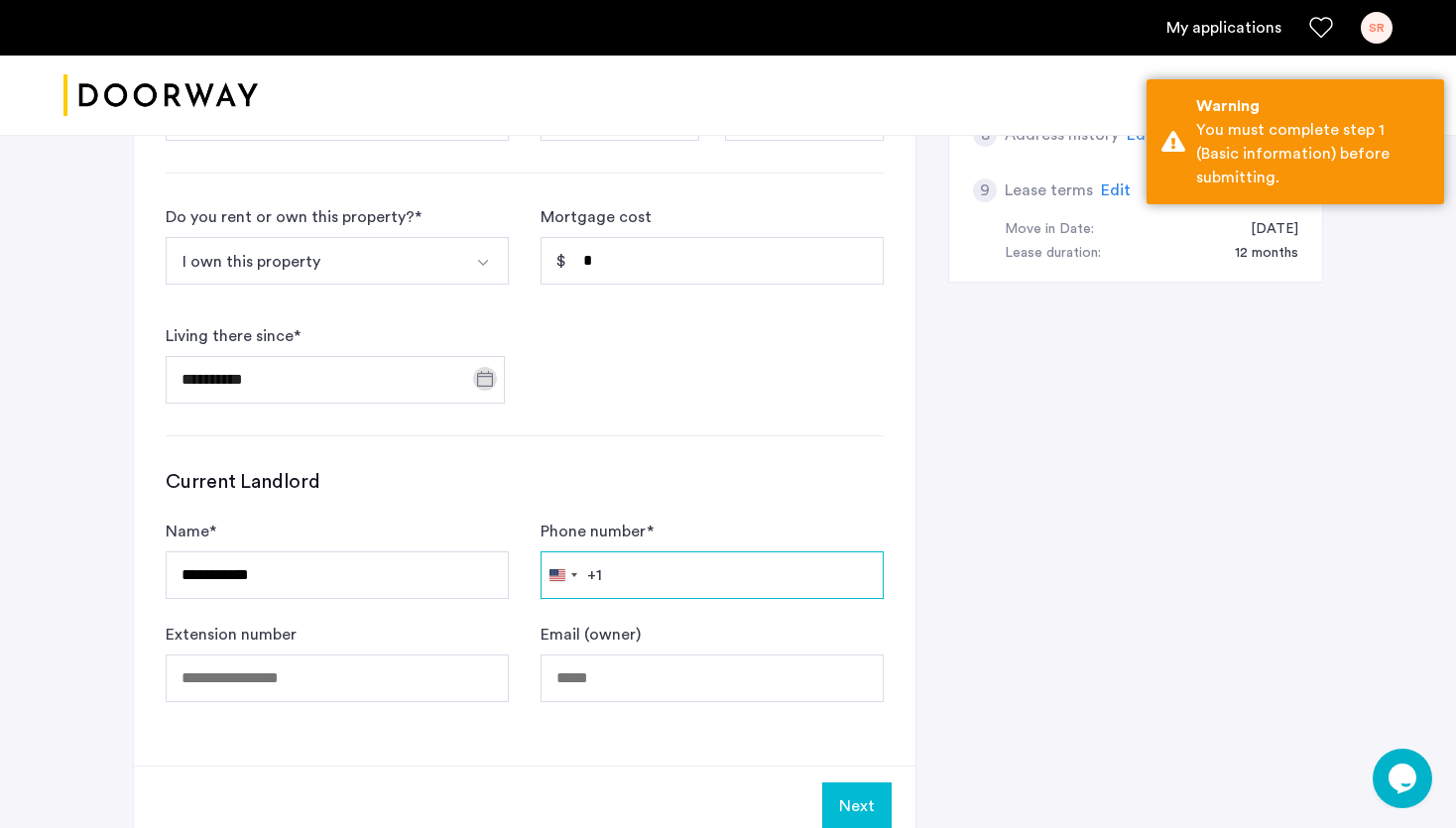 type on "**********" 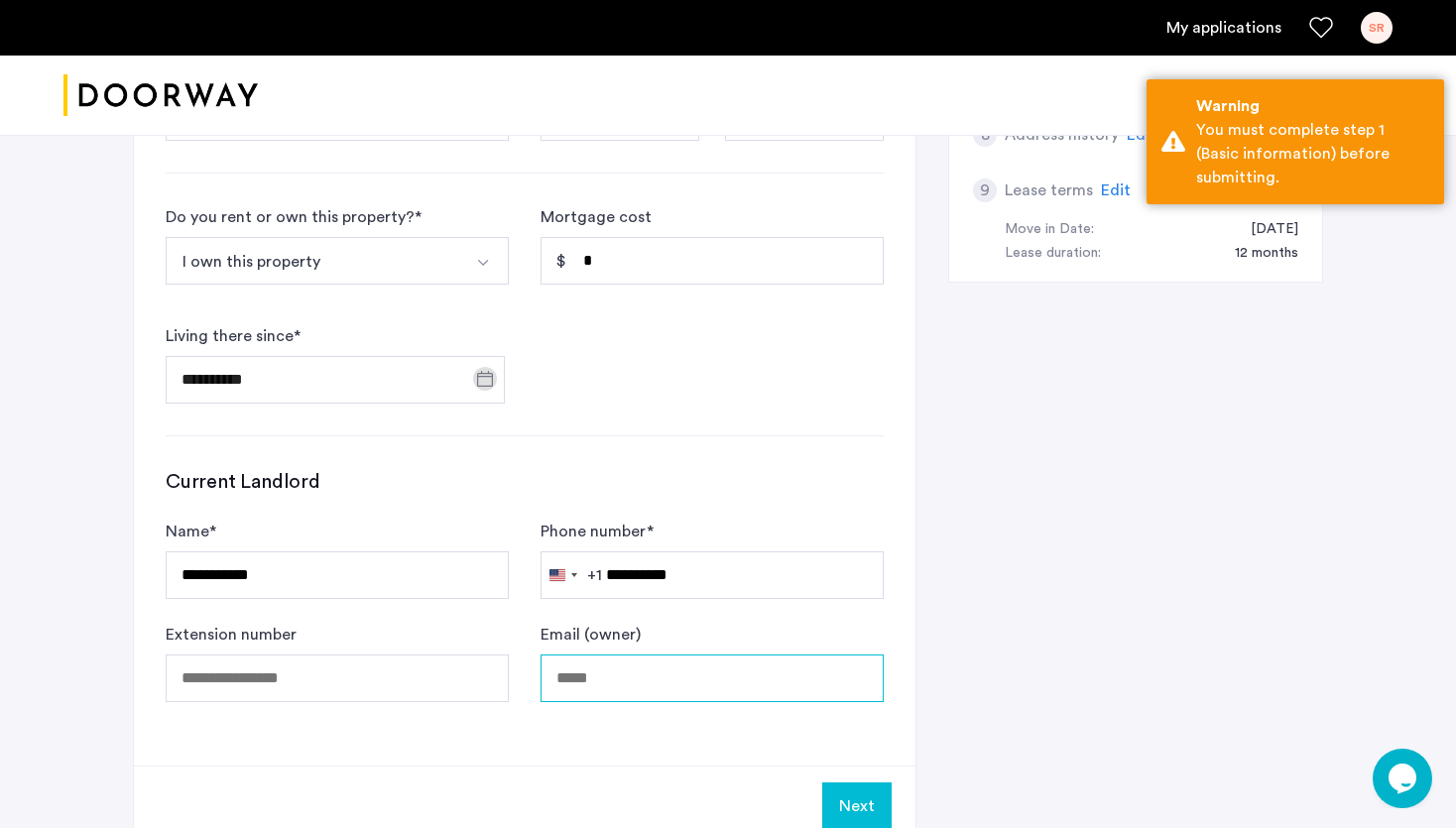 type on "**********" 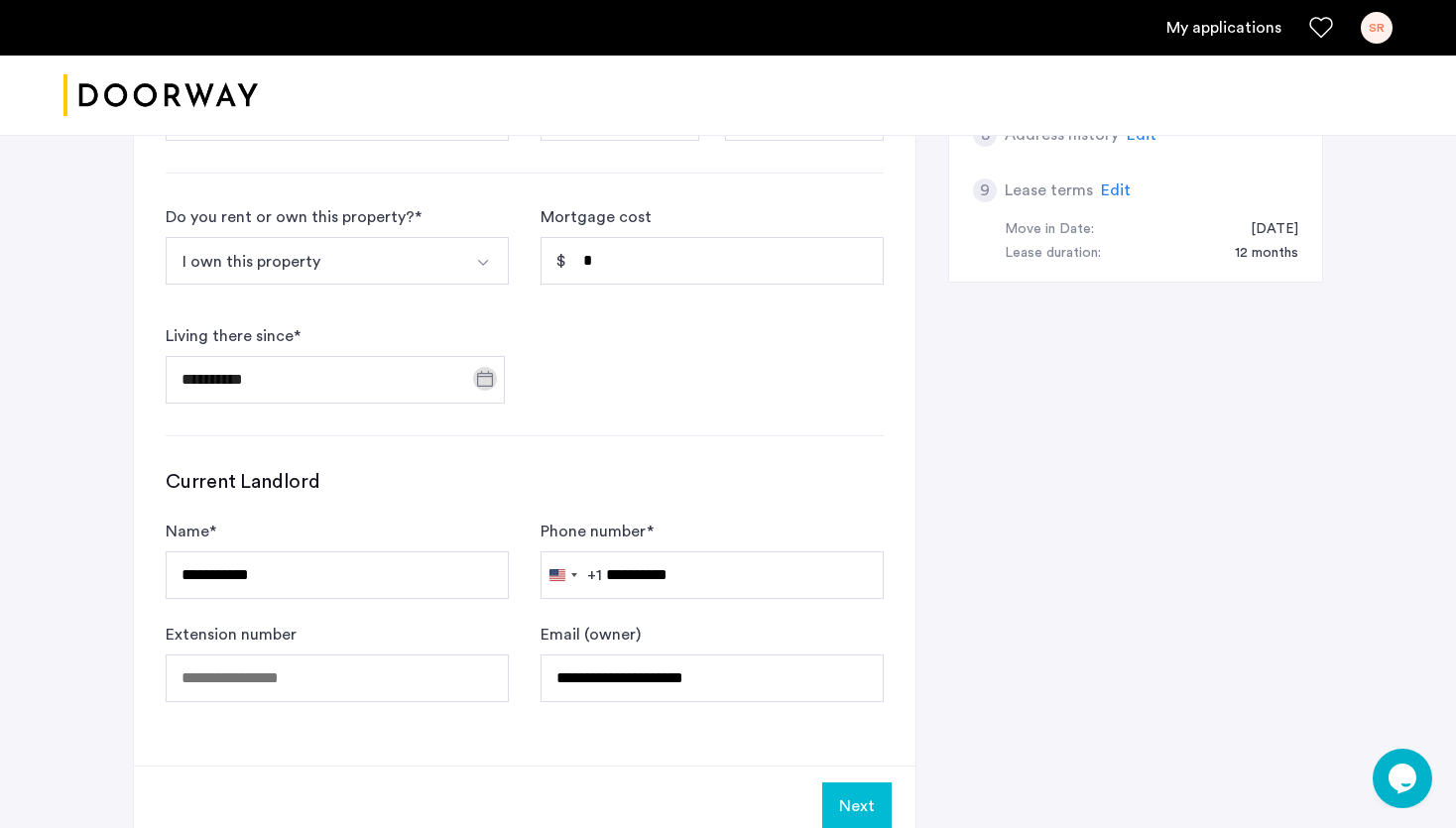 click on "Next" 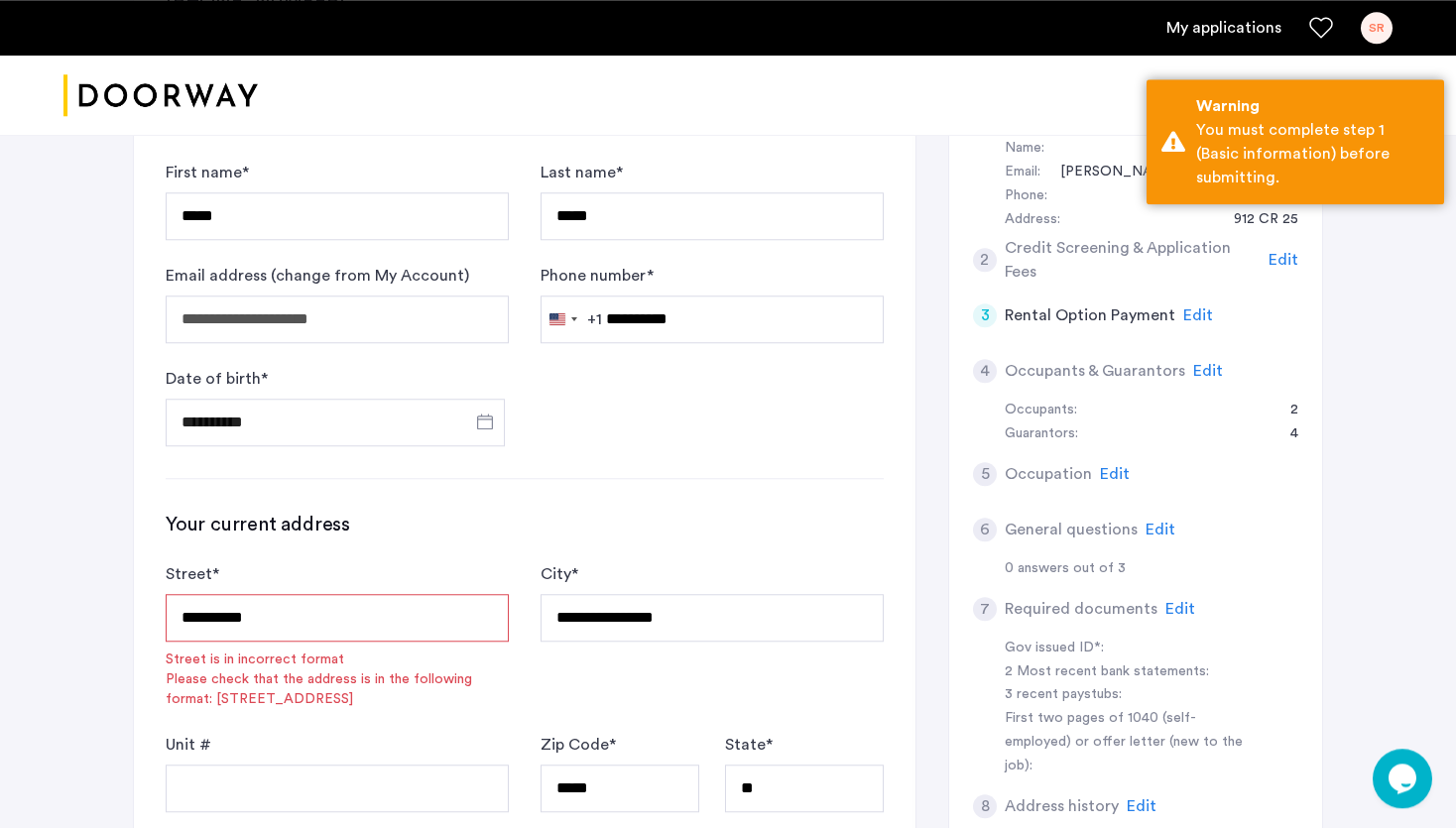 scroll, scrollTop: 381, scrollLeft: 0, axis: vertical 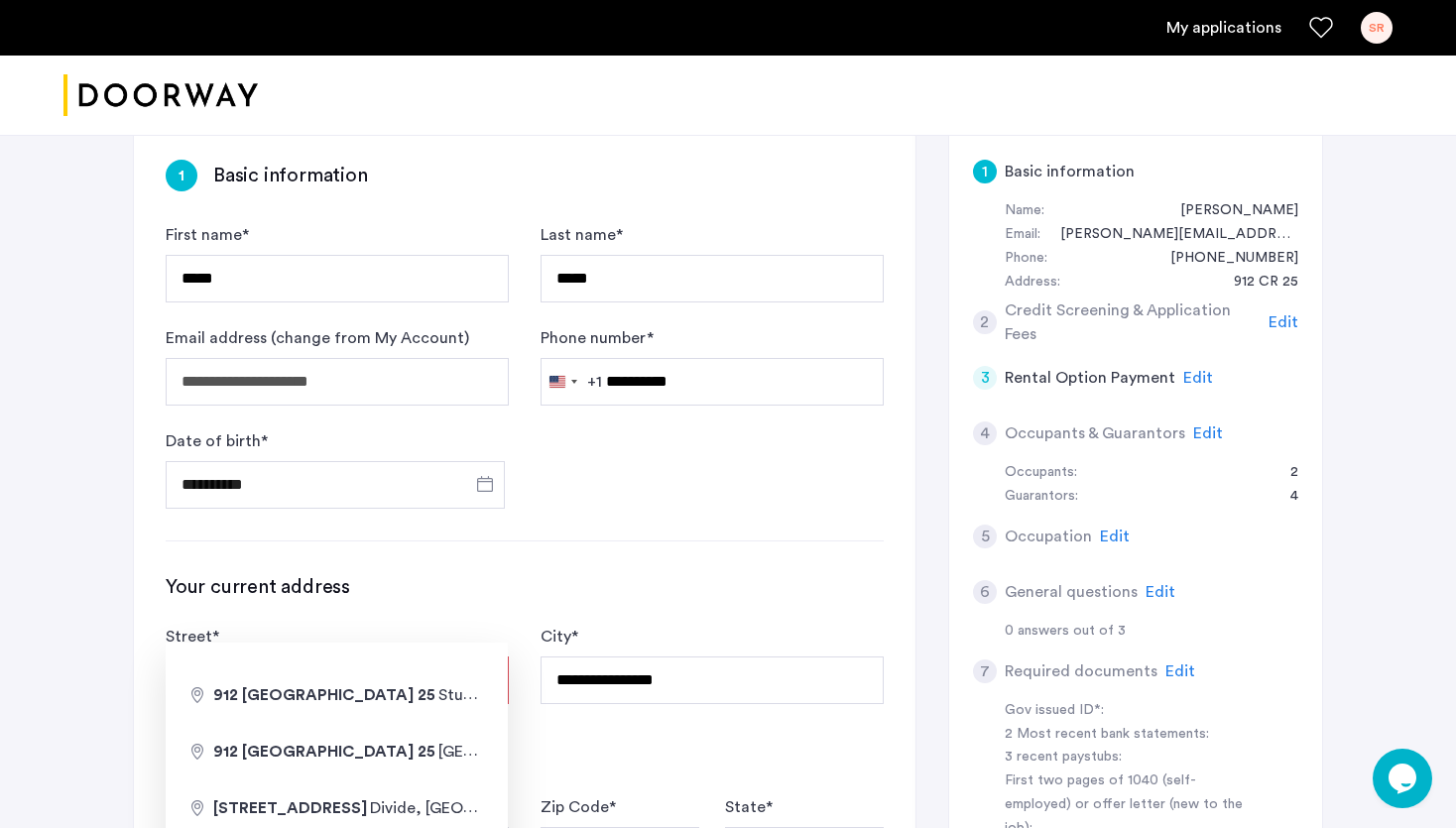 drag, startPoint x: 209, startPoint y: 606, endPoint x: 288, endPoint y: 613, distance: 79.30952 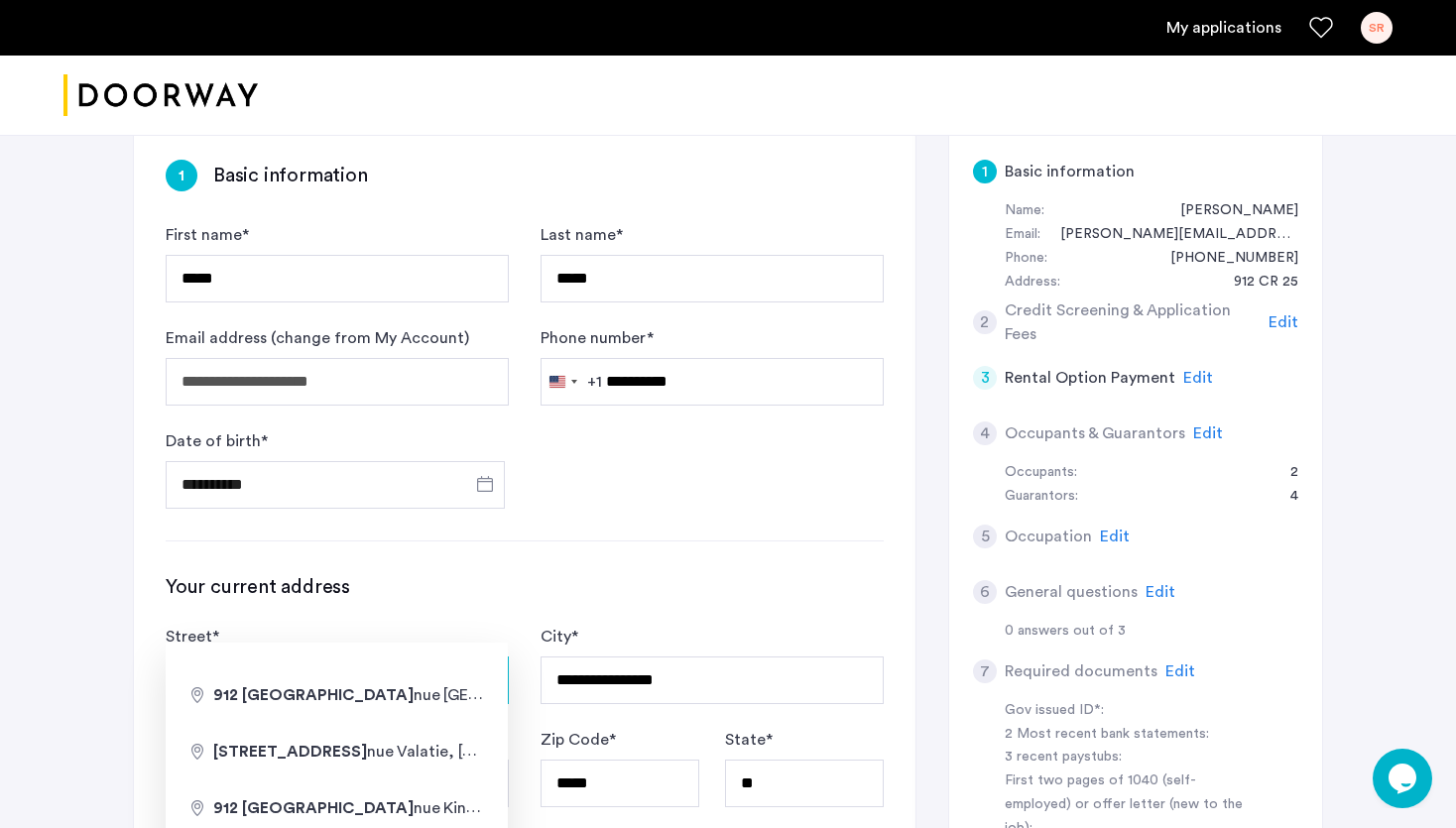 type on "**********" 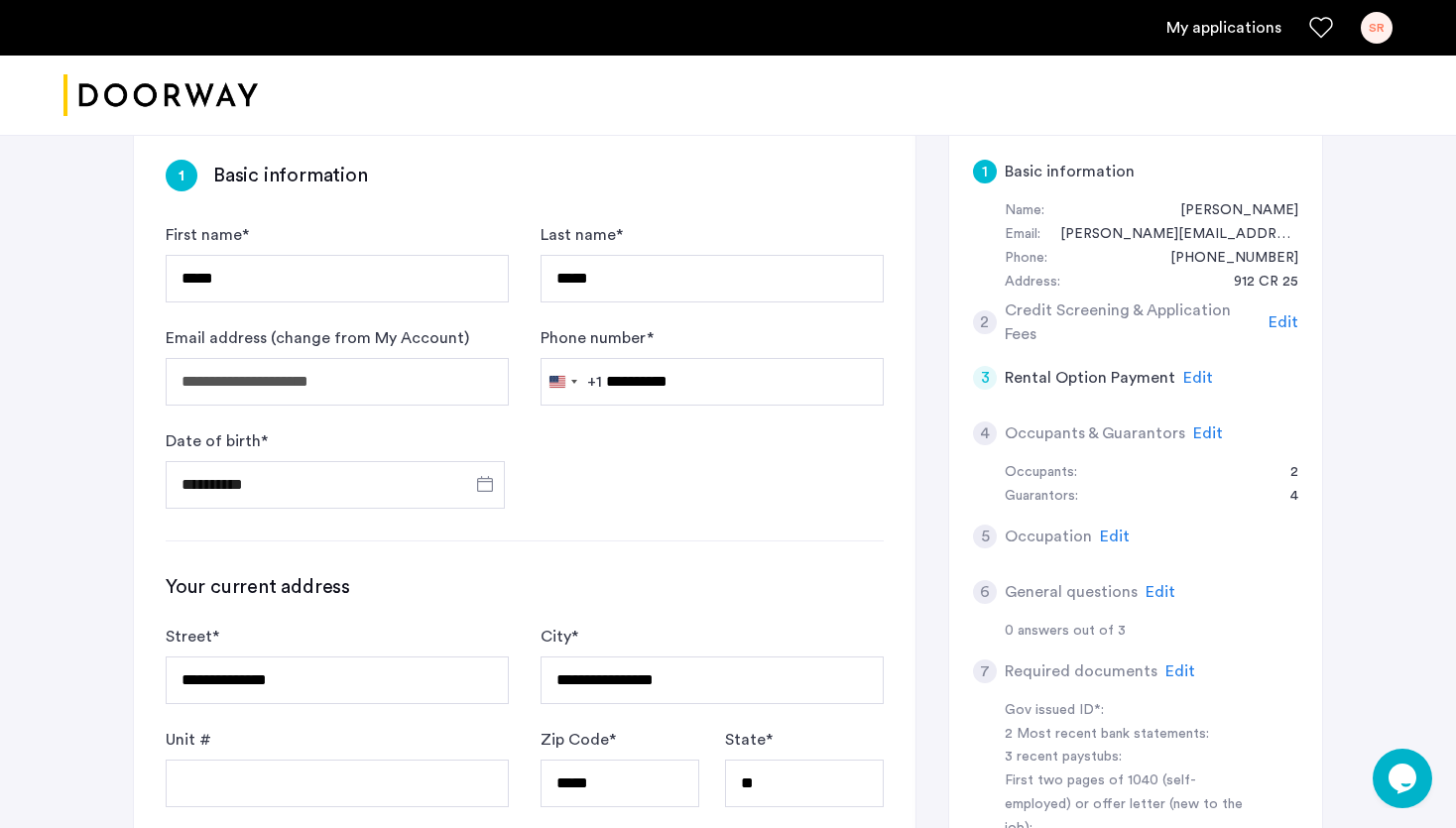 click on "**********" 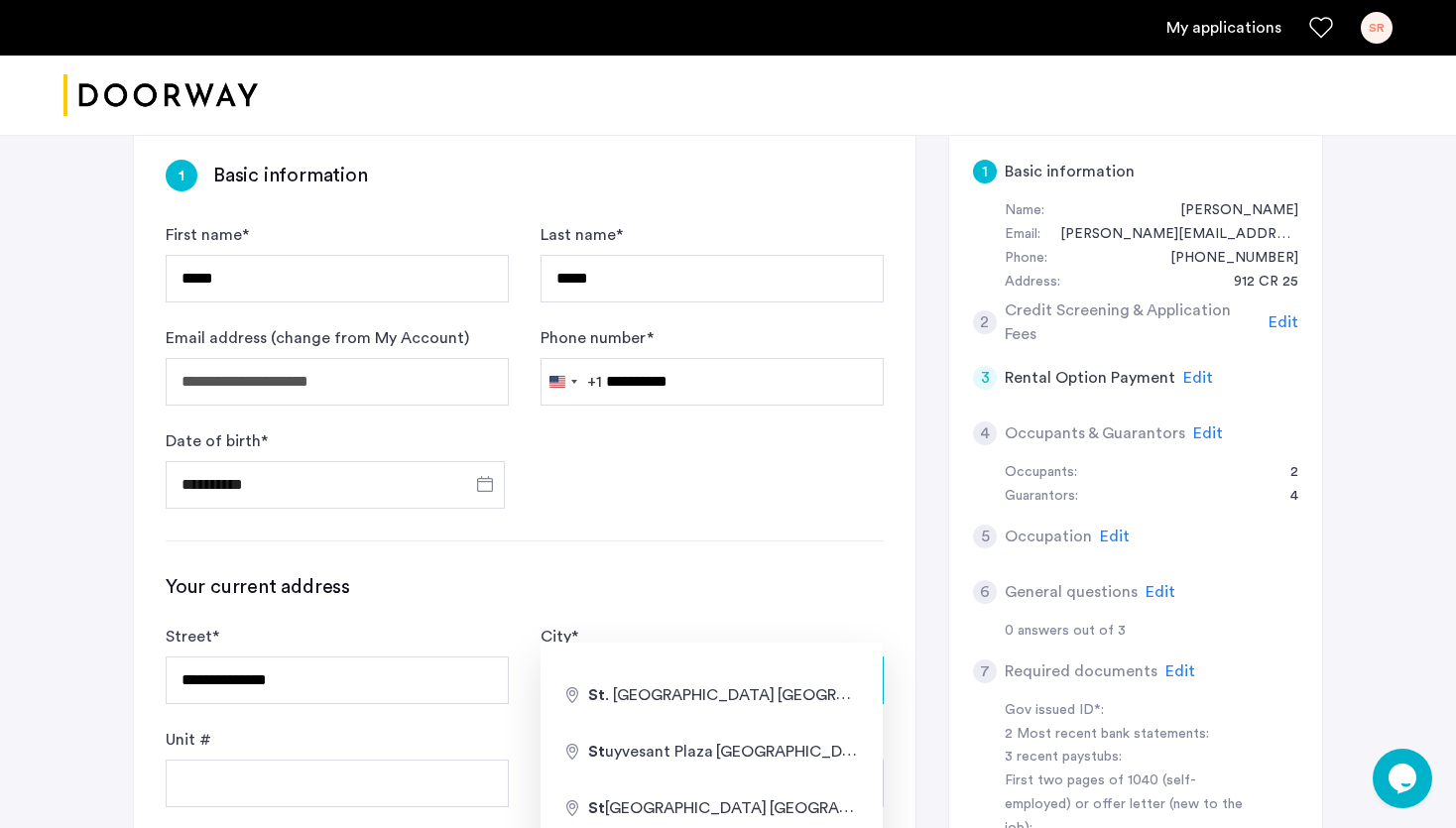 drag, startPoint x: 699, startPoint y: 612, endPoint x: 507, endPoint y: 605, distance: 192.12756 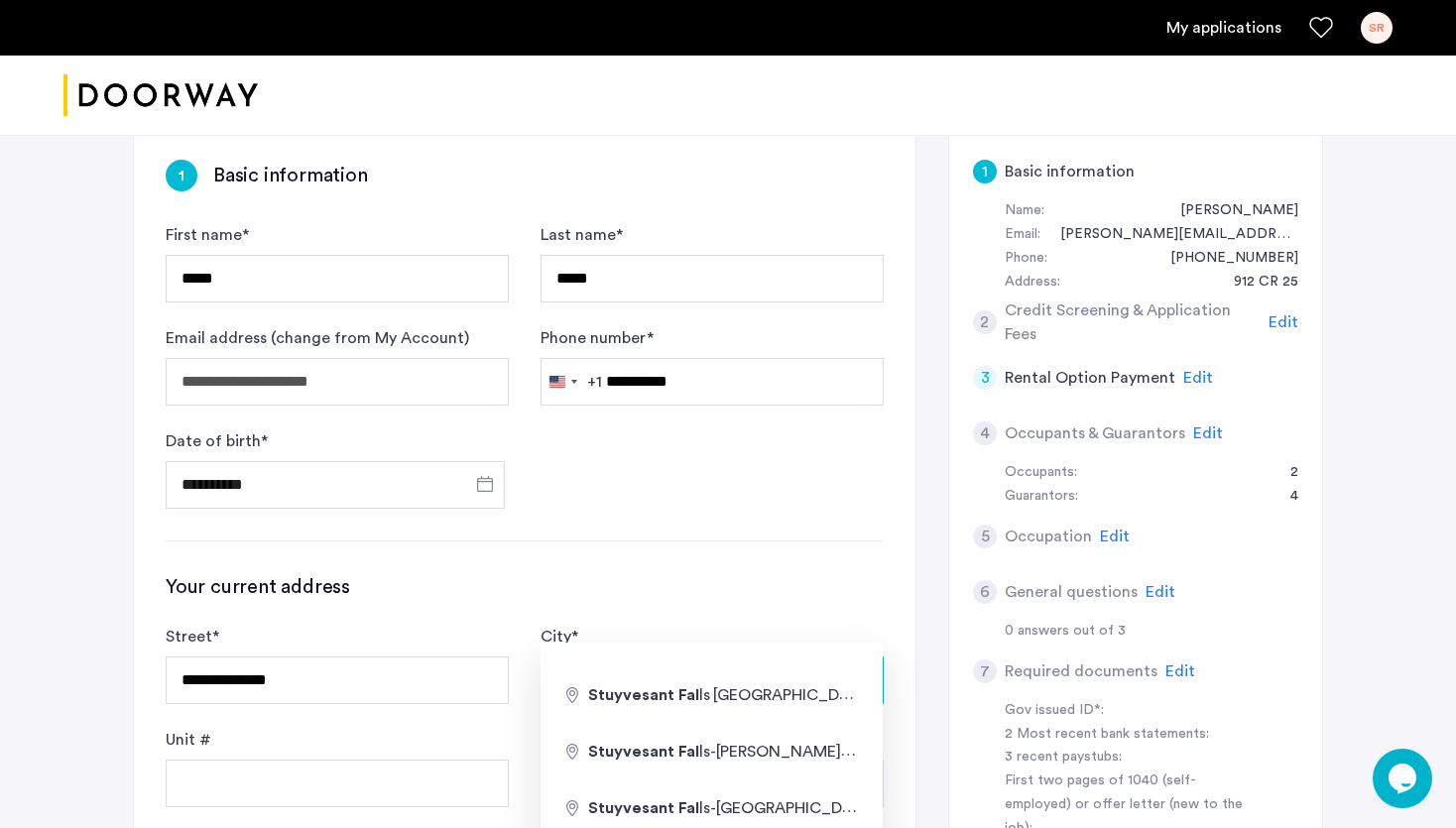 type on "**********" 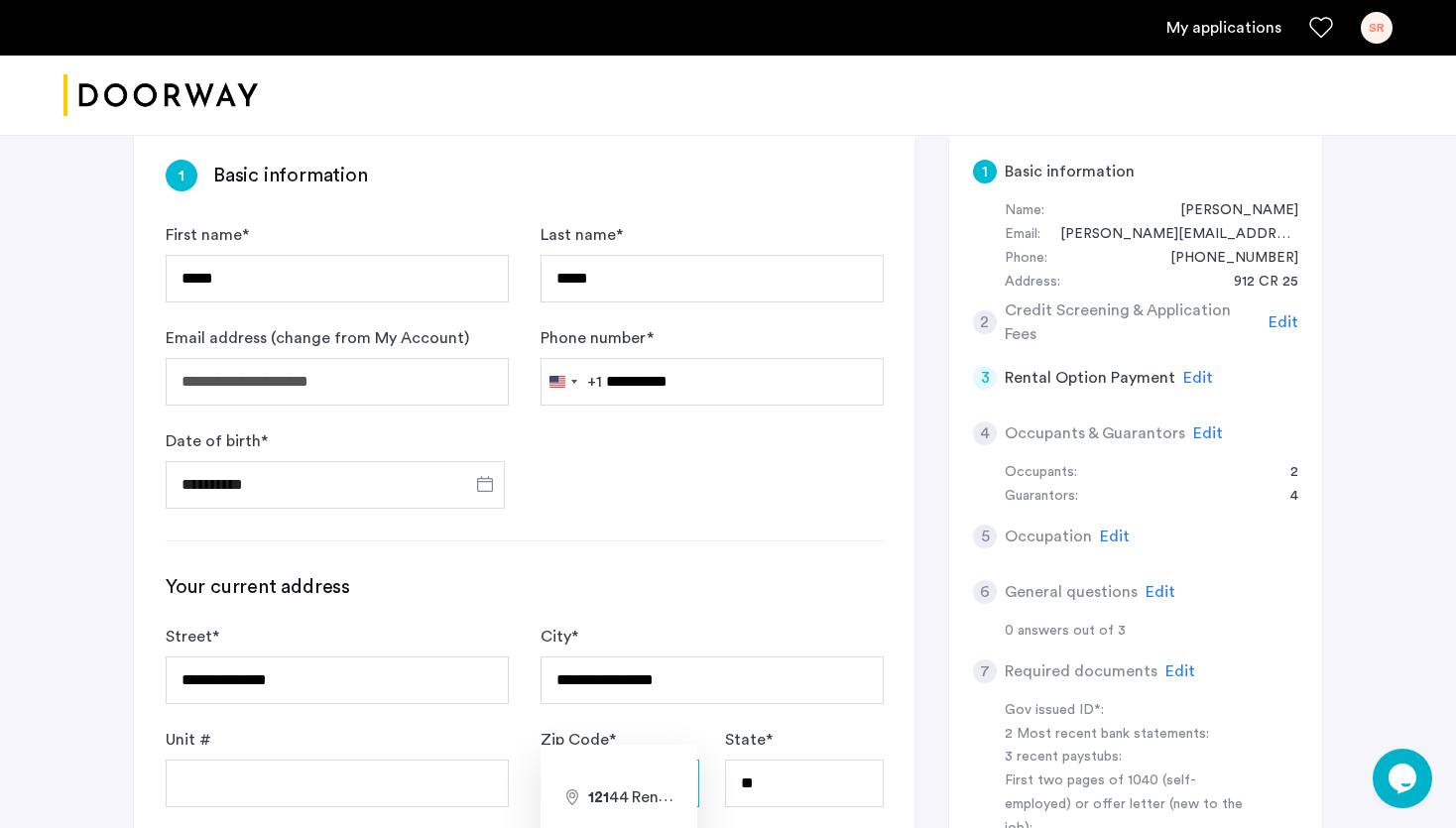 type on "*****" 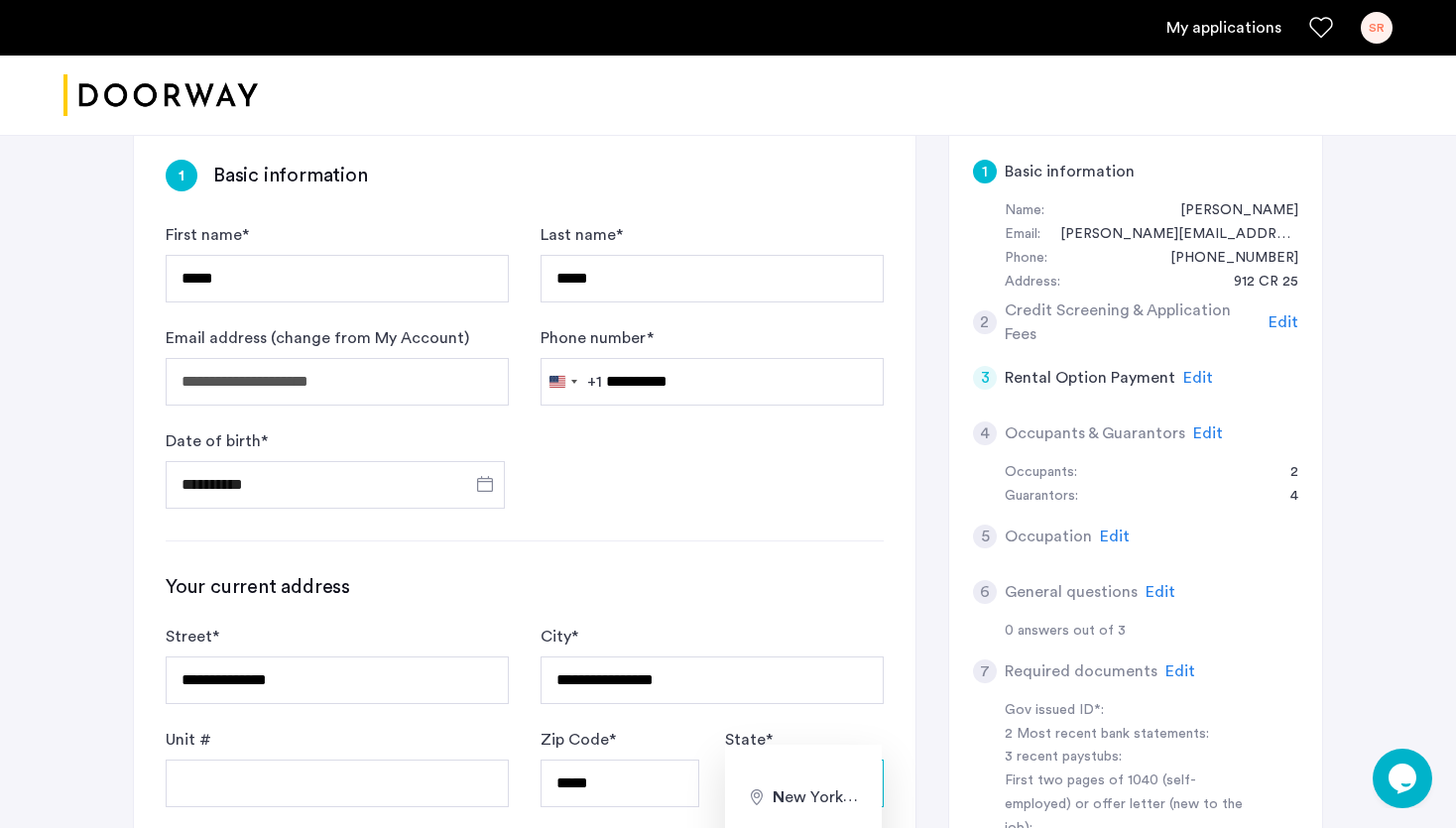 type on "**" 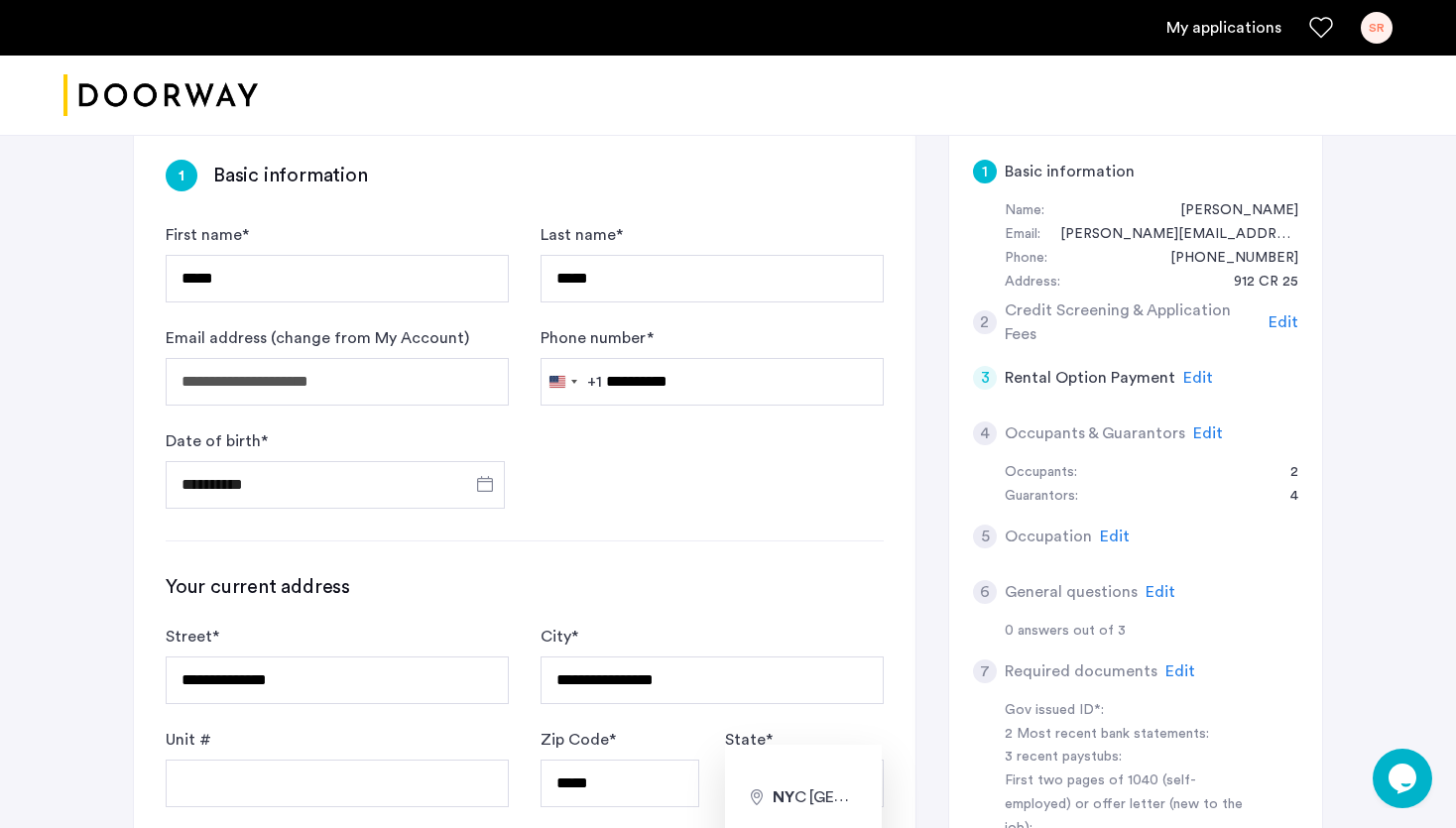scroll, scrollTop: 823, scrollLeft: 0, axis: vertical 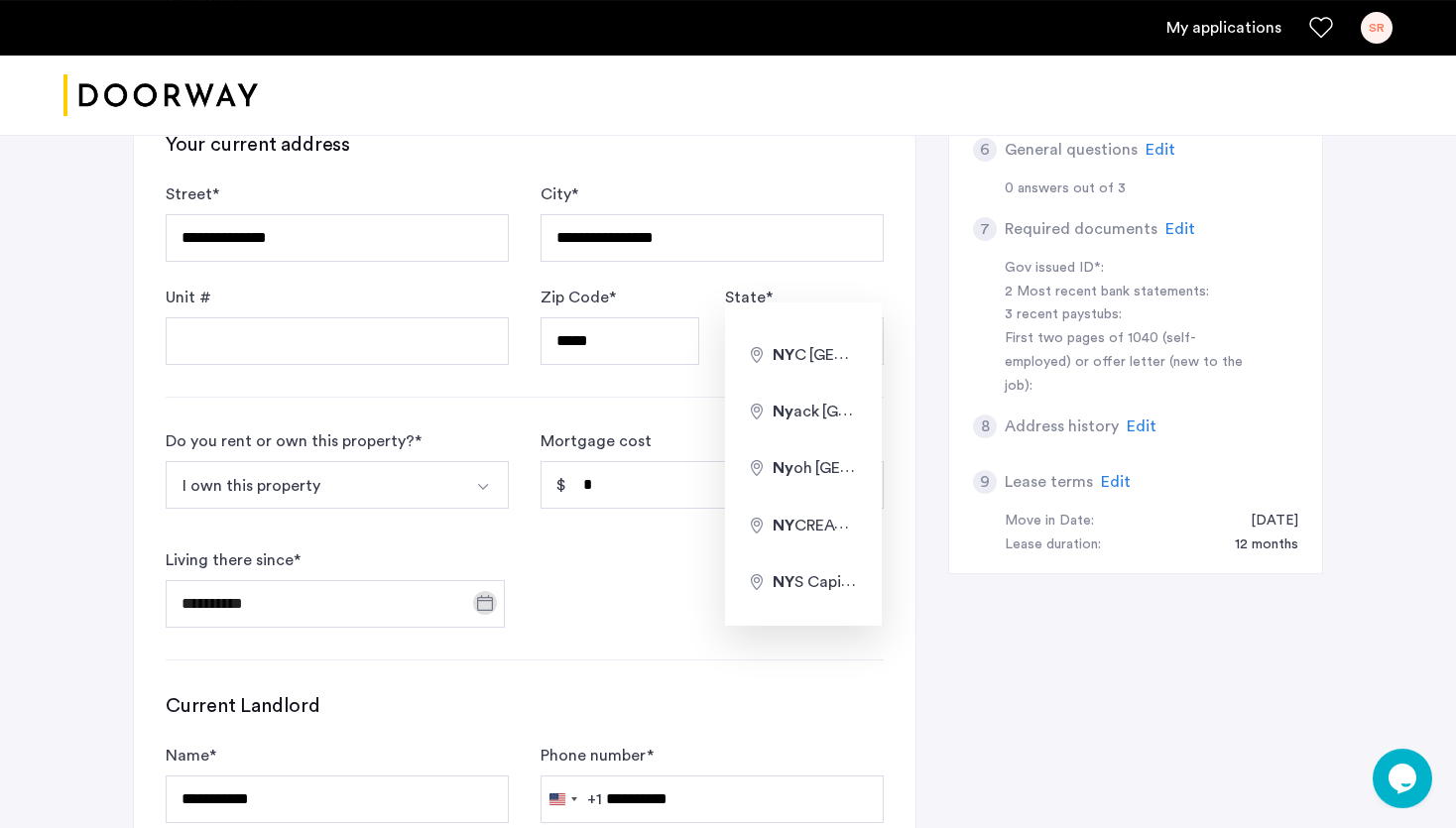 type 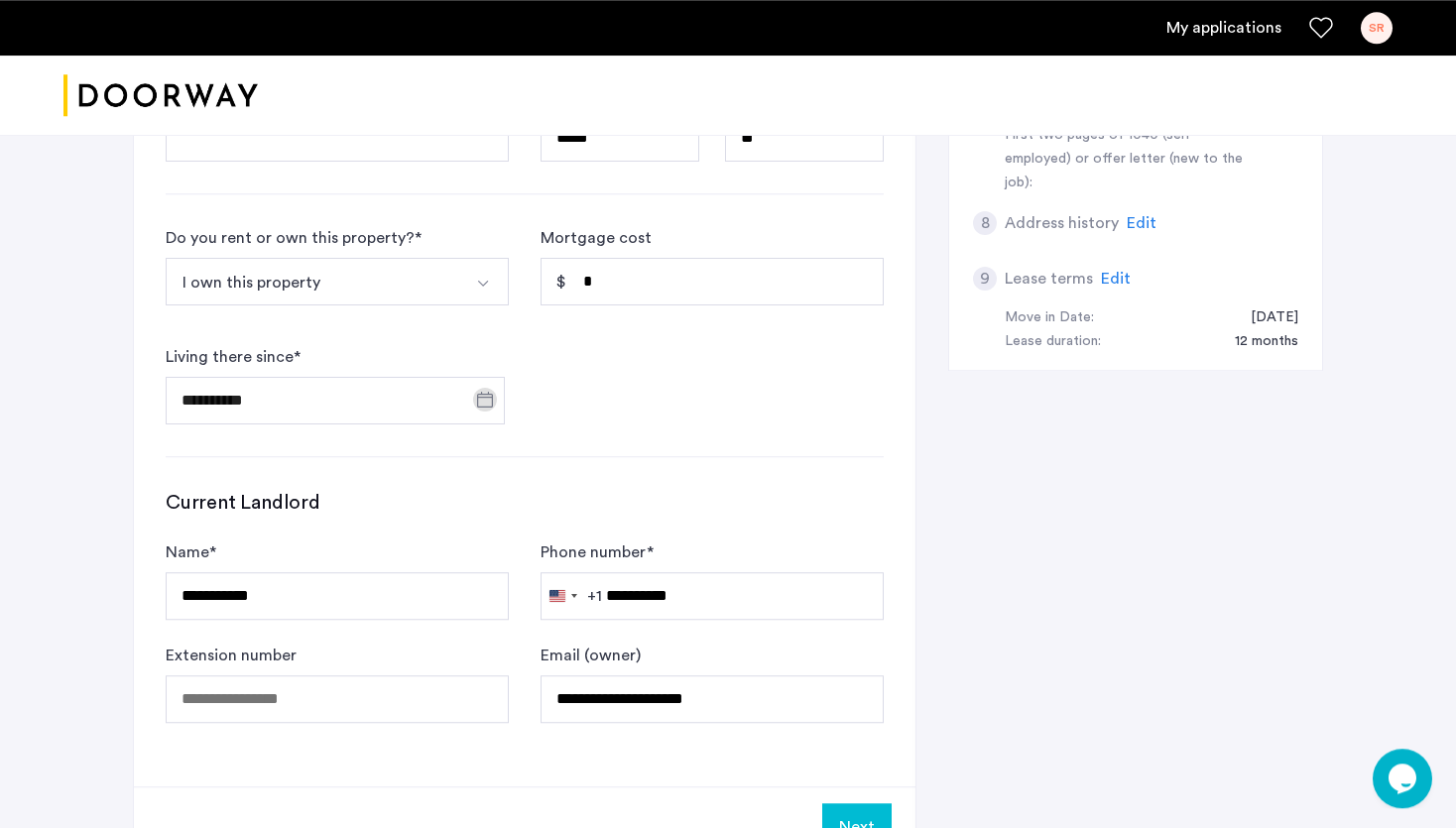 scroll, scrollTop: 1032, scrollLeft: 0, axis: vertical 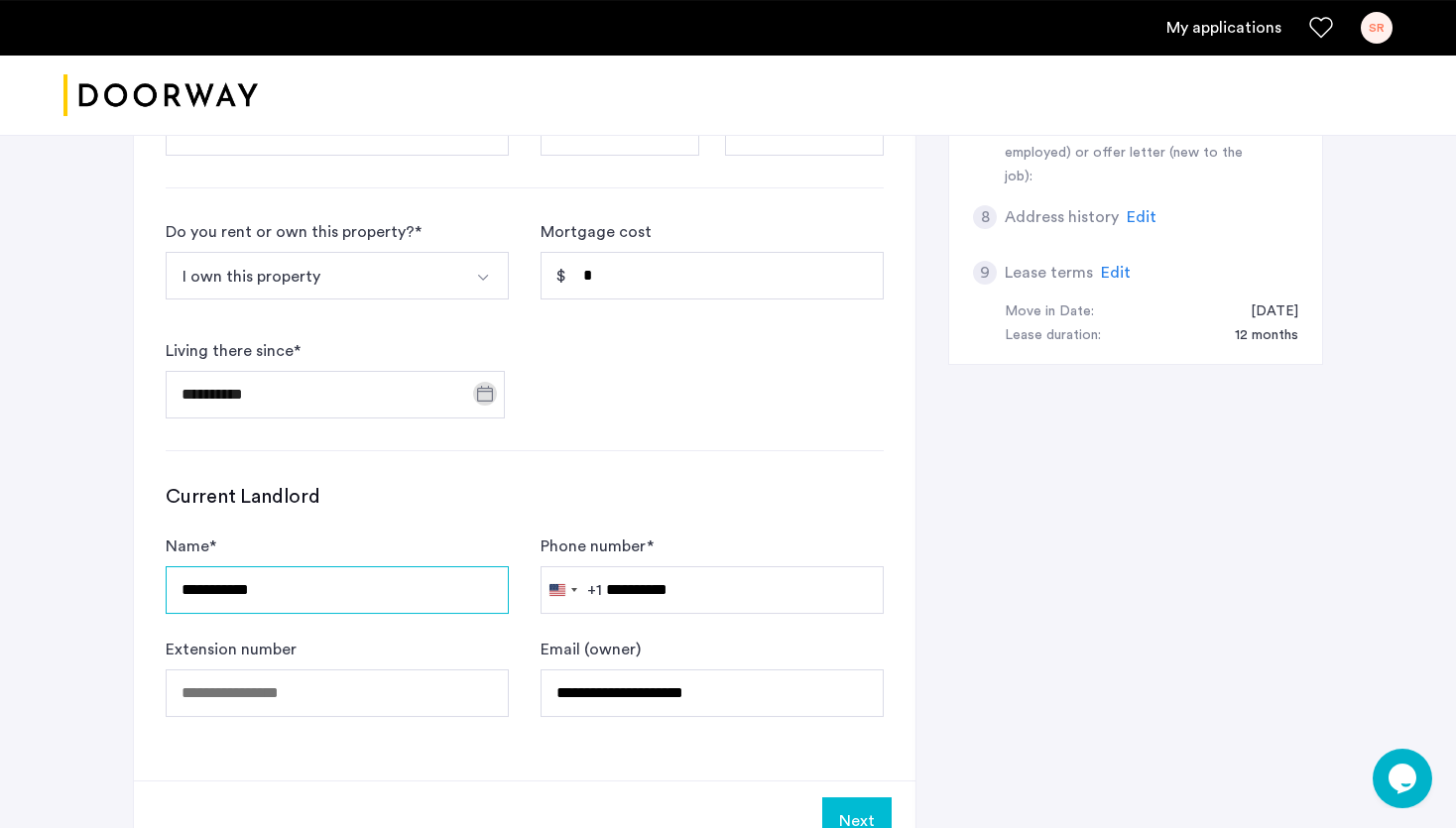 drag, startPoint x: 294, startPoint y: 518, endPoint x: 99, endPoint y: 515, distance: 195.02308 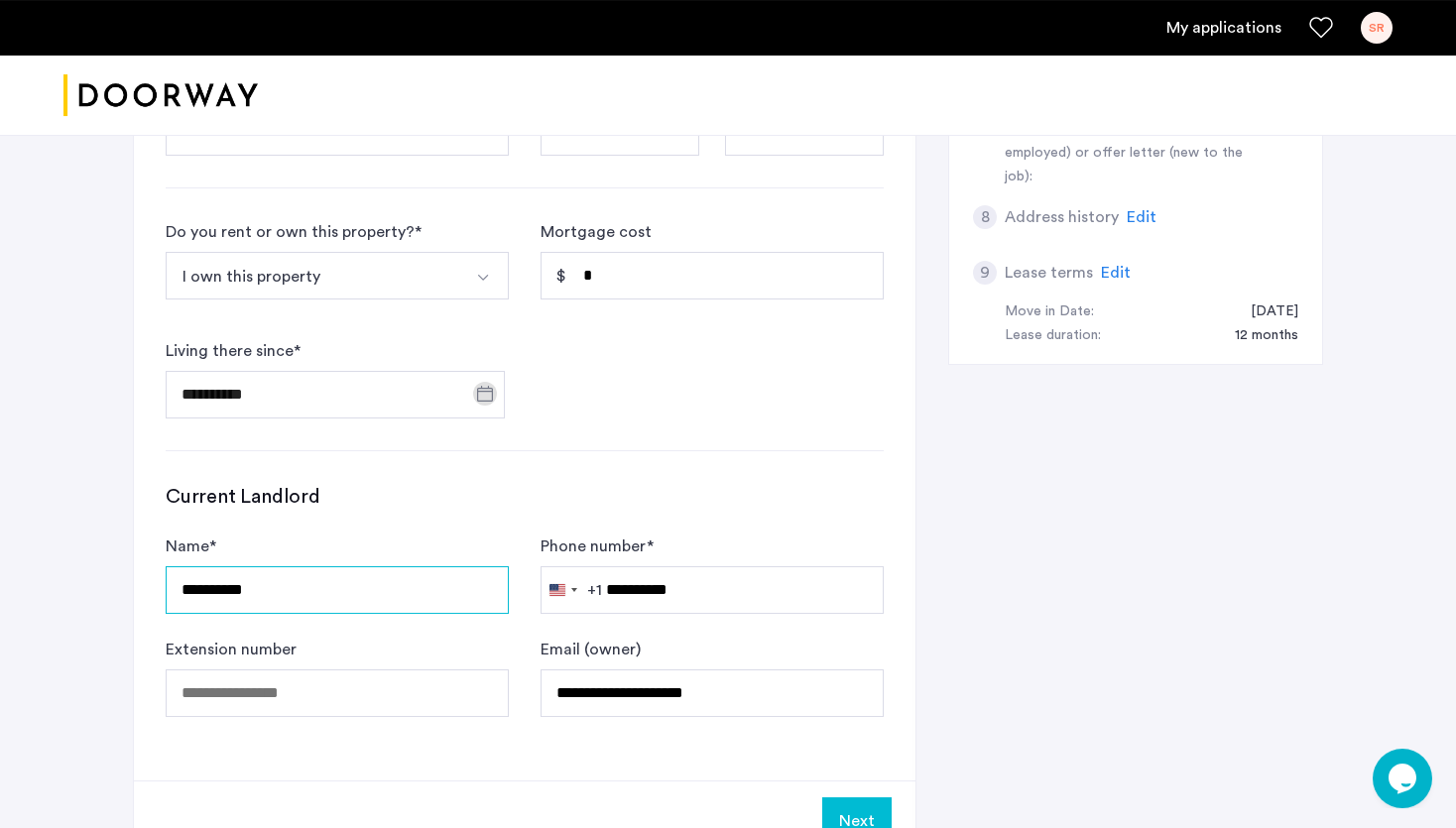 type on "**********" 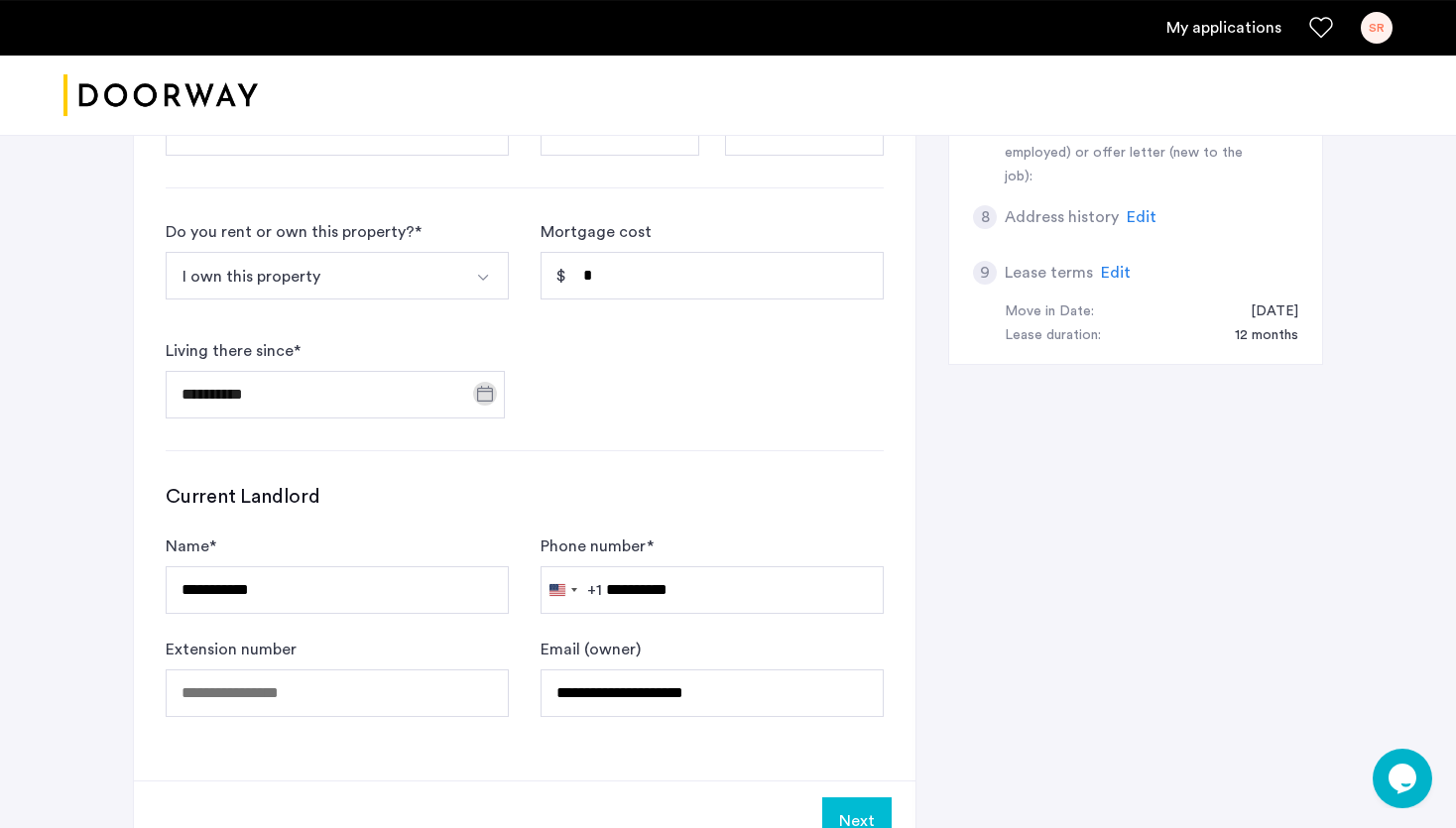 type 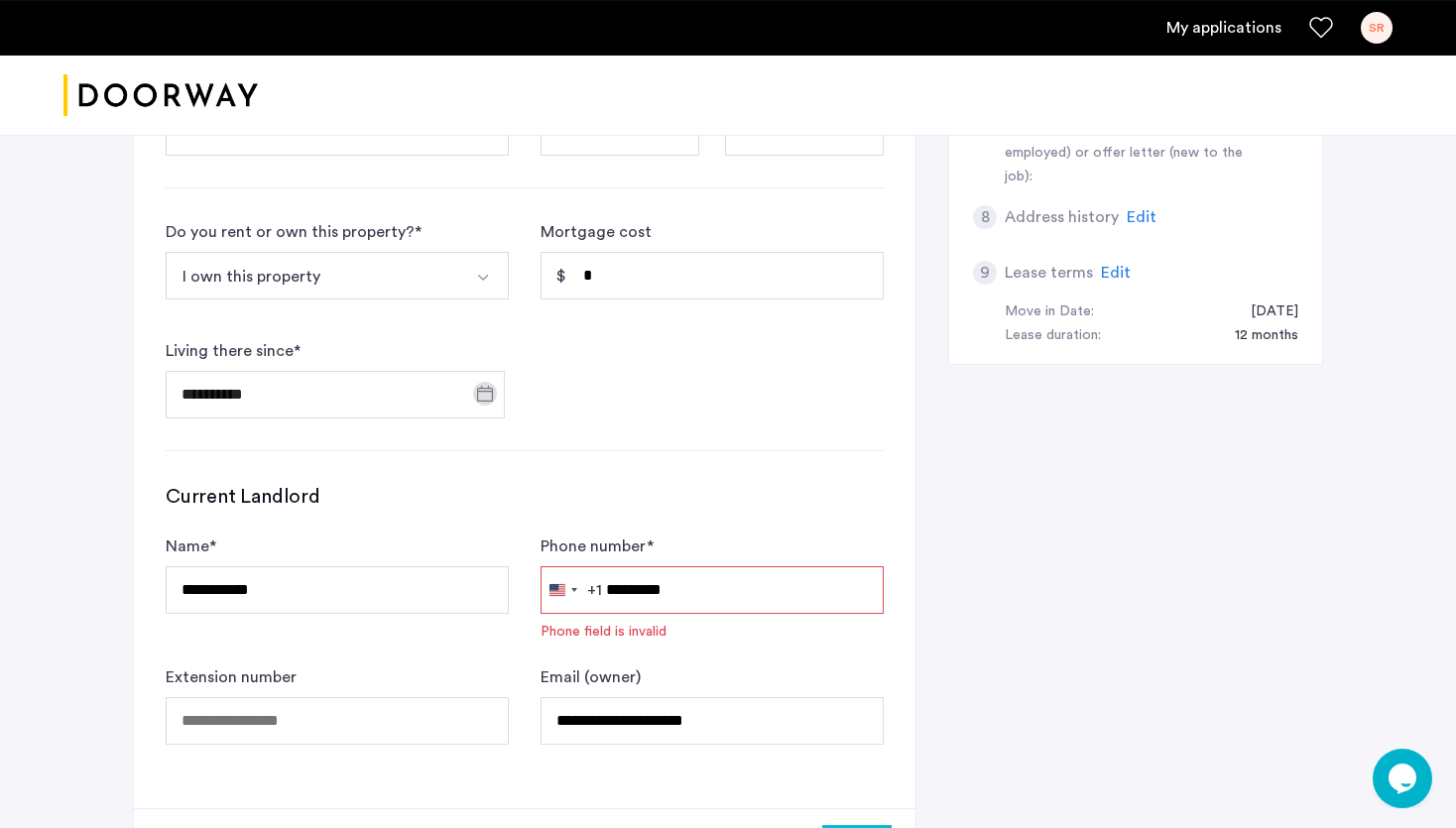type on "**********" 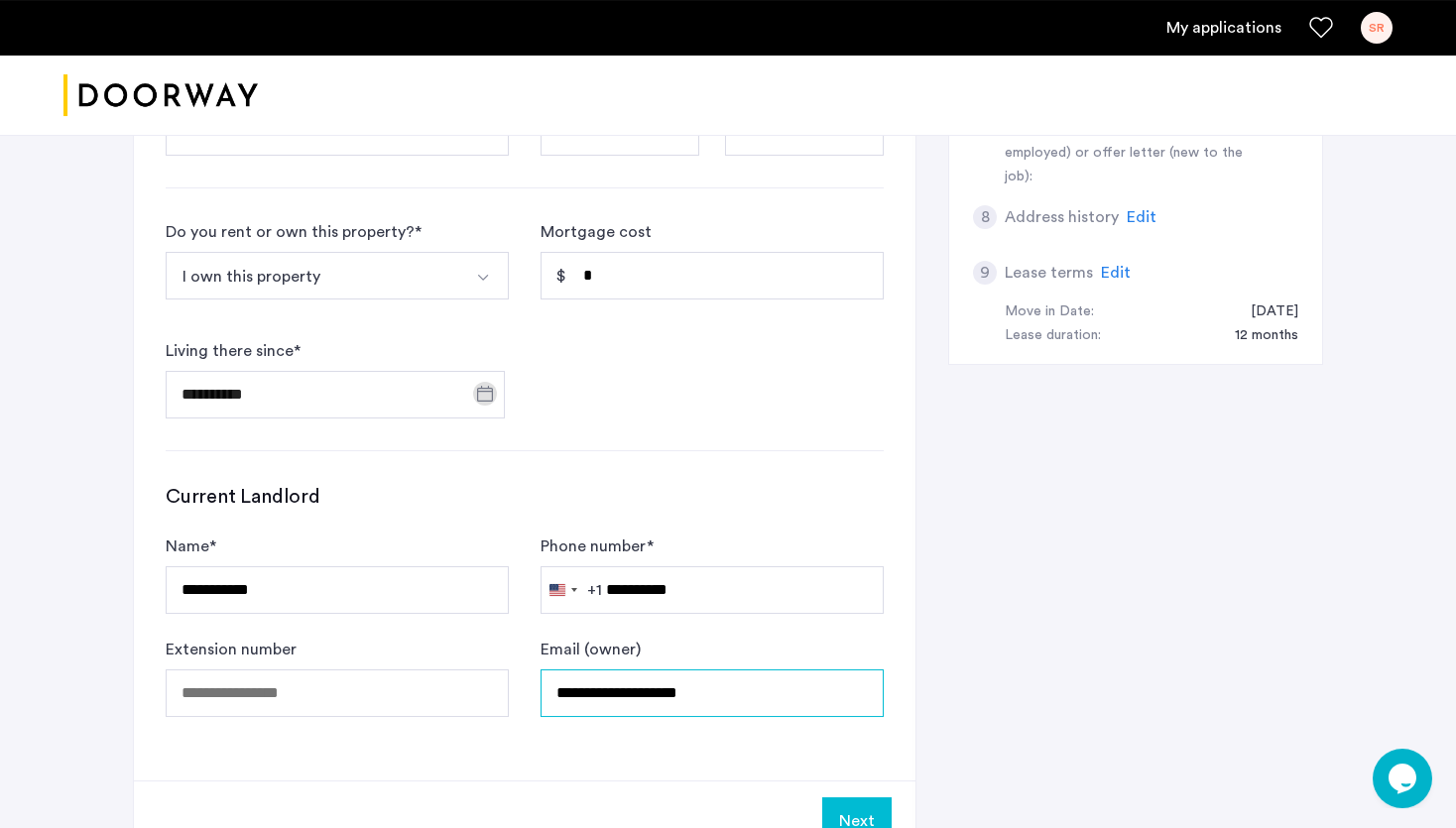 type on "**********" 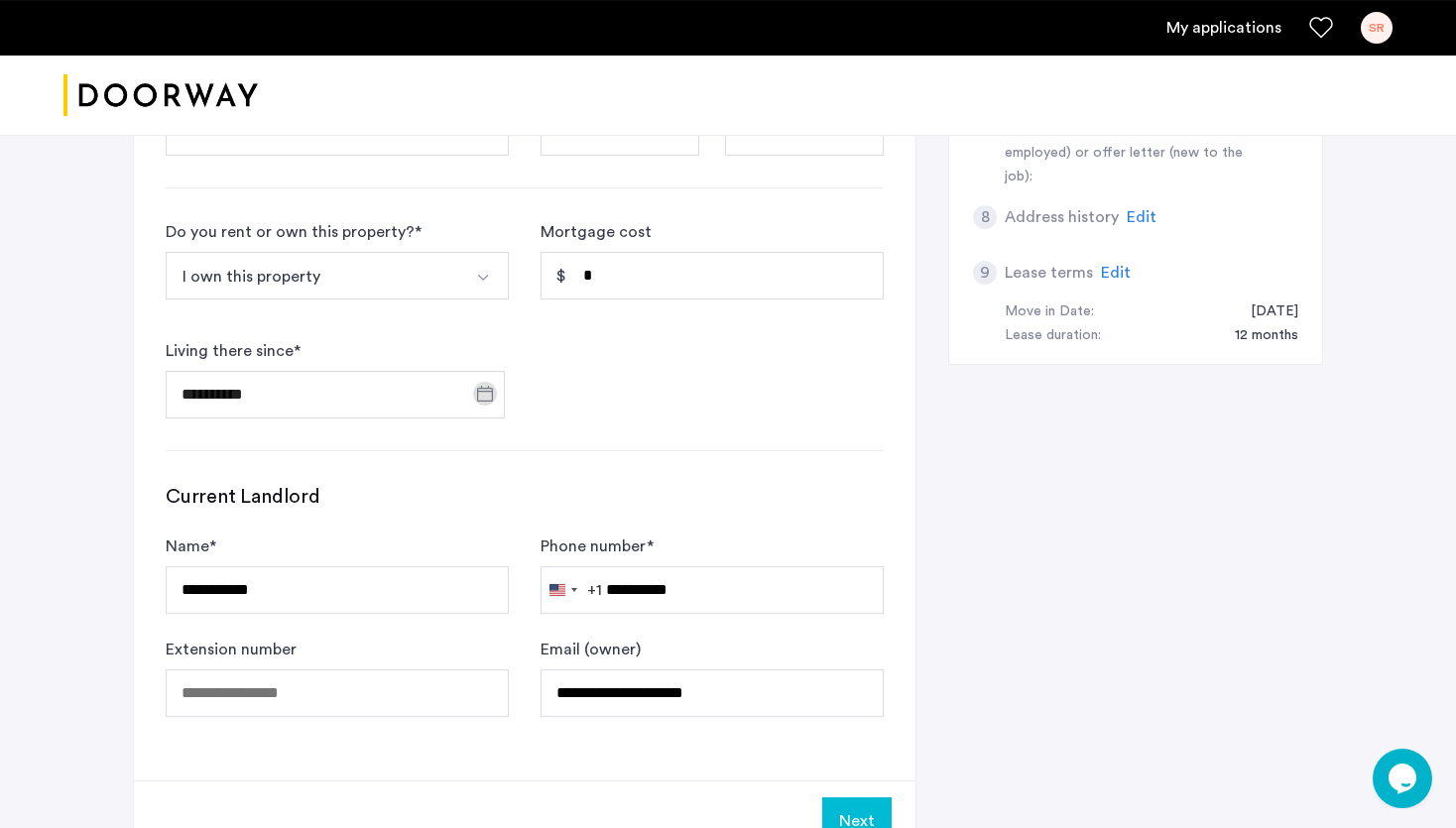 type 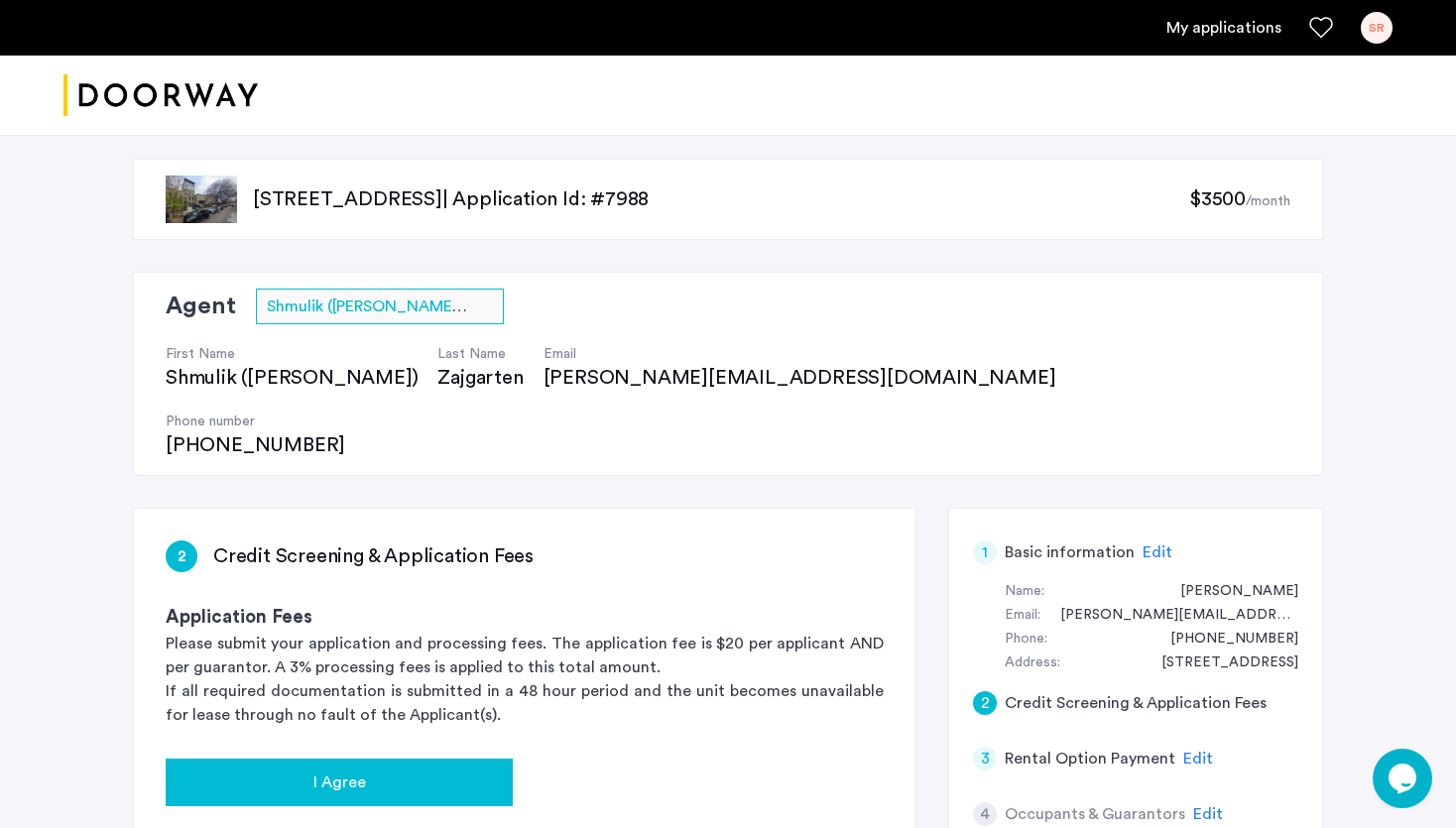 click on "I Agree" 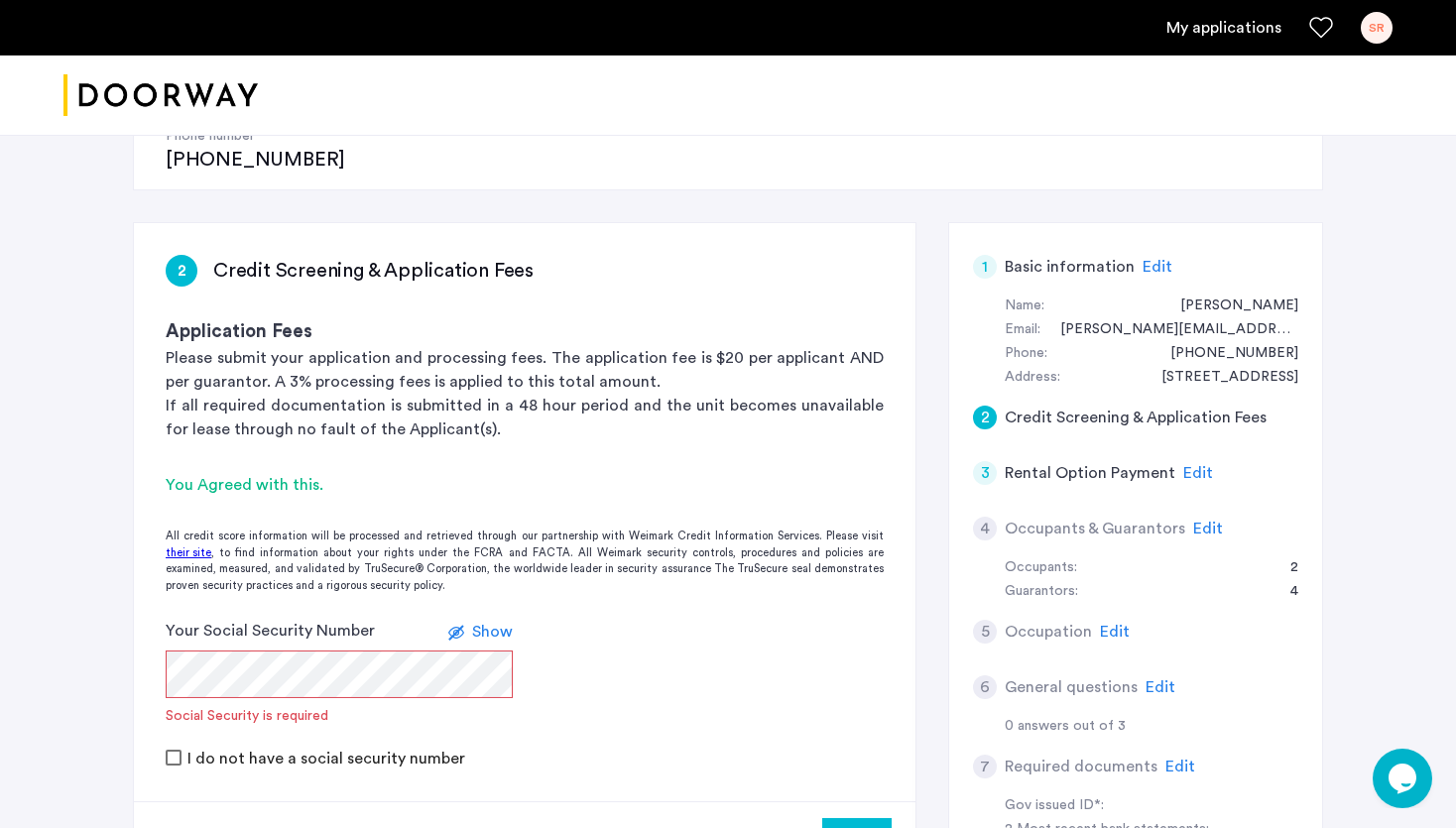 scroll, scrollTop: 313, scrollLeft: 0, axis: vertical 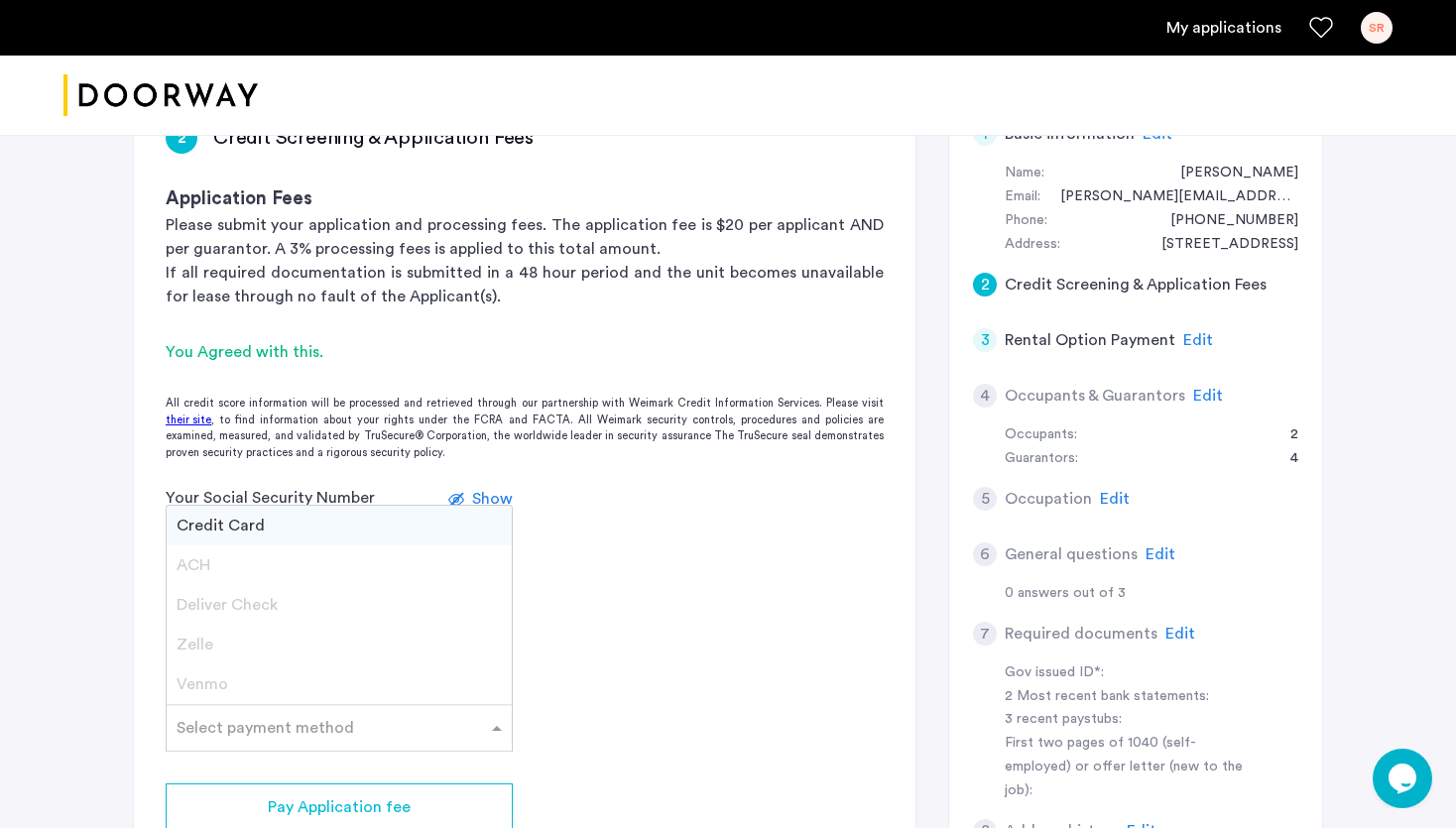 click 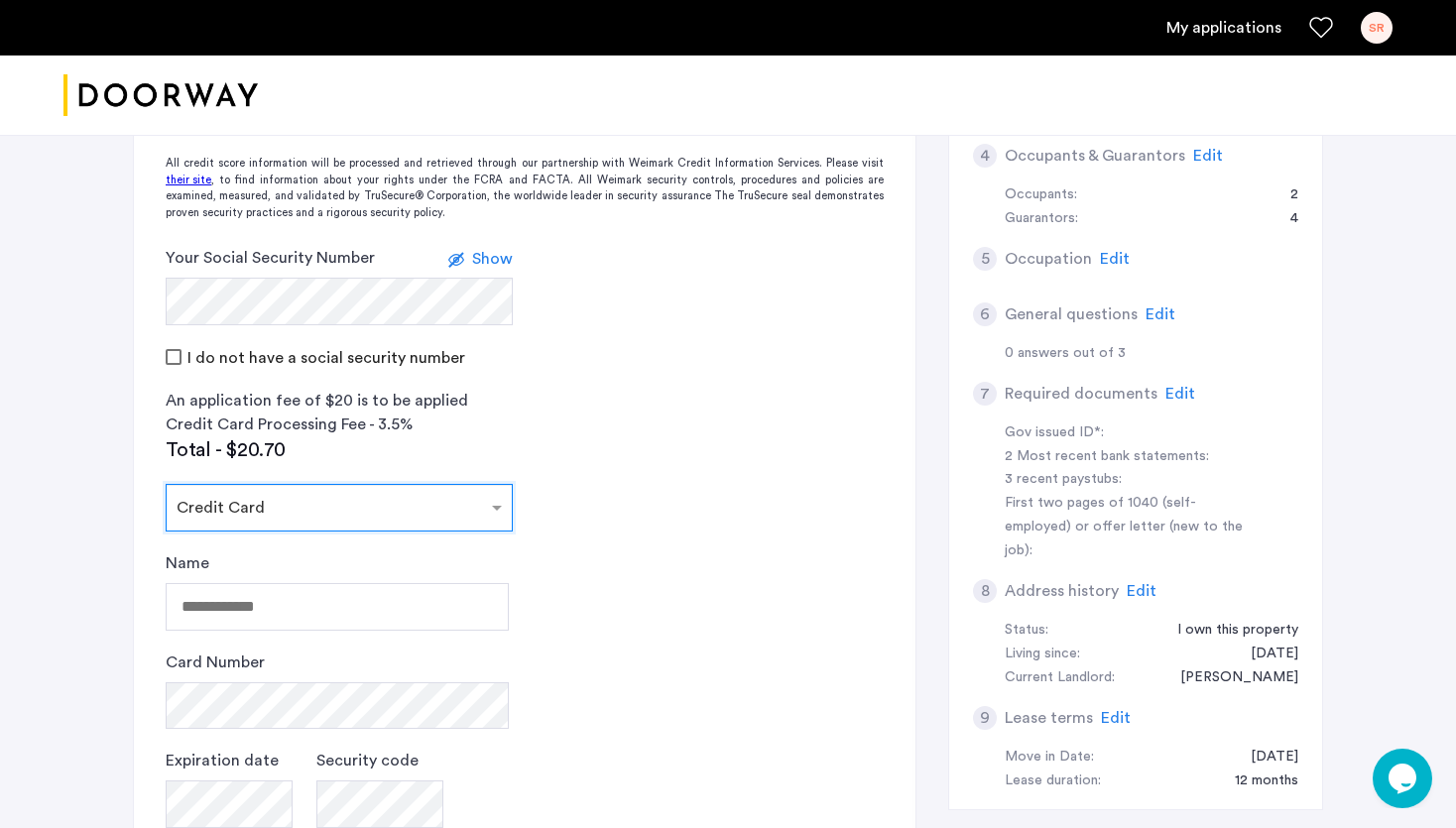 scroll, scrollTop: 733, scrollLeft: 0, axis: vertical 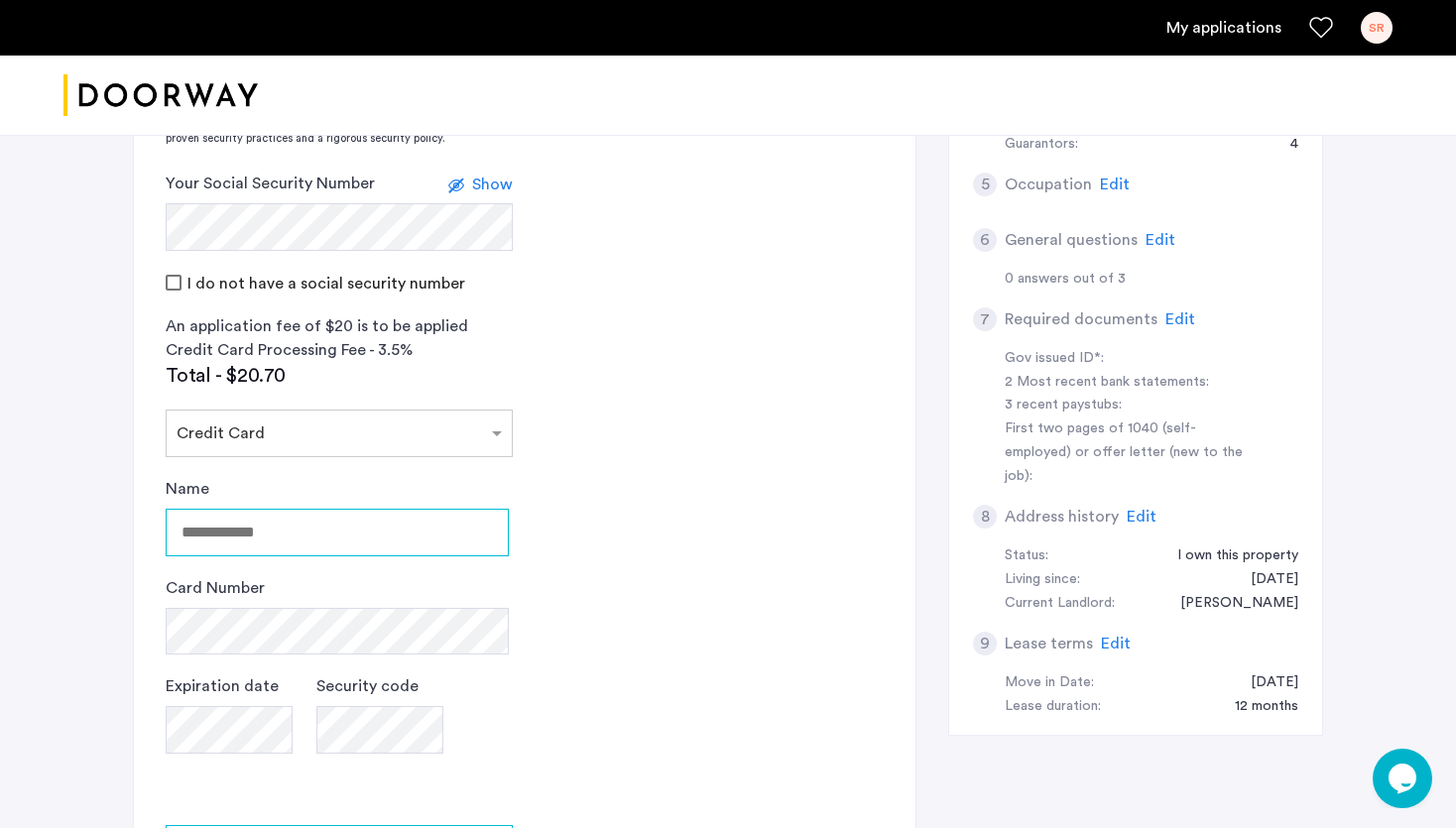 drag, startPoint x: 320, startPoint y: 459, endPoint x: 23, endPoint y: 438, distance: 297.7415 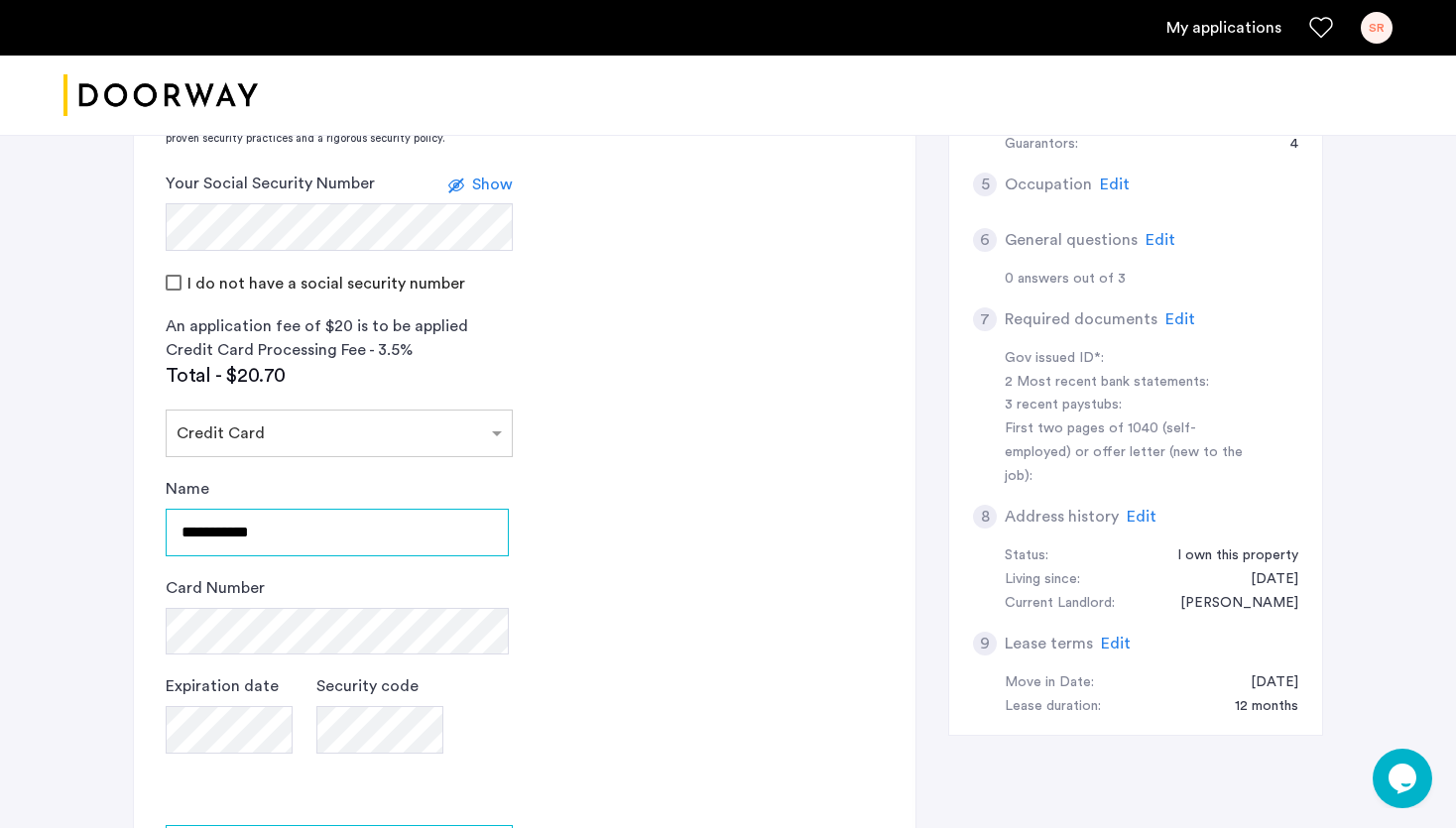 type on "**********" 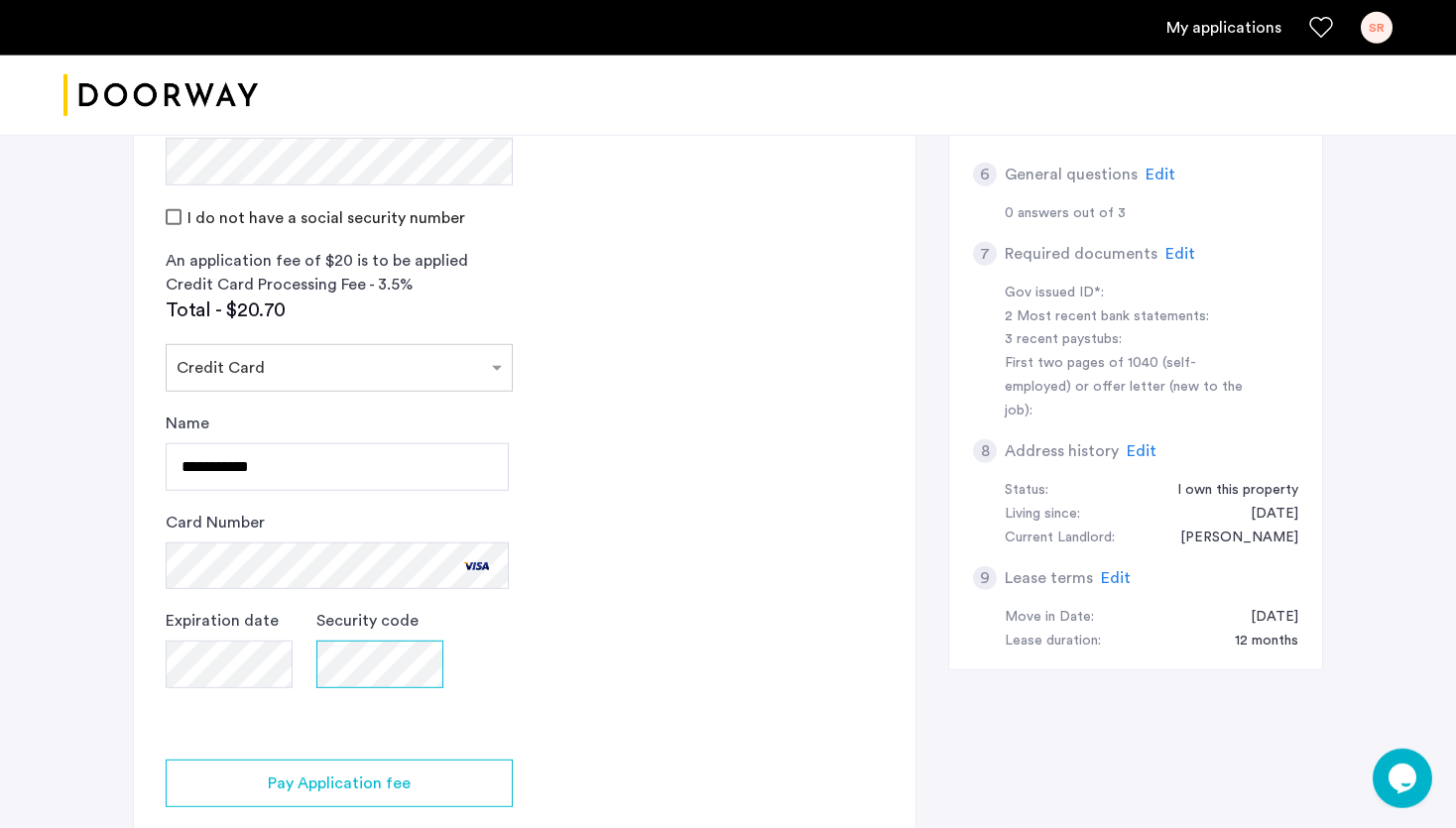 scroll, scrollTop: 837, scrollLeft: 0, axis: vertical 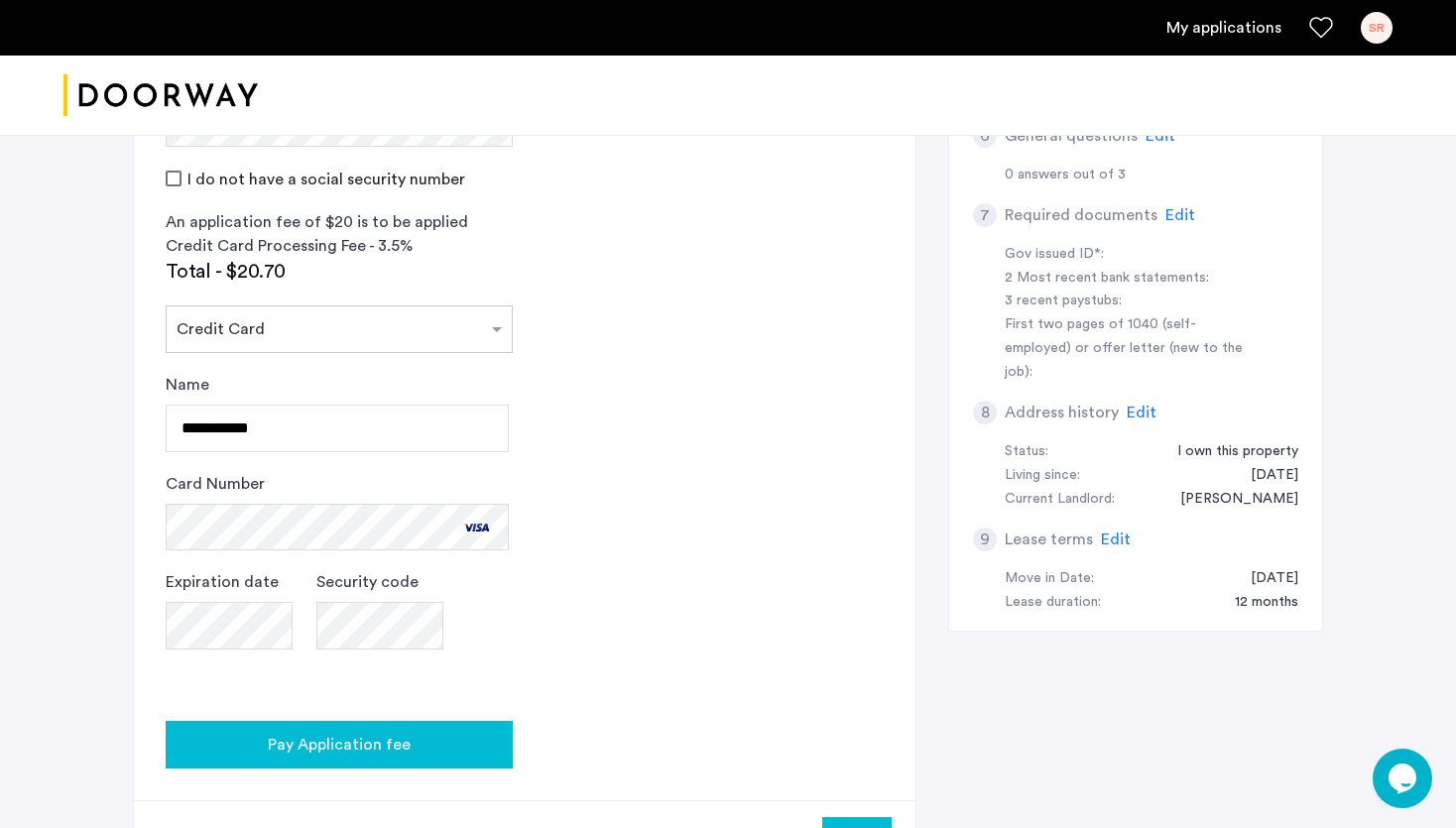 click on "Pay Application fee" 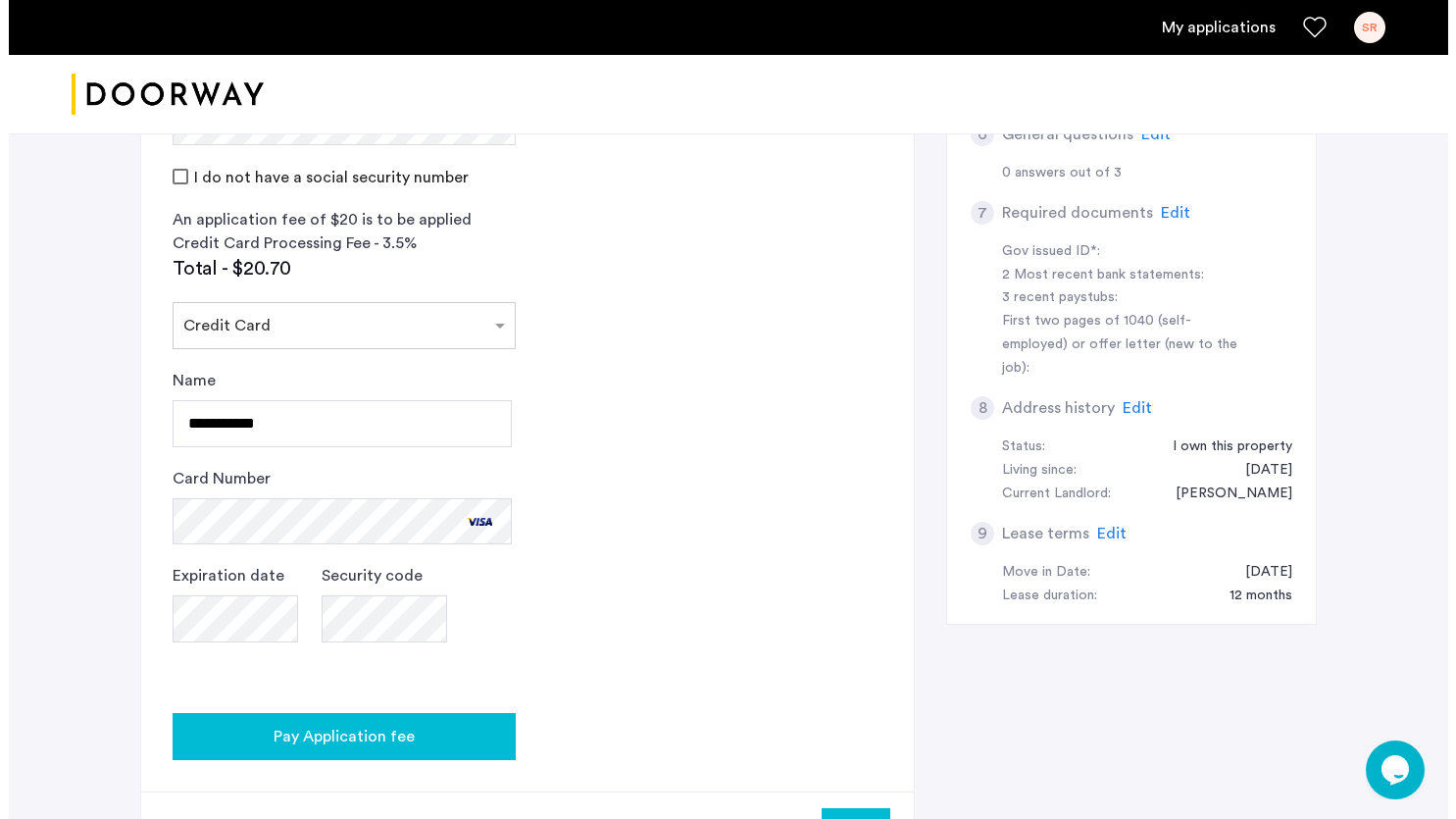 scroll, scrollTop: 0, scrollLeft: 0, axis: both 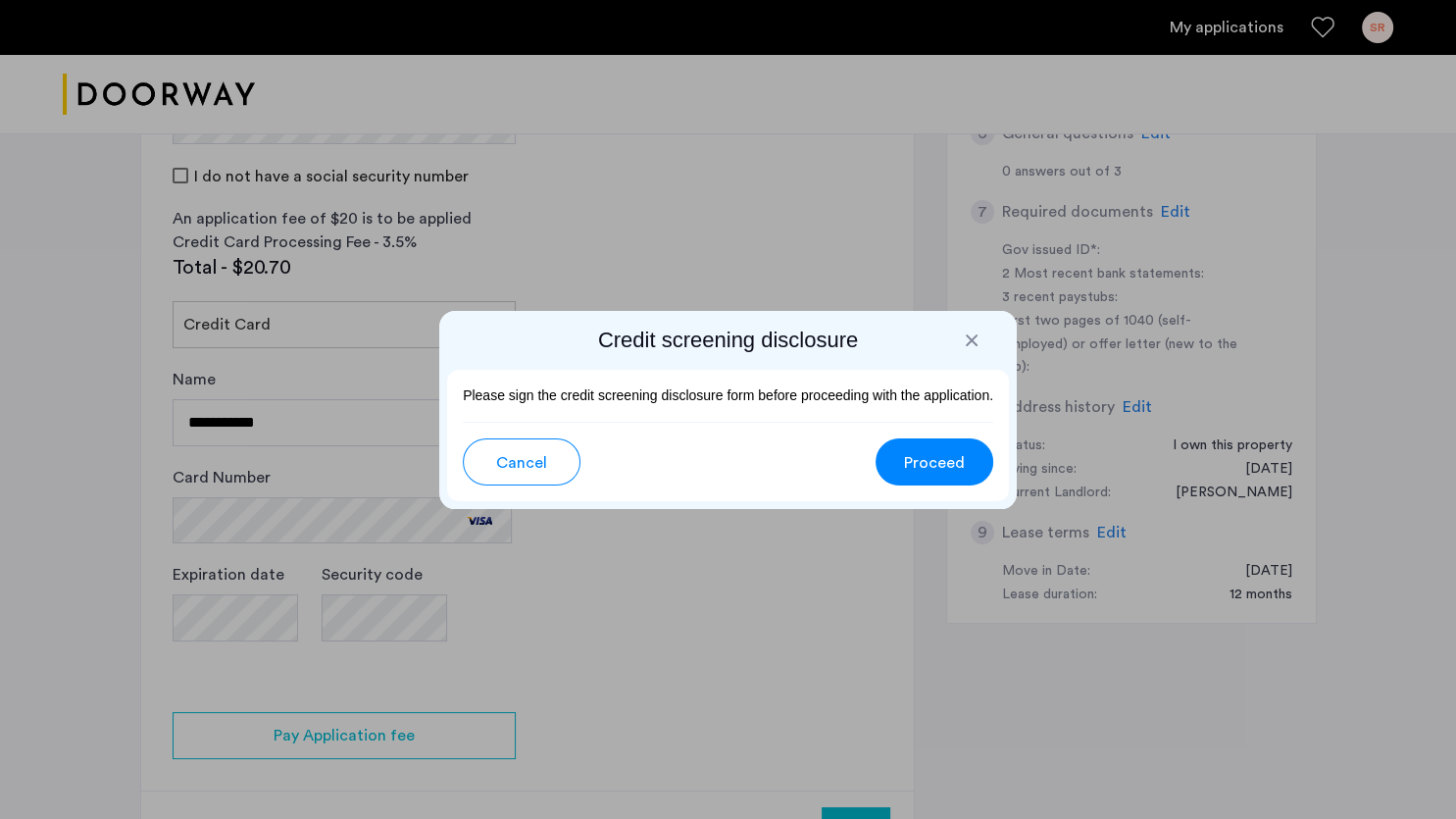 click on "Proceed" at bounding box center [934, 463] 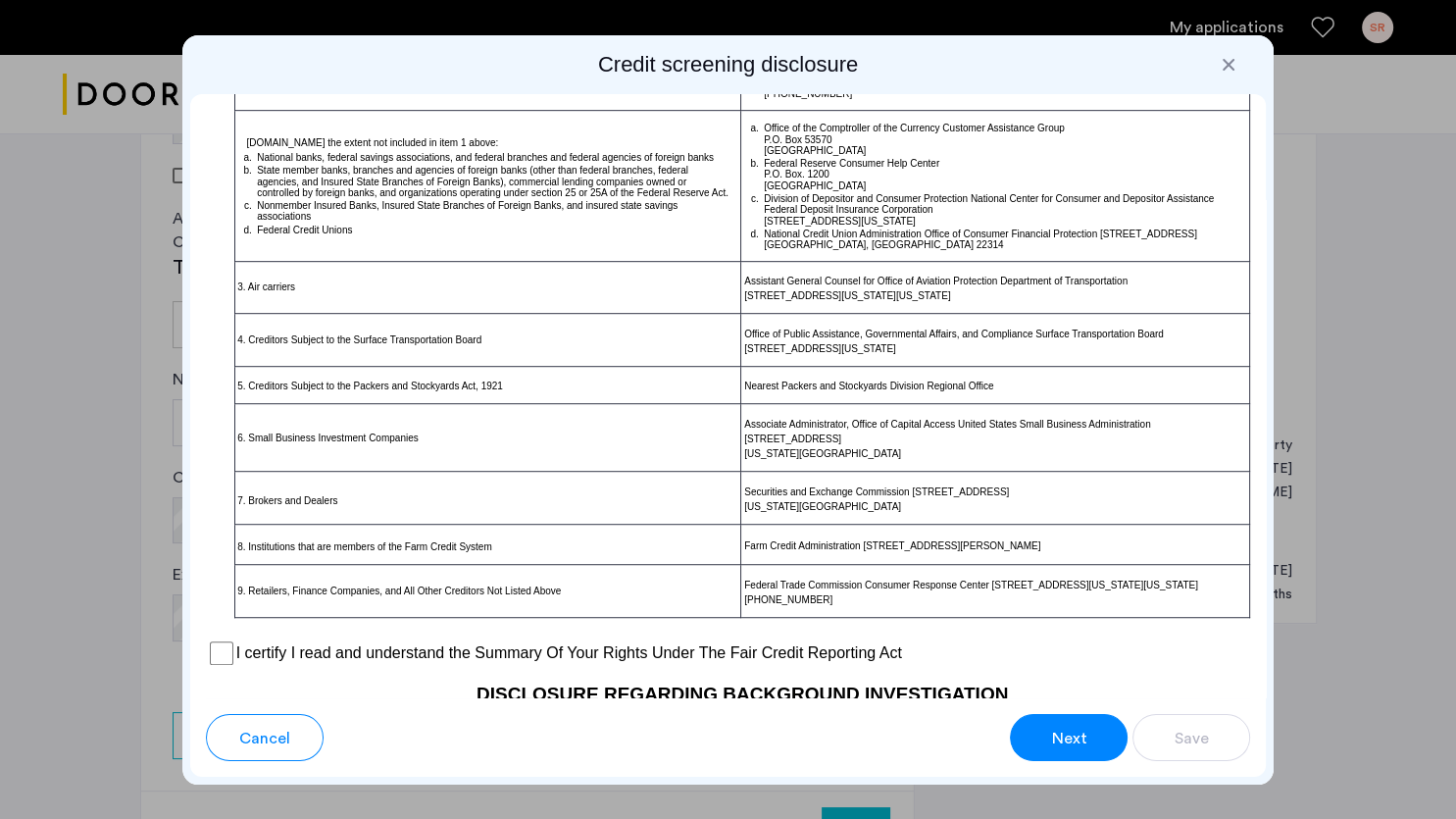 scroll, scrollTop: 1243, scrollLeft: 0, axis: vertical 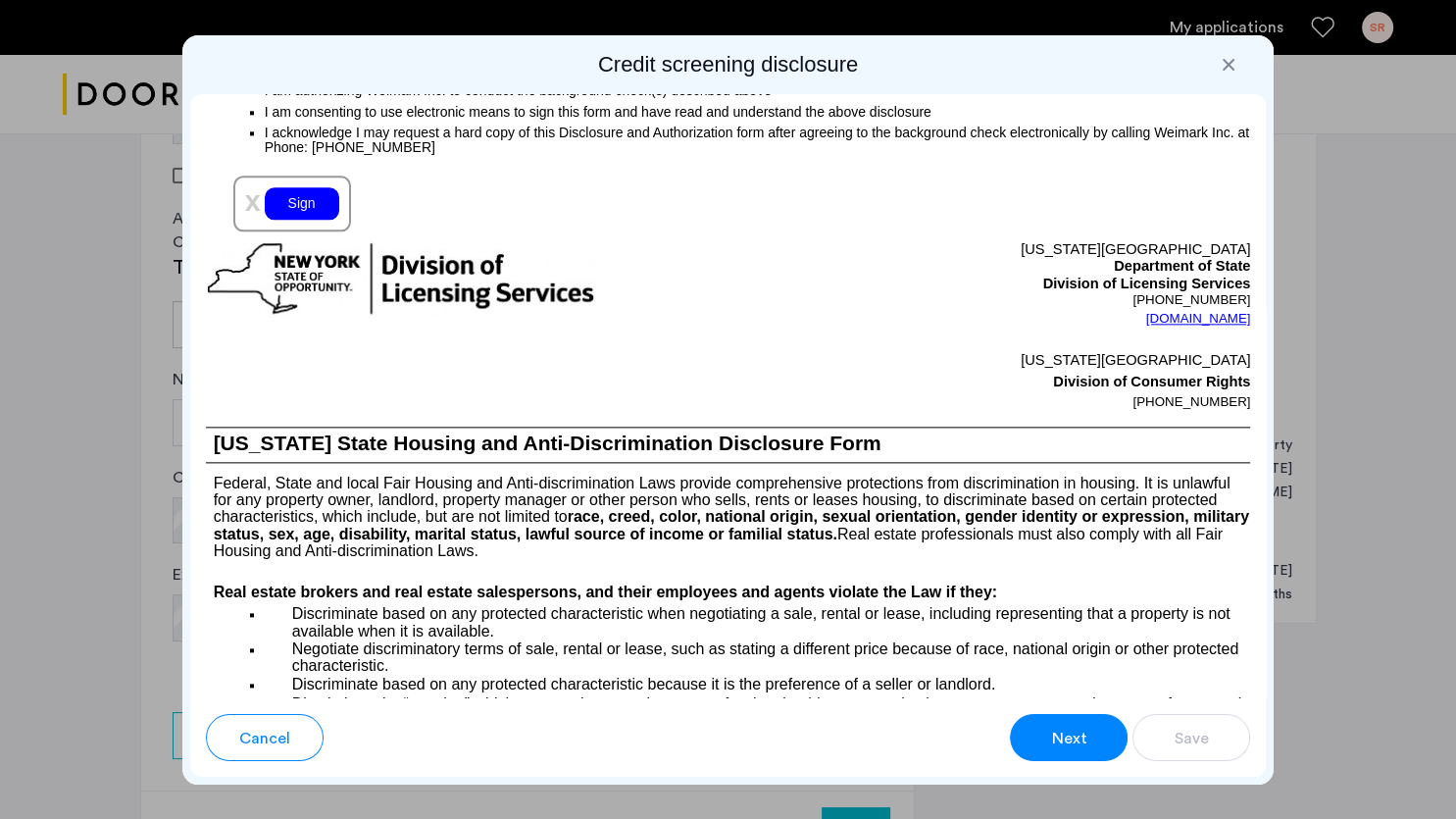 click on "Sign" at bounding box center (302, 203) 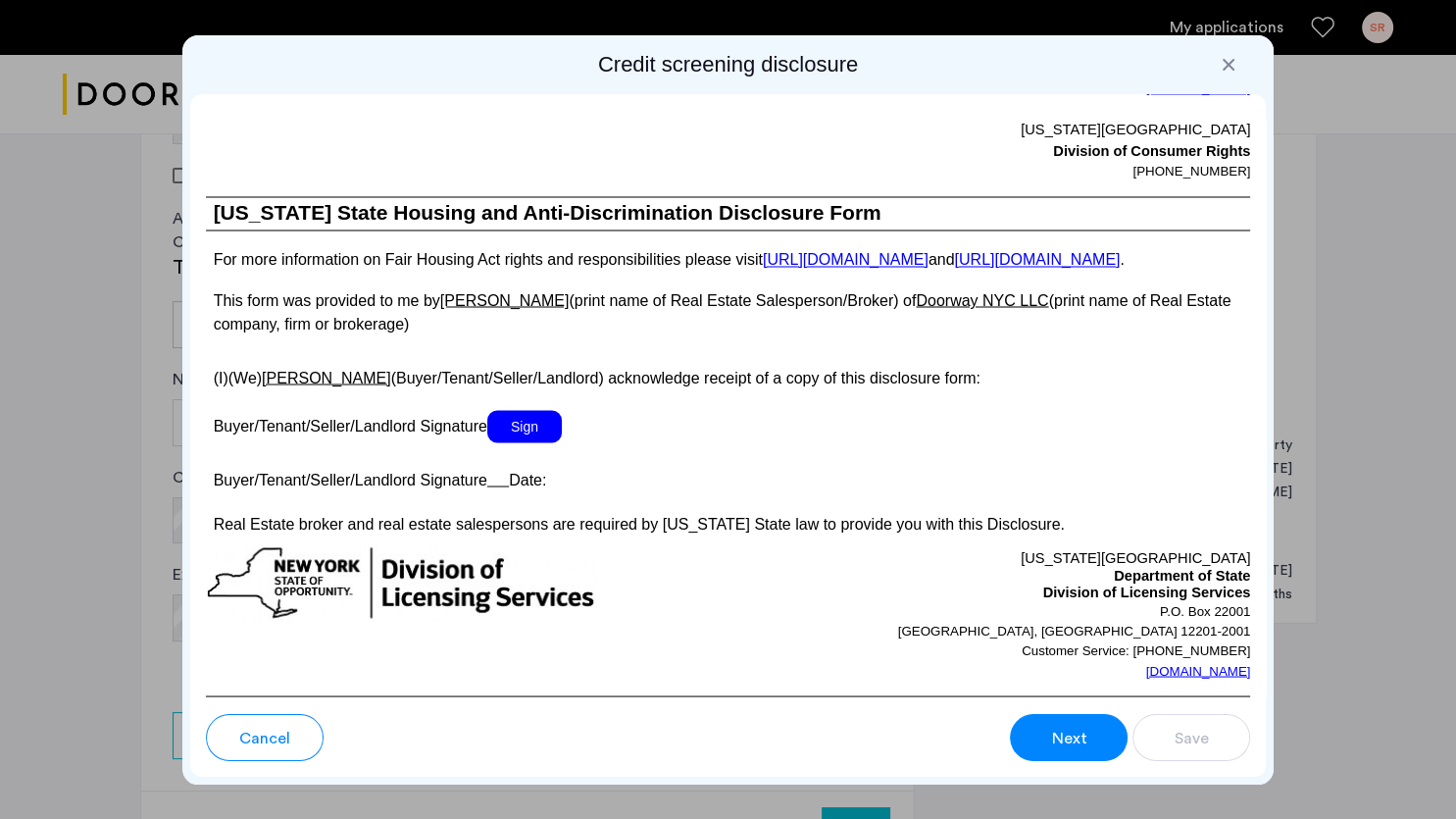 scroll, scrollTop: 3418, scrollLeft: 0, axis: vertical 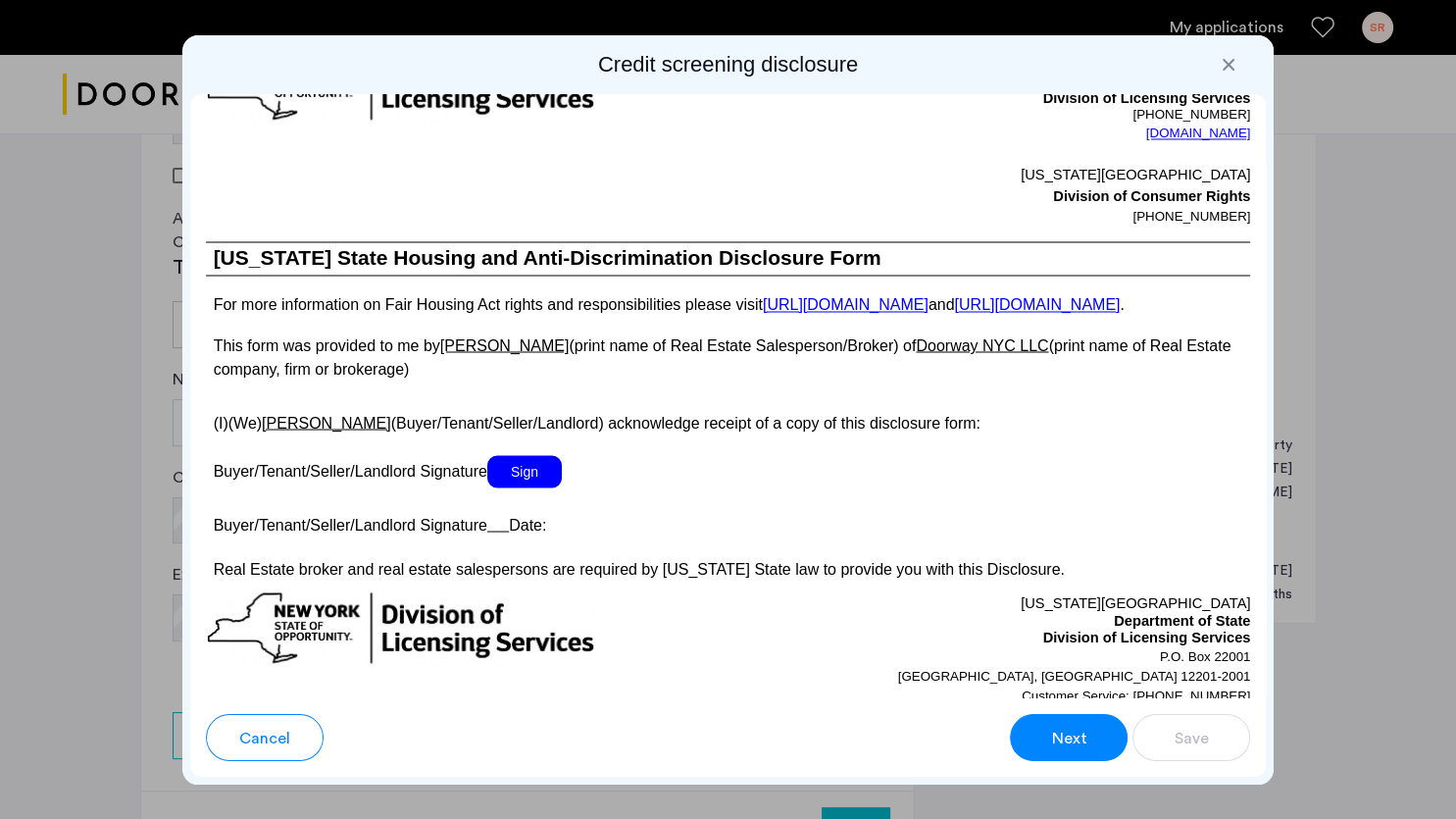 click on "Sign" at bounding box center [525, 471] 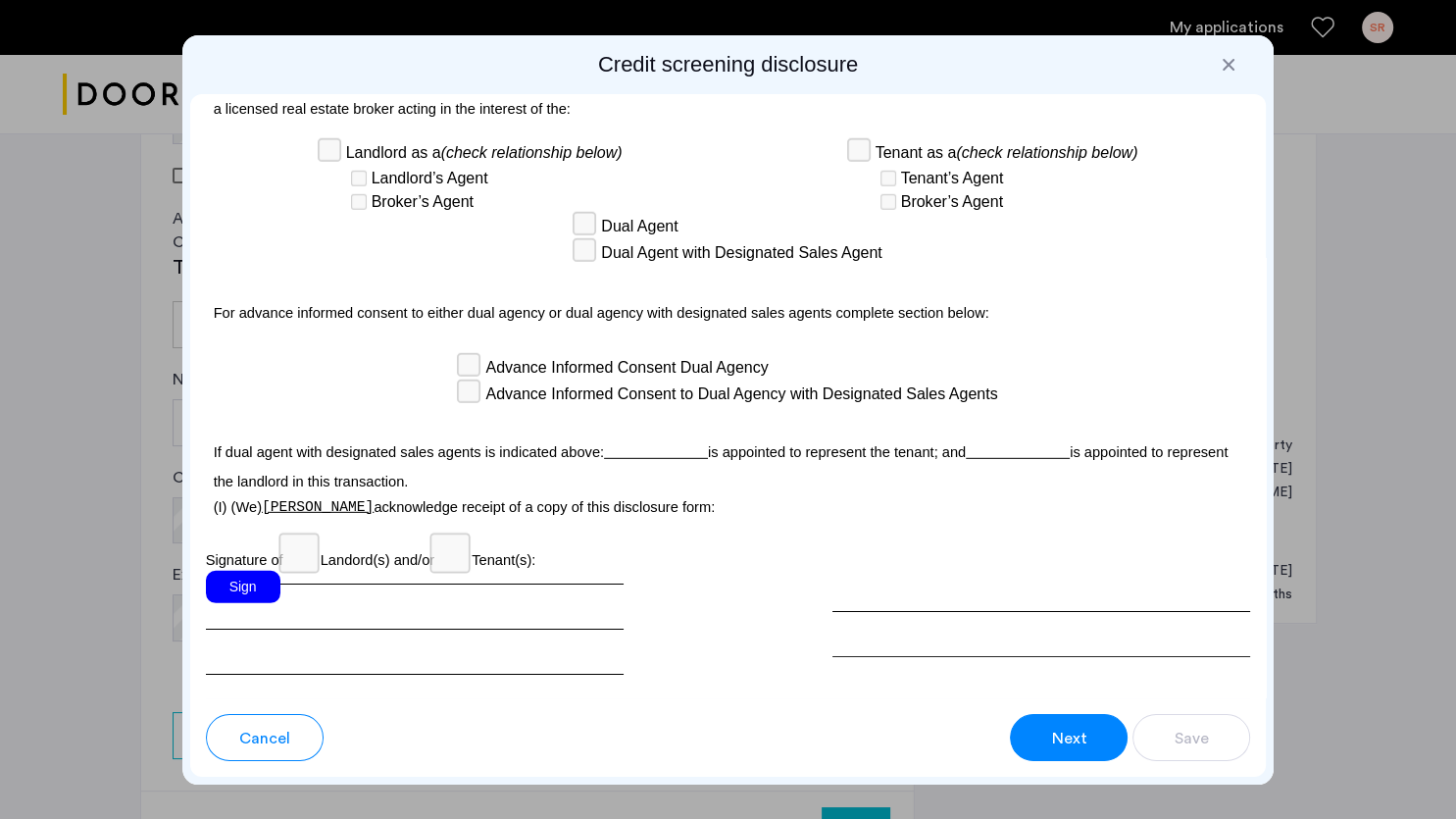 scroll, scrollTop: 5593, scrollLeft: 0, axis: vertical 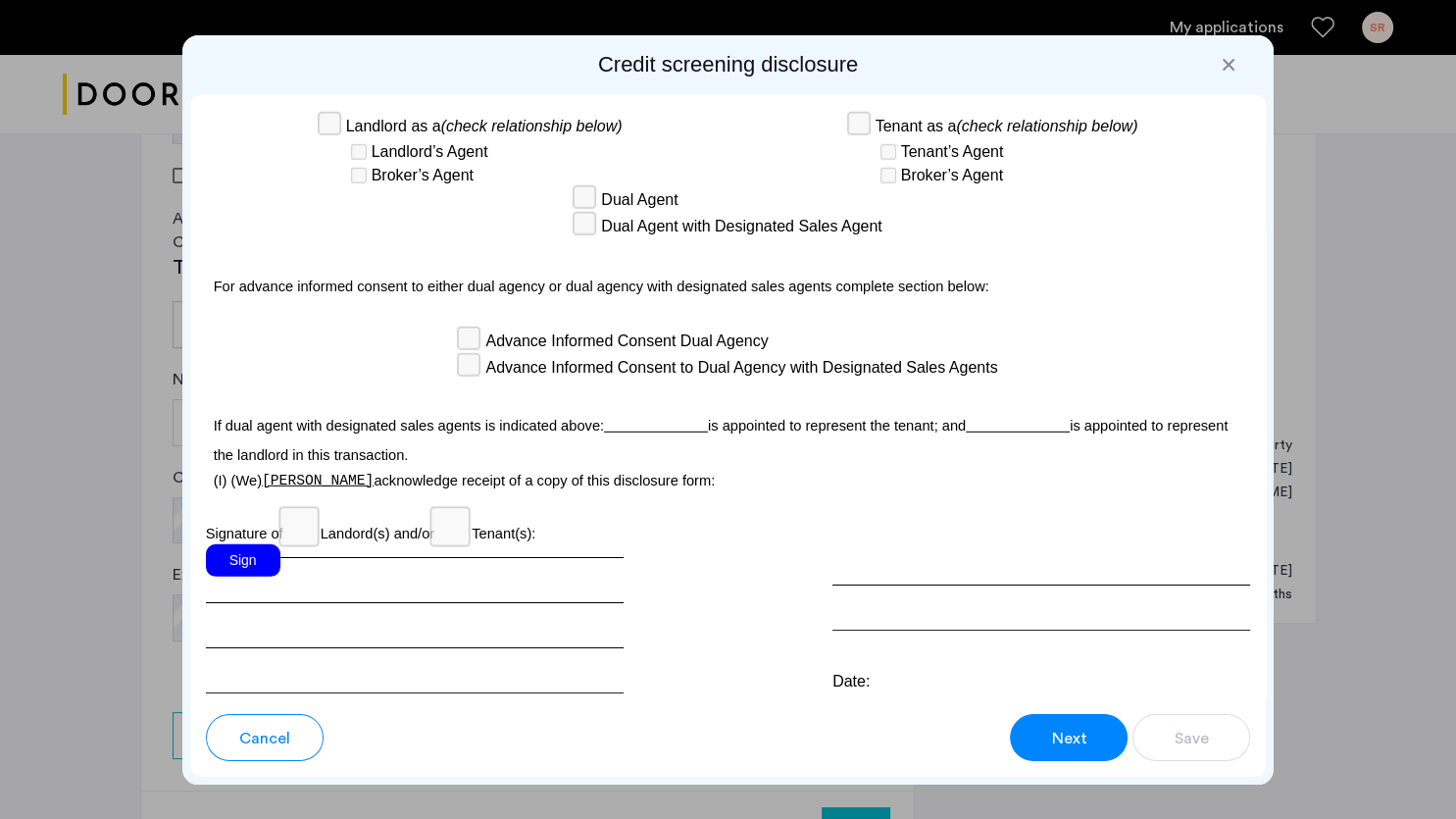 click on "Sign" at bounding box center [243, 560] 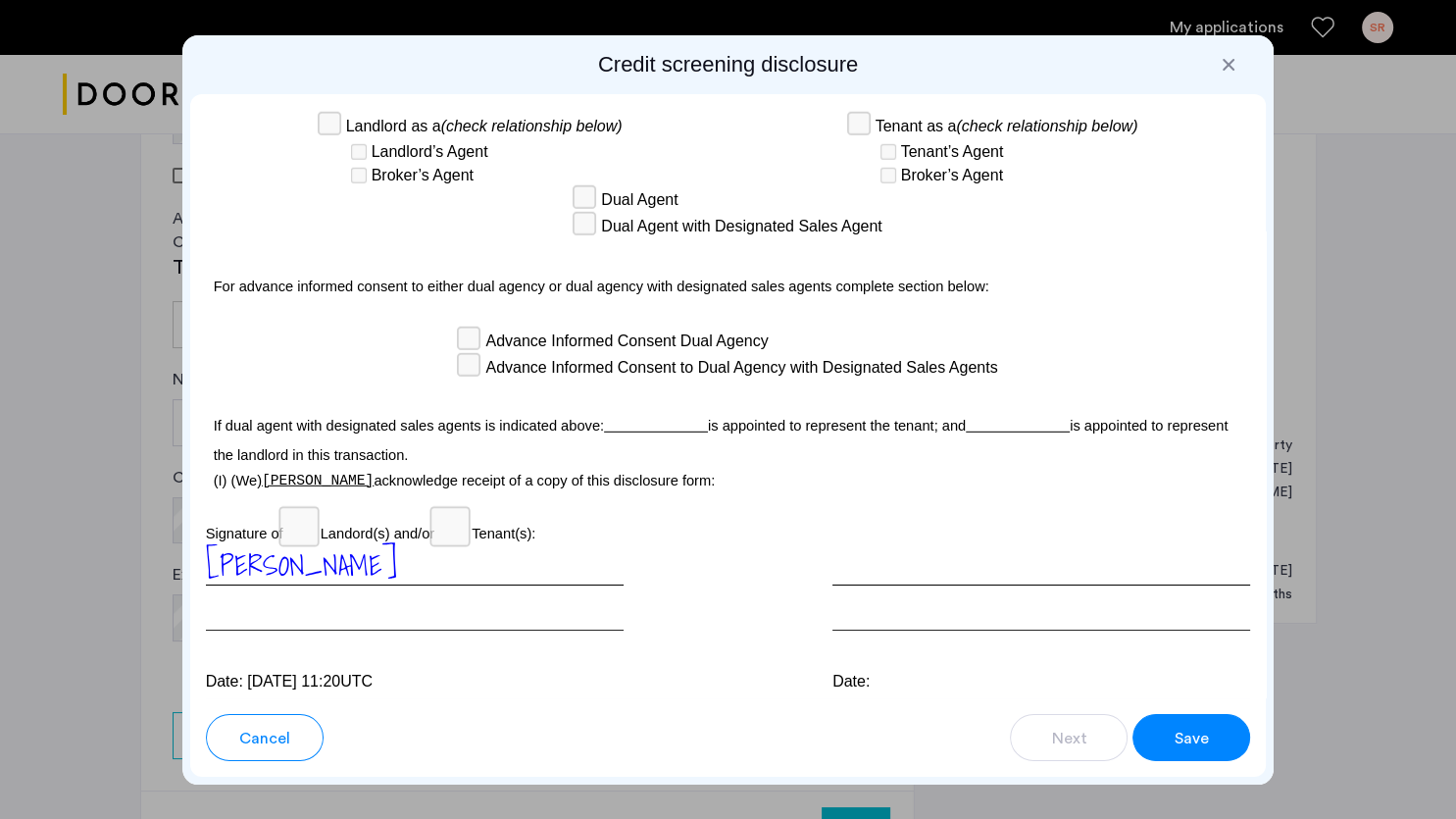 scroll, scrollTop: 5671, scrollLeft: 0, axis: vertical 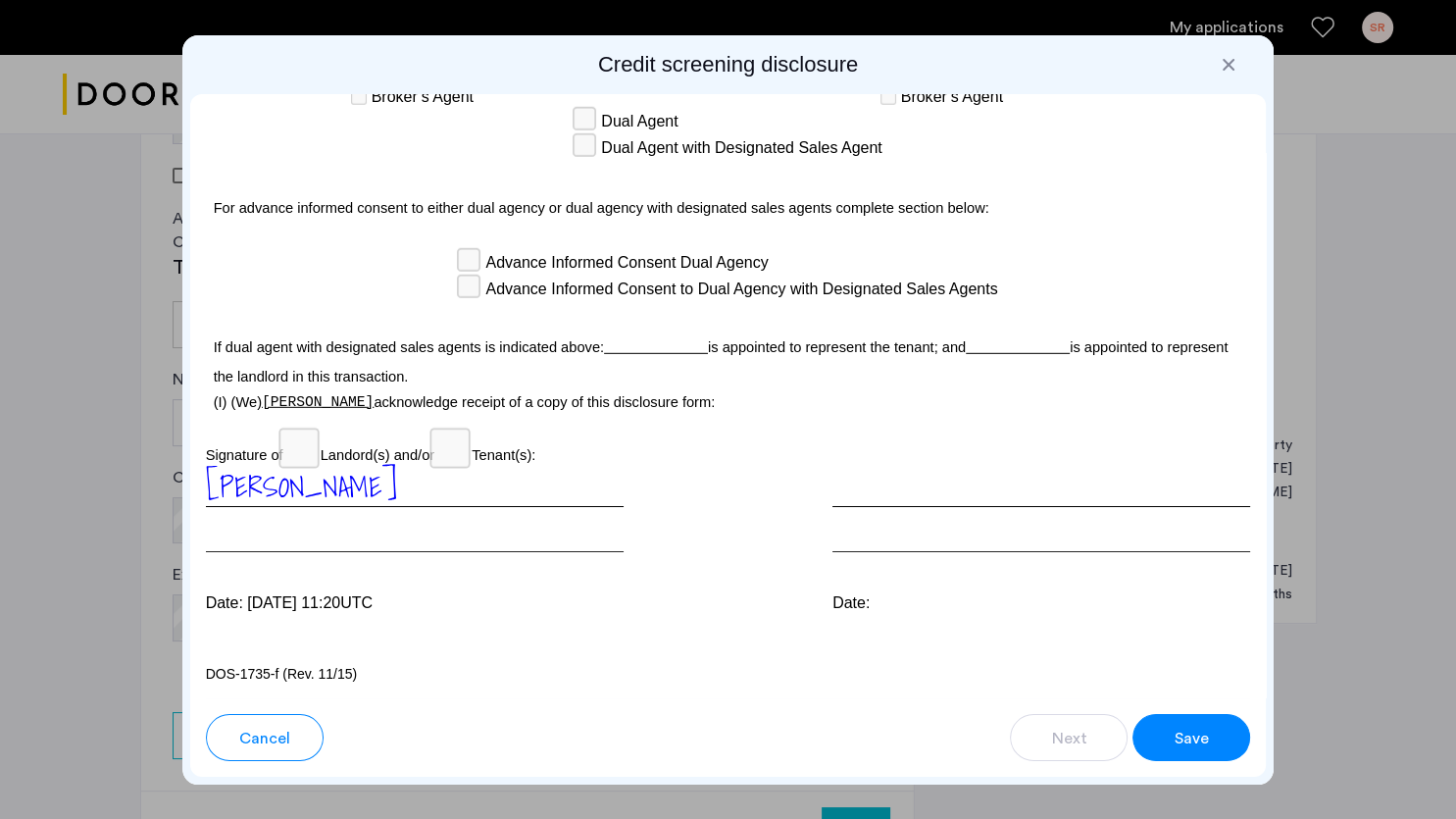 click on "Save" at bounding box center [1191, 739] 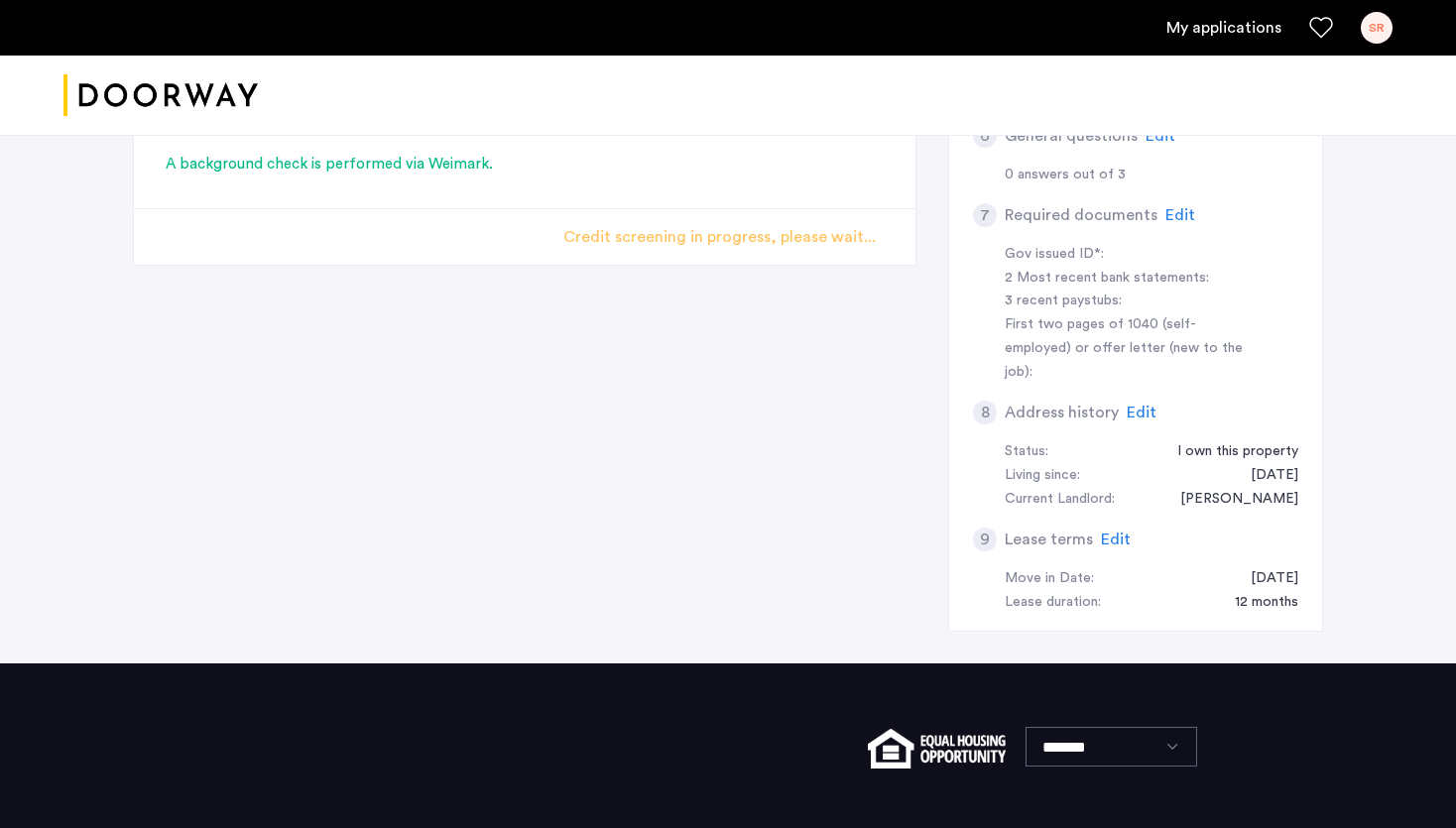 scroll, scrollTop: 812, scrollLeft: 0, axis: vertical 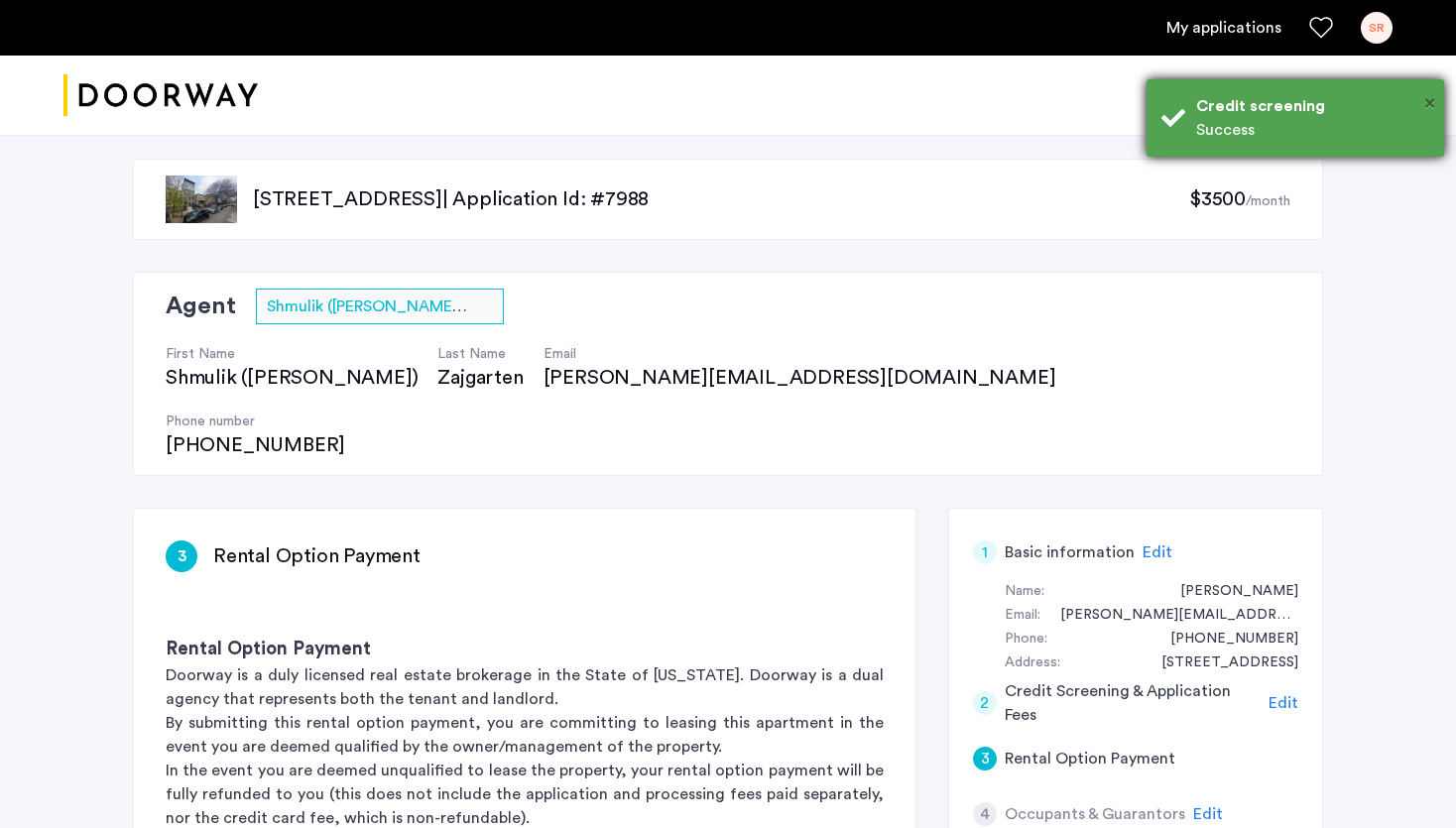click on "[STREET_ADDRESS]  | Application Id: #7988 $3500  /month Agent Select agent × Shmulik ([PERSON_NAME]) Zajgarten First Name Shmulik ([PERSON_NAME]) Last Name Zajgarten Email [PERSON_NAME][EMAIL_ADDRESS][DOMAIN_NAME] Phone number [PHONE_NUMBER] 3 Rental Option Payment Rental Option Payment Doorway is a duly licensed real estate brokerage in the State of [US_STATE]. Doorway is a dual agency that represents both the tenant and landlord. By submitting this rental option payment, you are committing to leasing this apartment in the event you are deemed qualified by the owner/management of the property. In the event you are deemed unqualified to lease the property, your rental option payment will be fully refunded to you (this does not include the application and processing fees paid separately, nor the credit card fee, which is non-refundable). Upon receipt of this payment, [PERSON_NAME] commits to not accept or consider any additional applications for this unit from any other potential leasee(s).  Paid.  Submit application 1 Edit City" 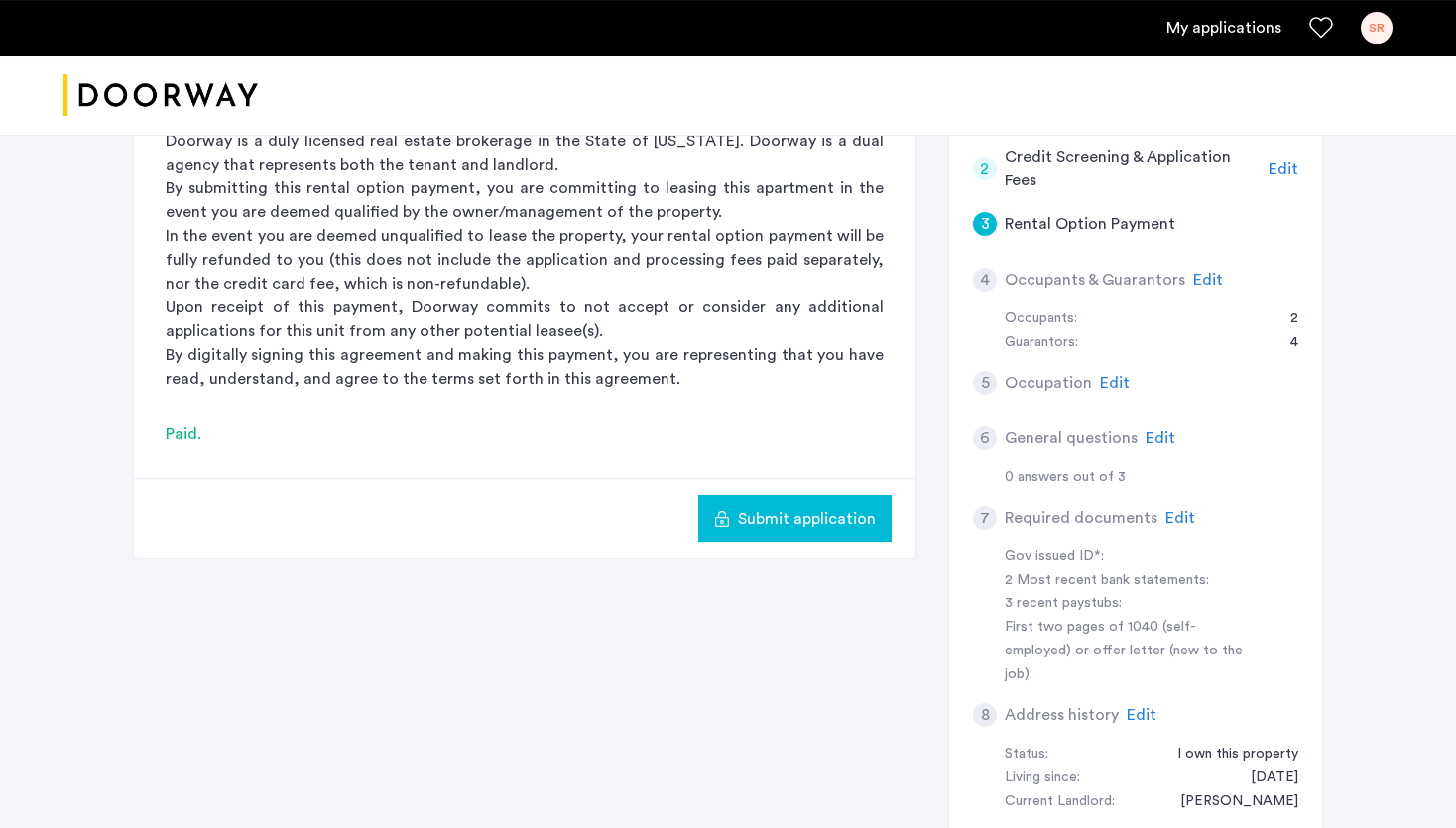 scroll, scrollTop: 418, scrollLeft: 0, axis: vertical 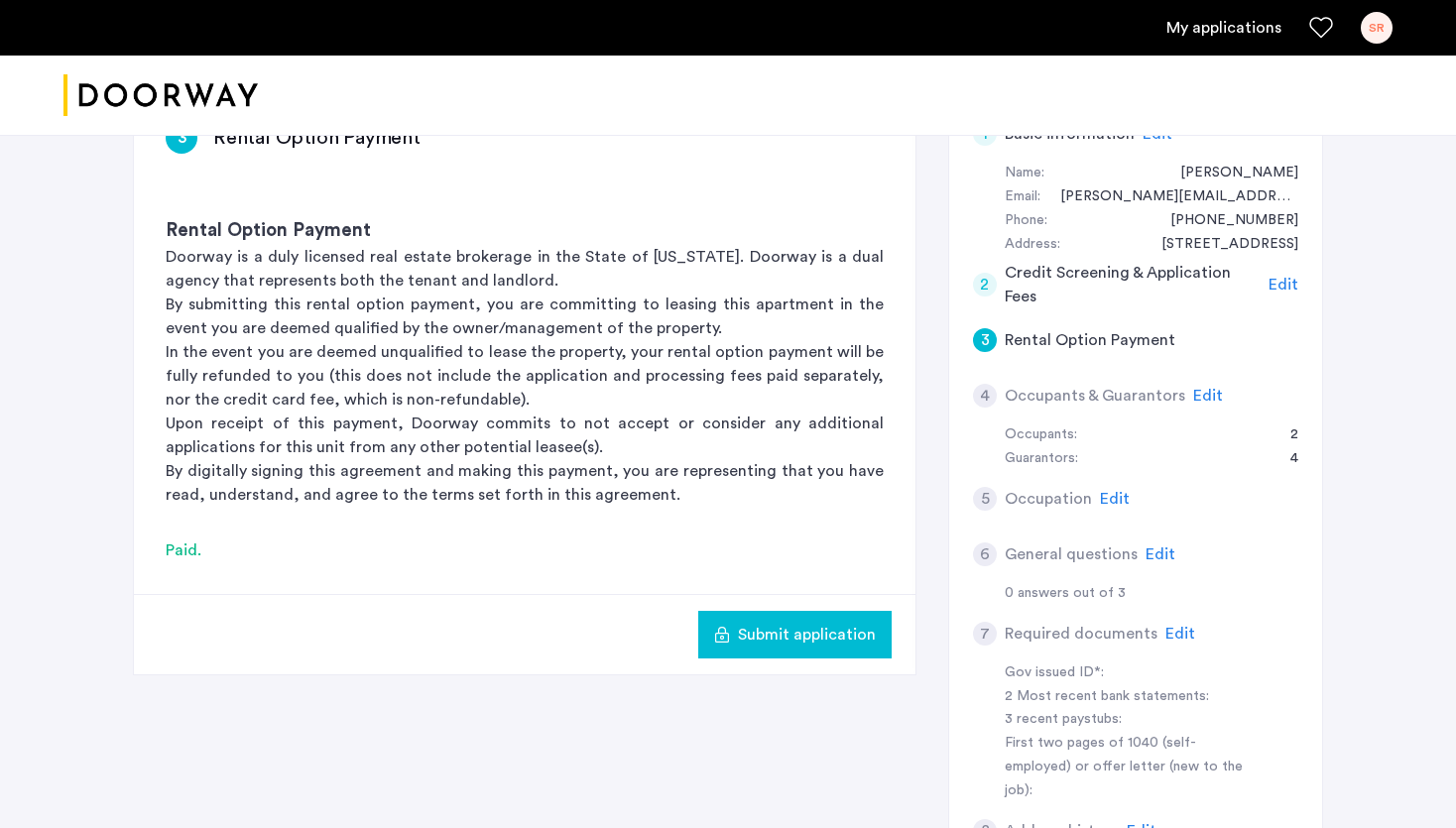 click on "Submit application" 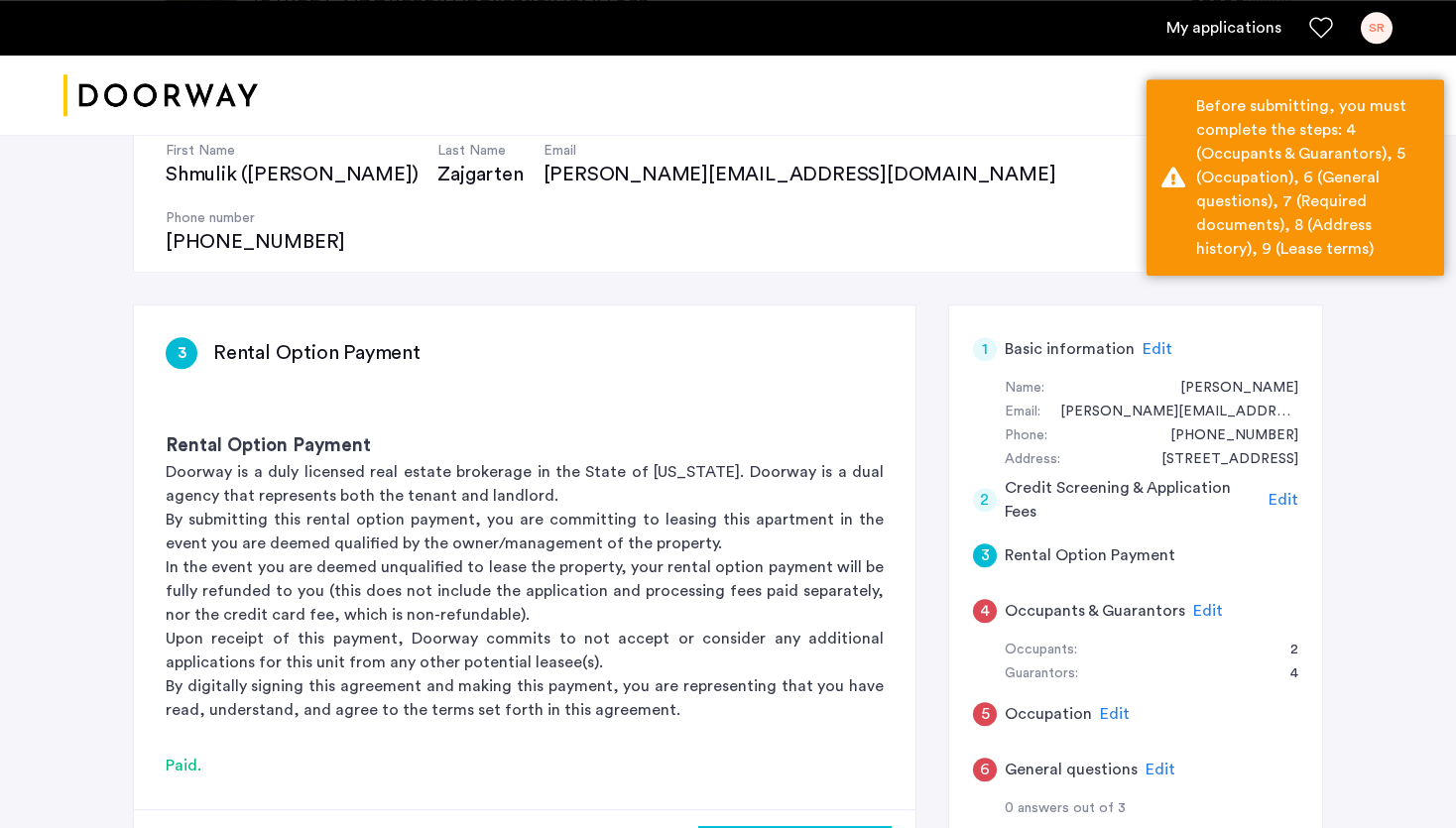 scroll, scrollTop: 209, scrollLeft: 0, axis: vertical 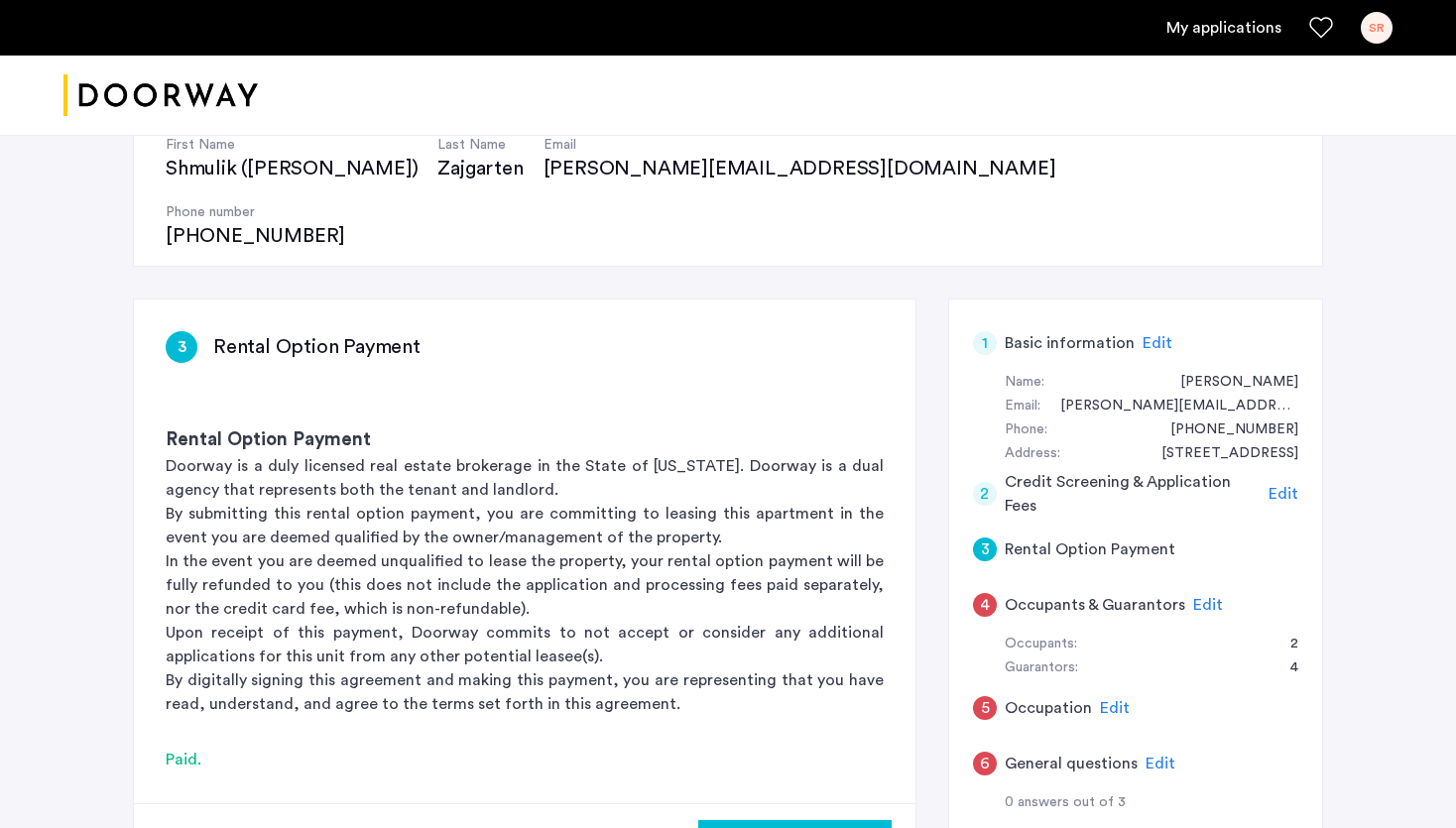 click on "Edit" 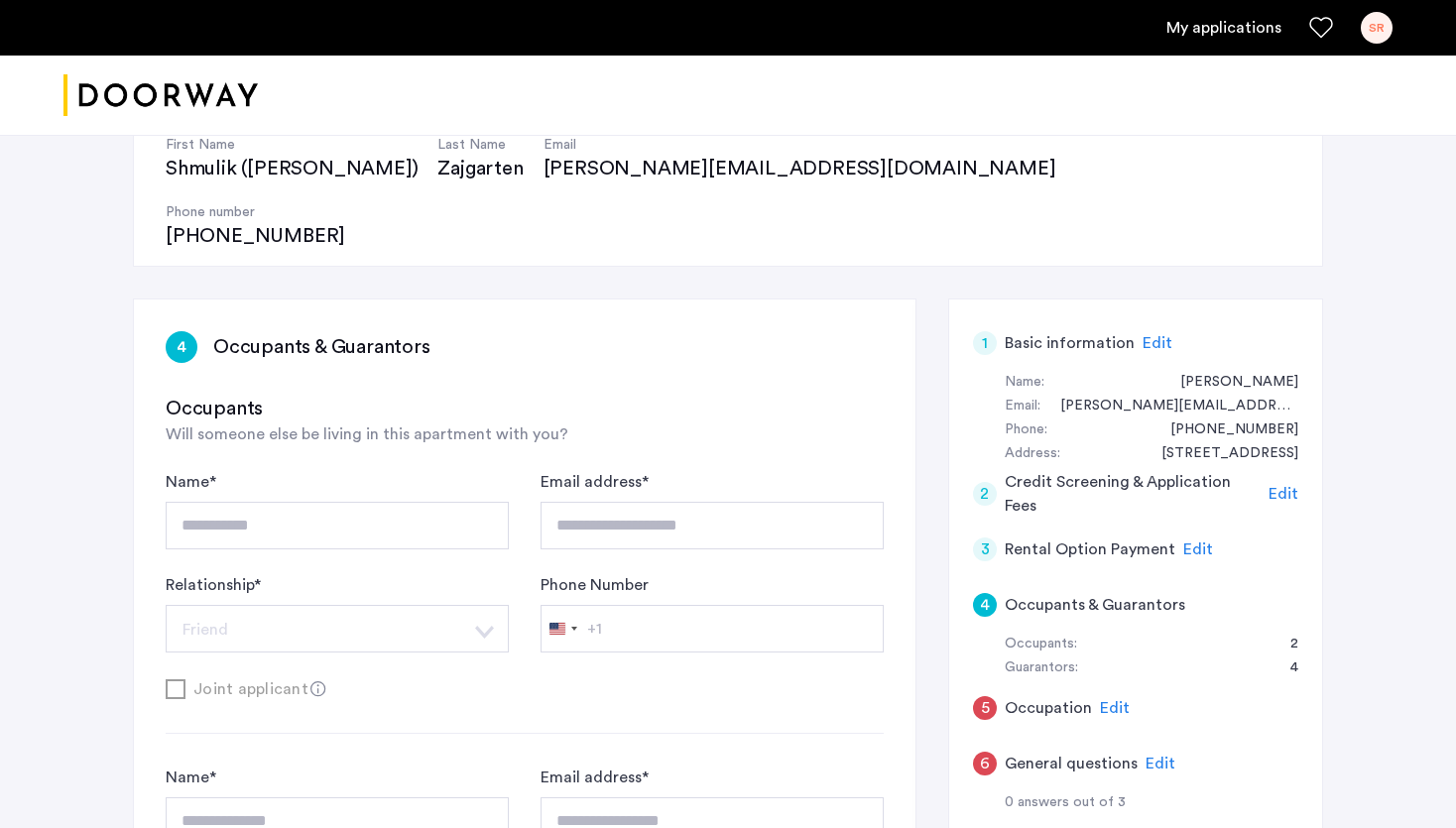 type on "**********" 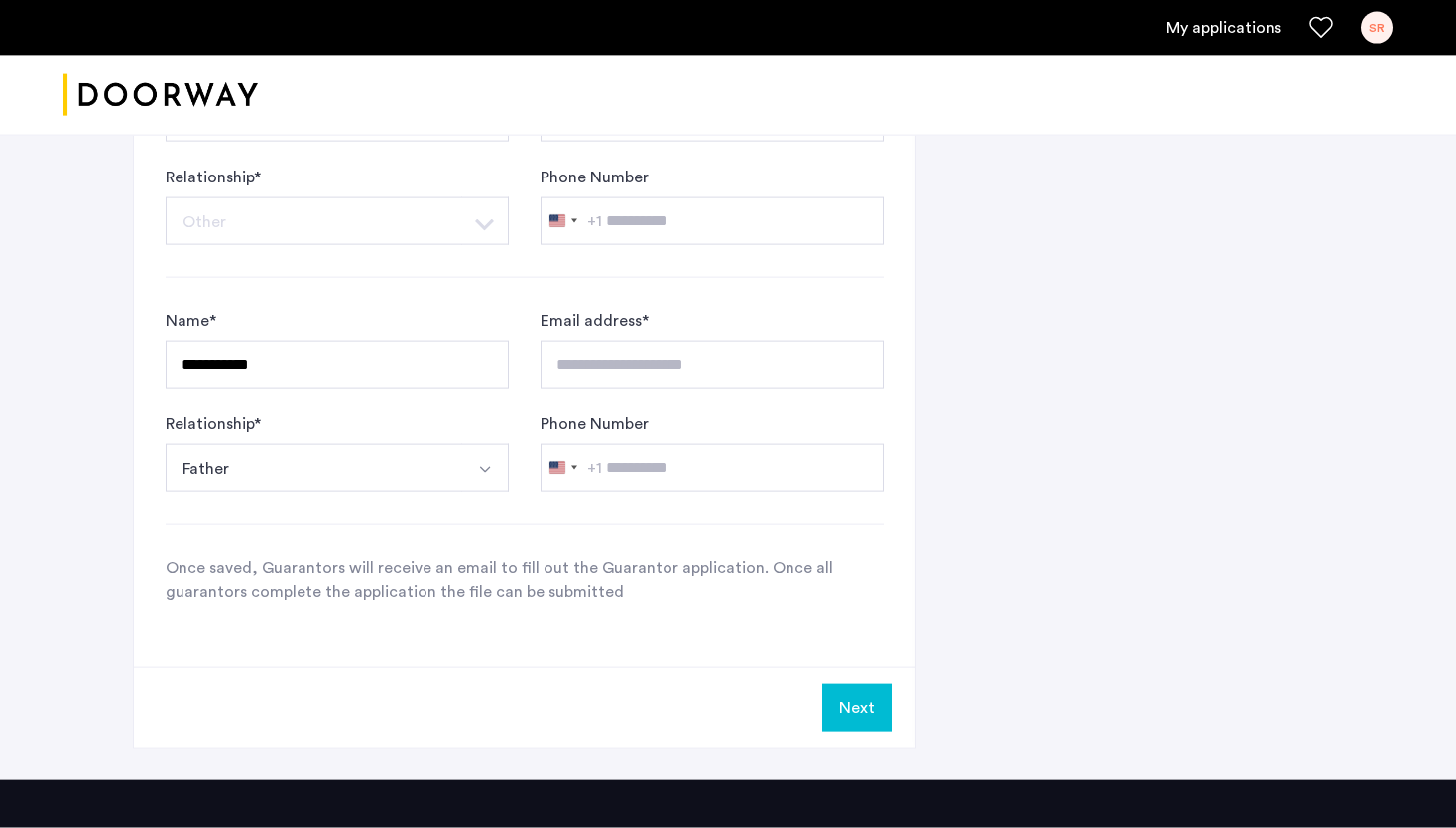 scroll, scrollTop: 1780, scrollLeft: 0, axis: vertical 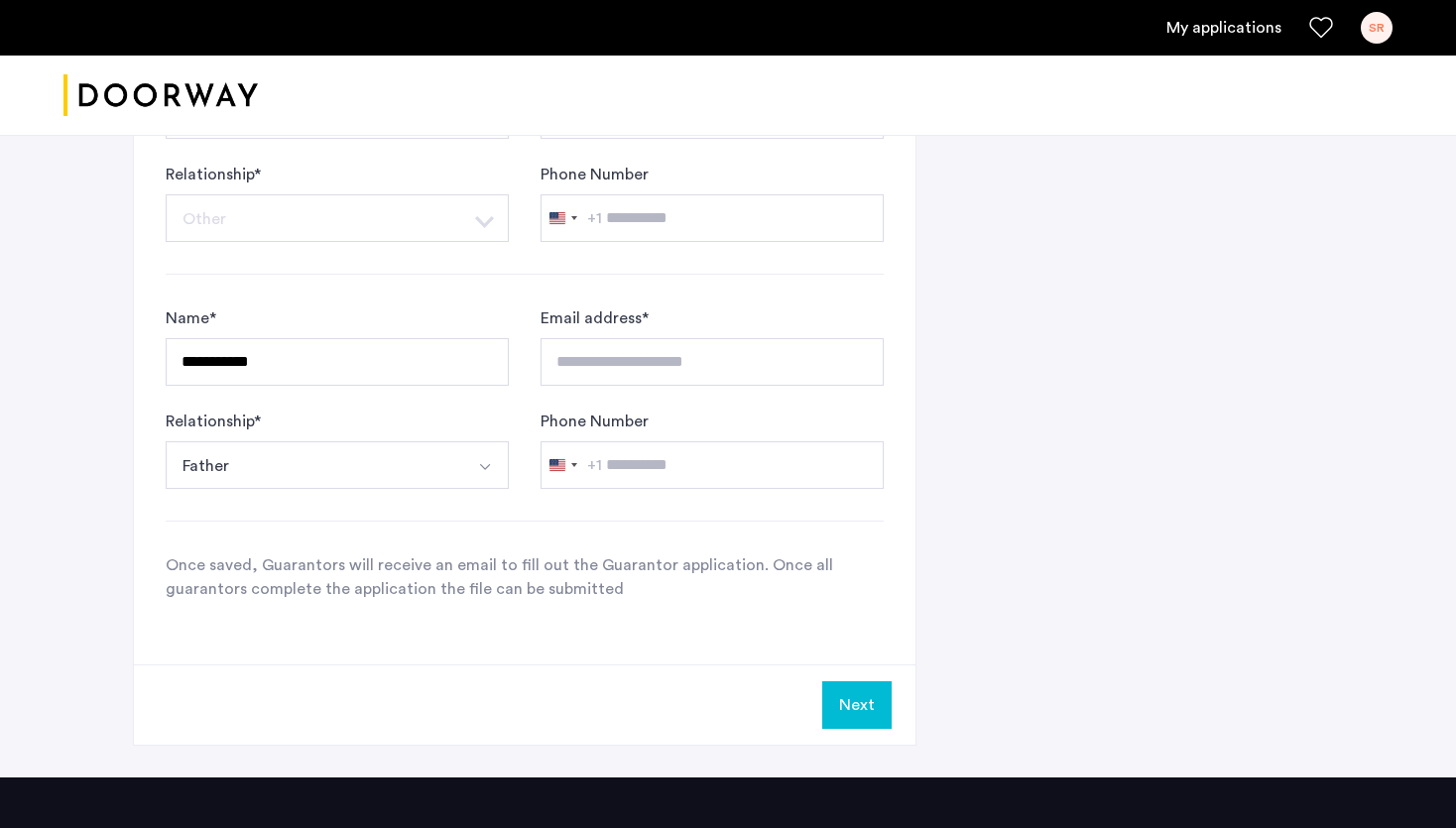 click on "Next" 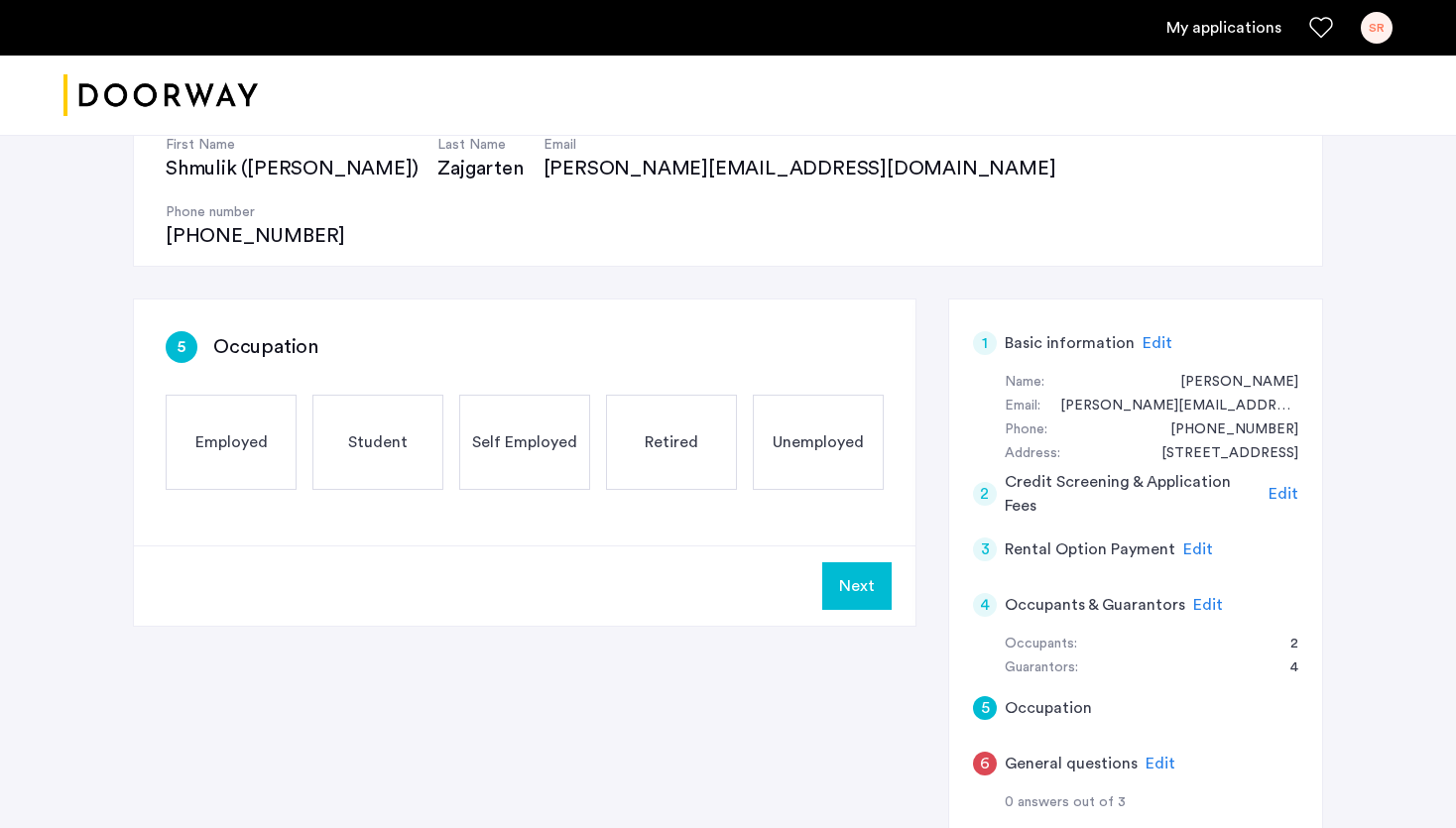 scroll, scrollTop: 313, scrollLeft: 0, axis: vertical 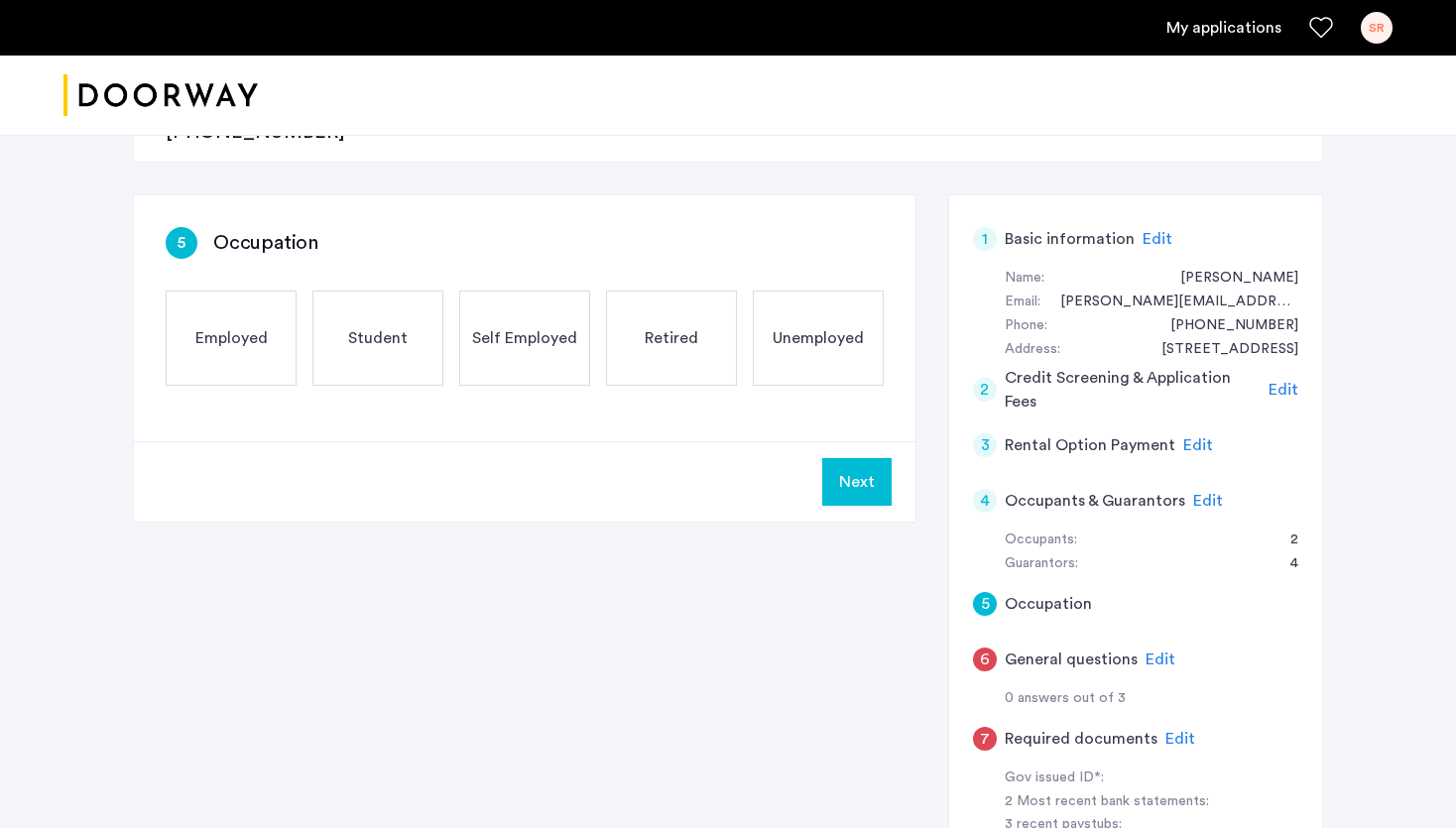 click on "Edit" 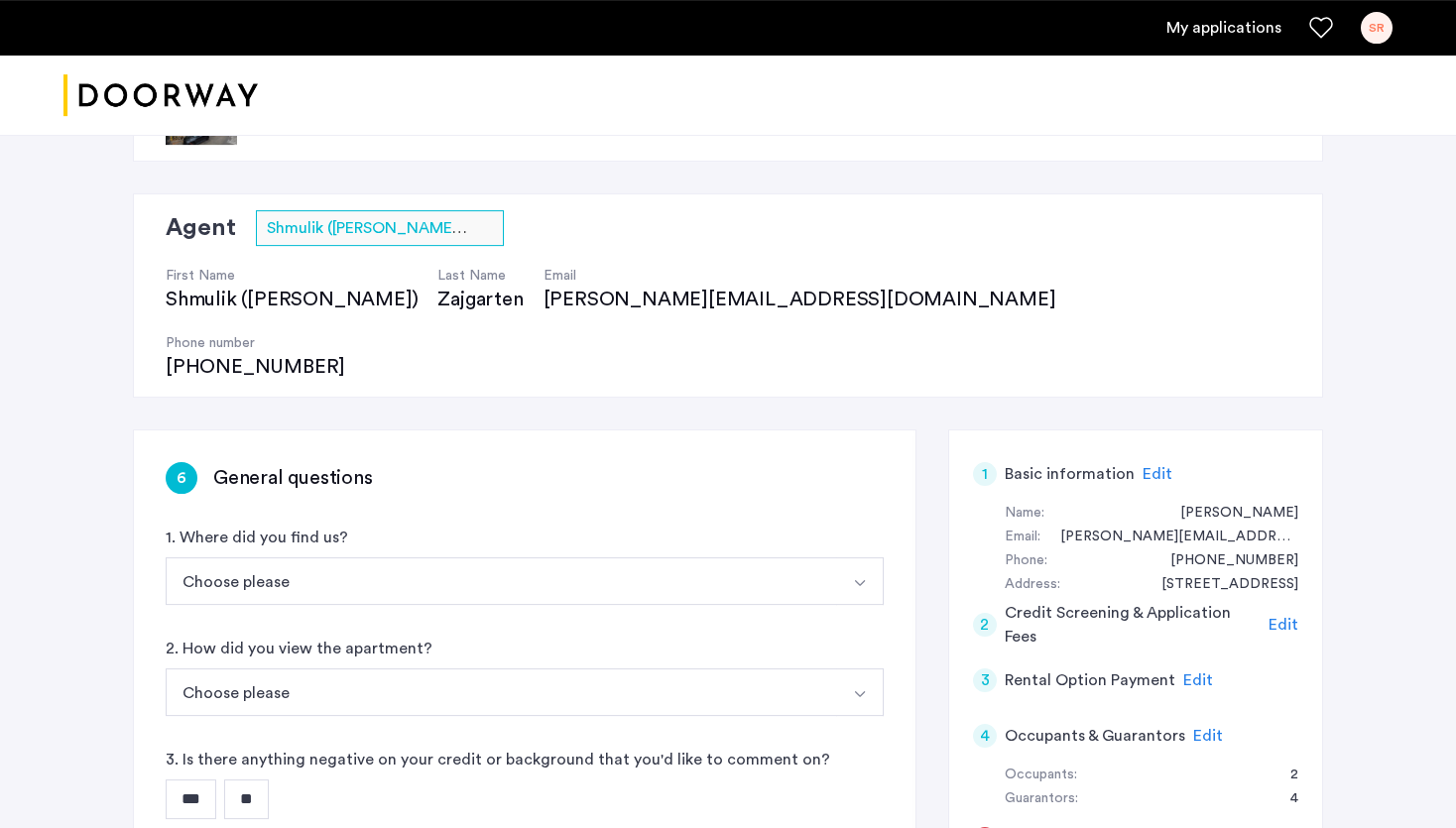 scroll, scrollTop: 0, scrollLeft: 0, axis: both 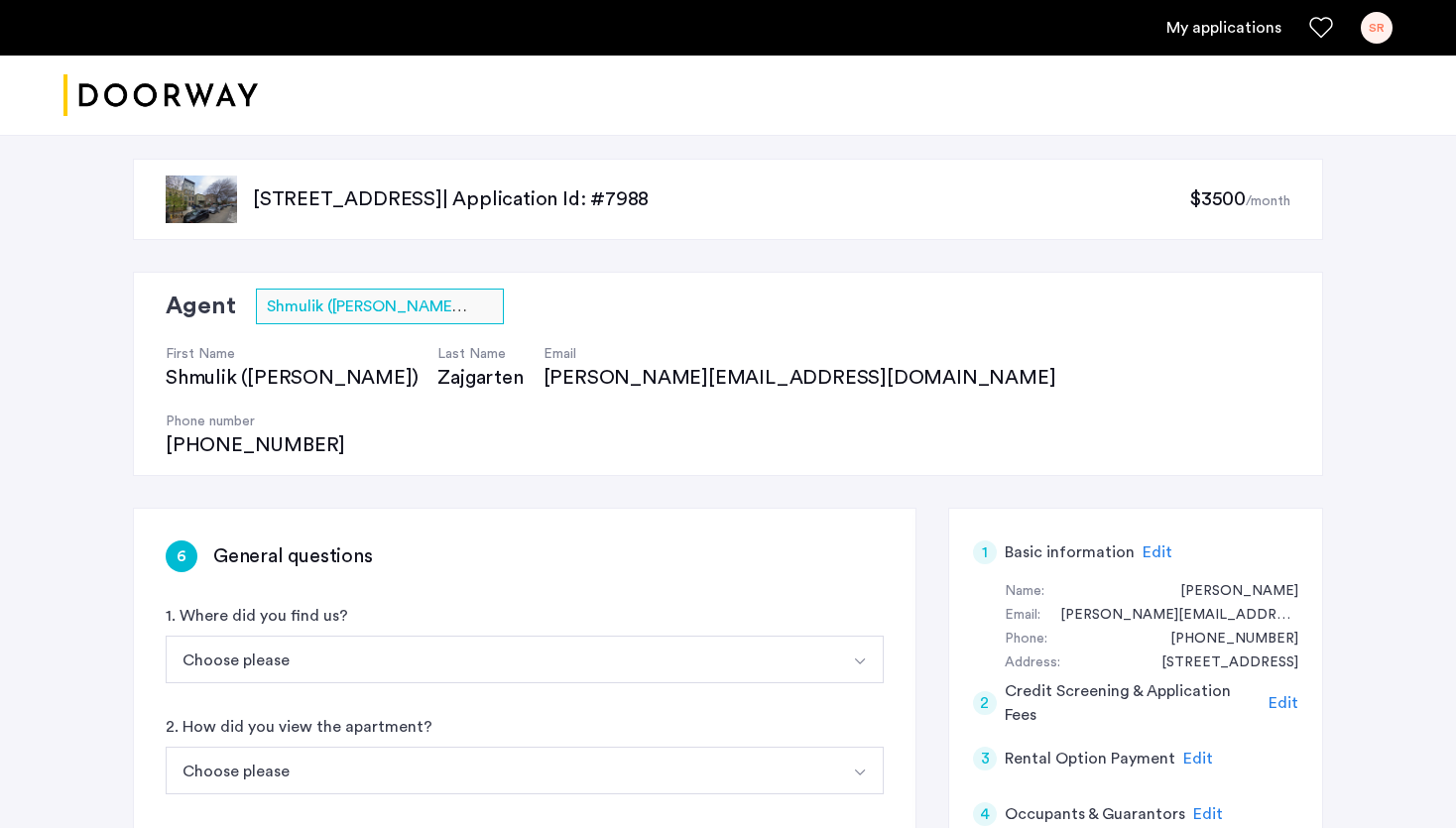 click at bounding box center [860, 661] 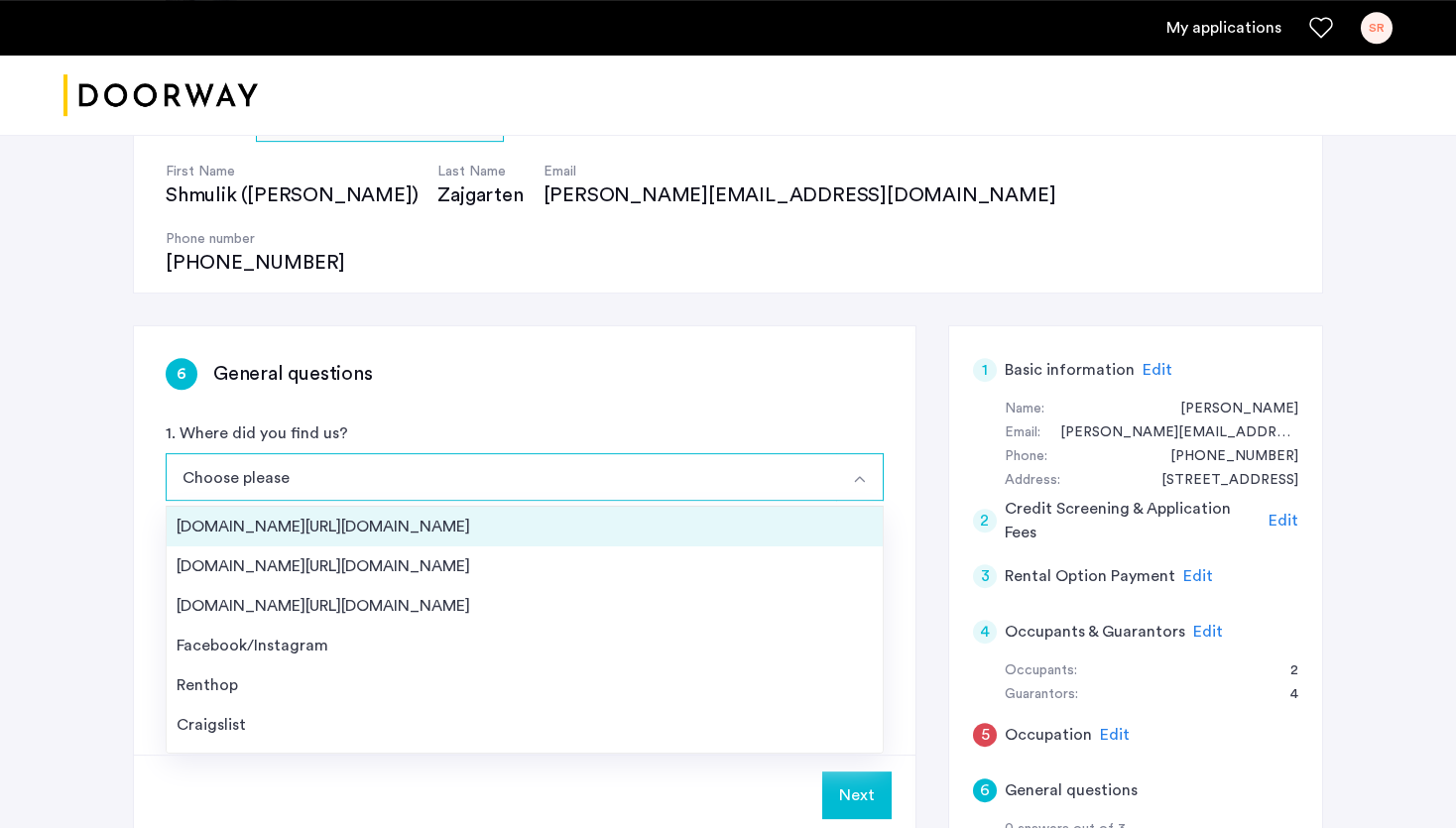 scroll, scrollTop: 209, scrollLeft: 0, axis: vertical 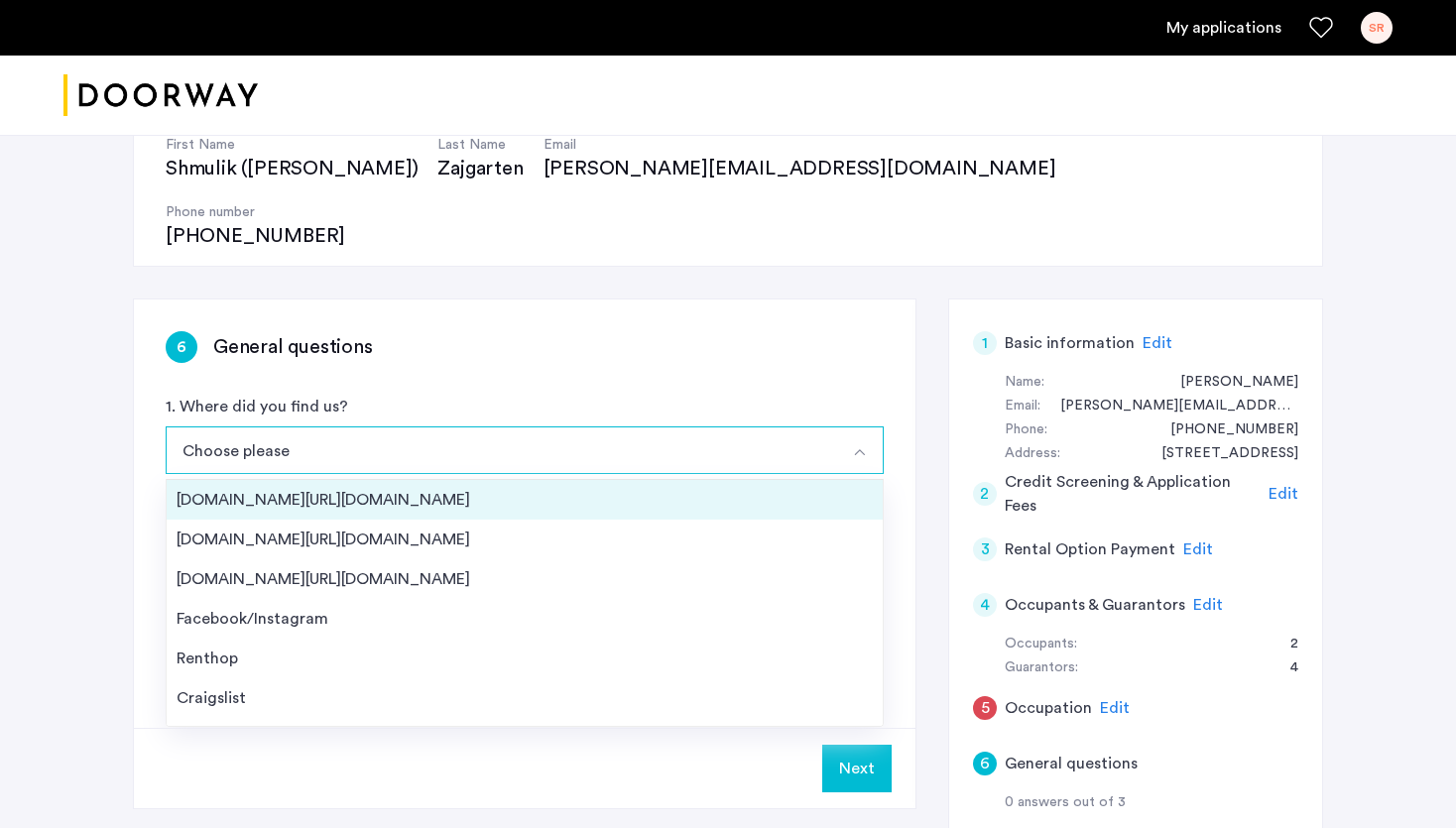 click on "[DOMAIN_NAME][URL][DOMAIN_NAME]" at bounding box center [525, 500] 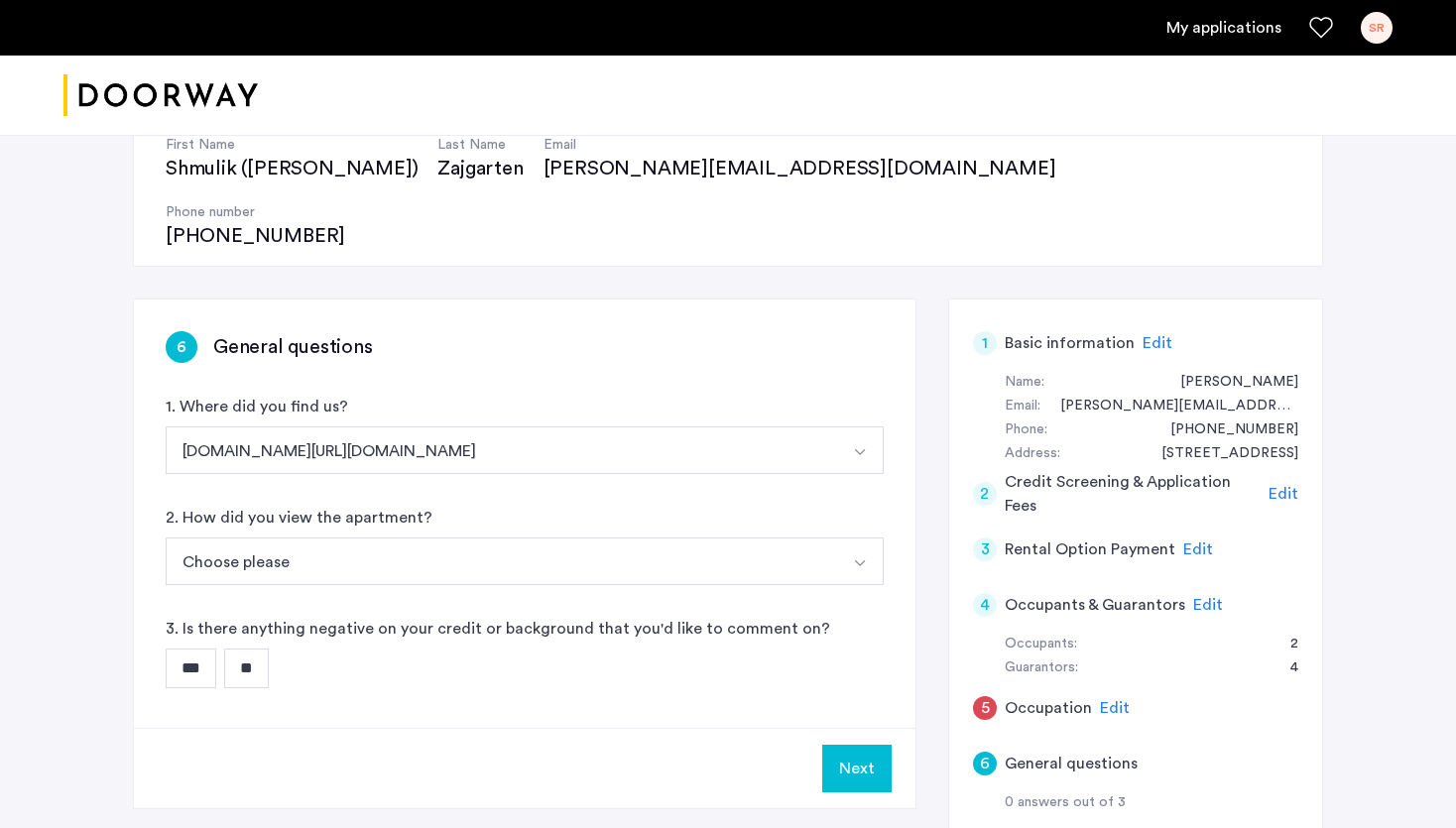 click at bounding box center (860, 563) 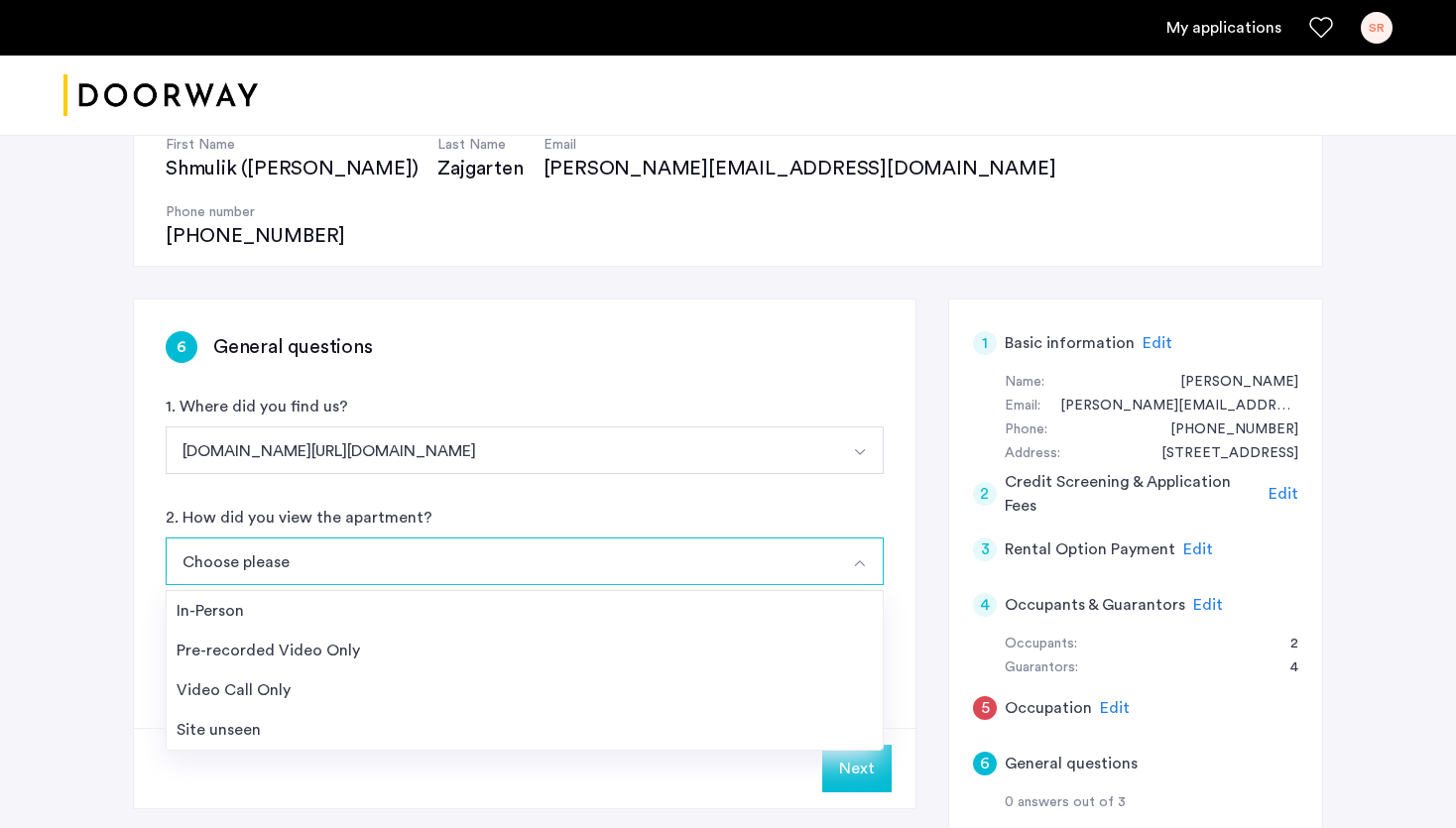 click on "Choose please" at bounding box center (501, 561) 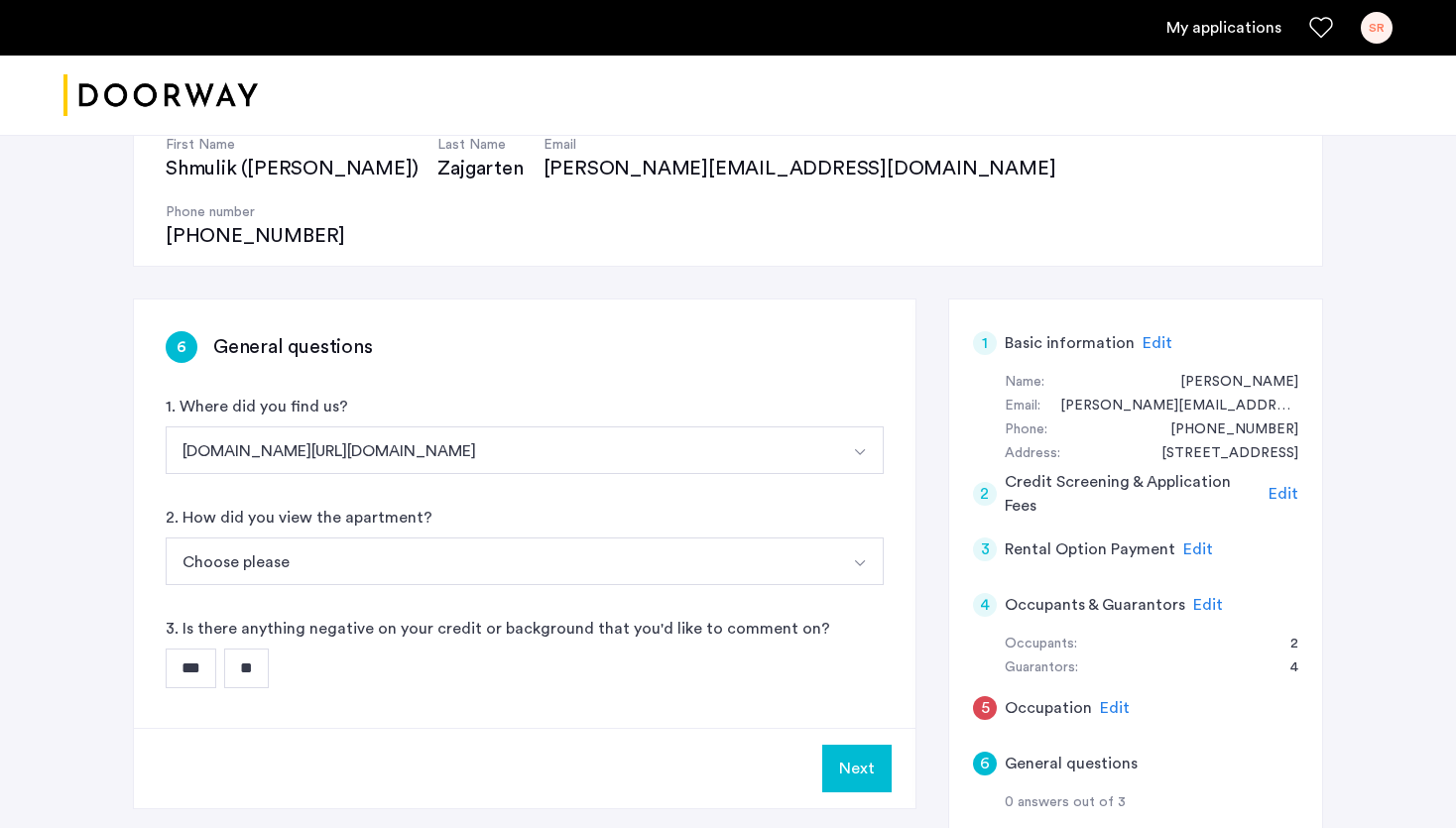 click on "**" at bounding box center [246, 668] 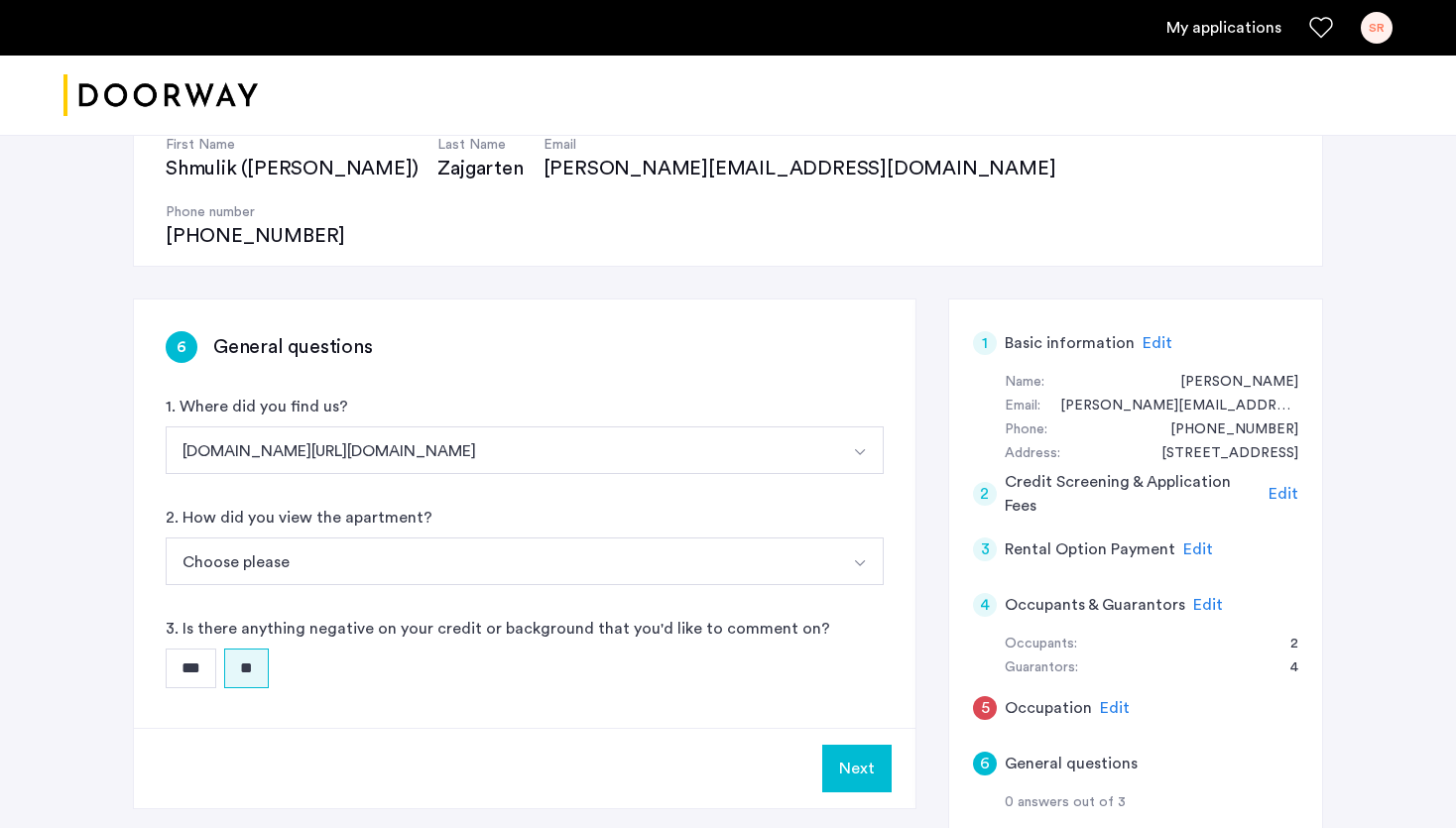click on "Next" at bounding box center [857, 769] 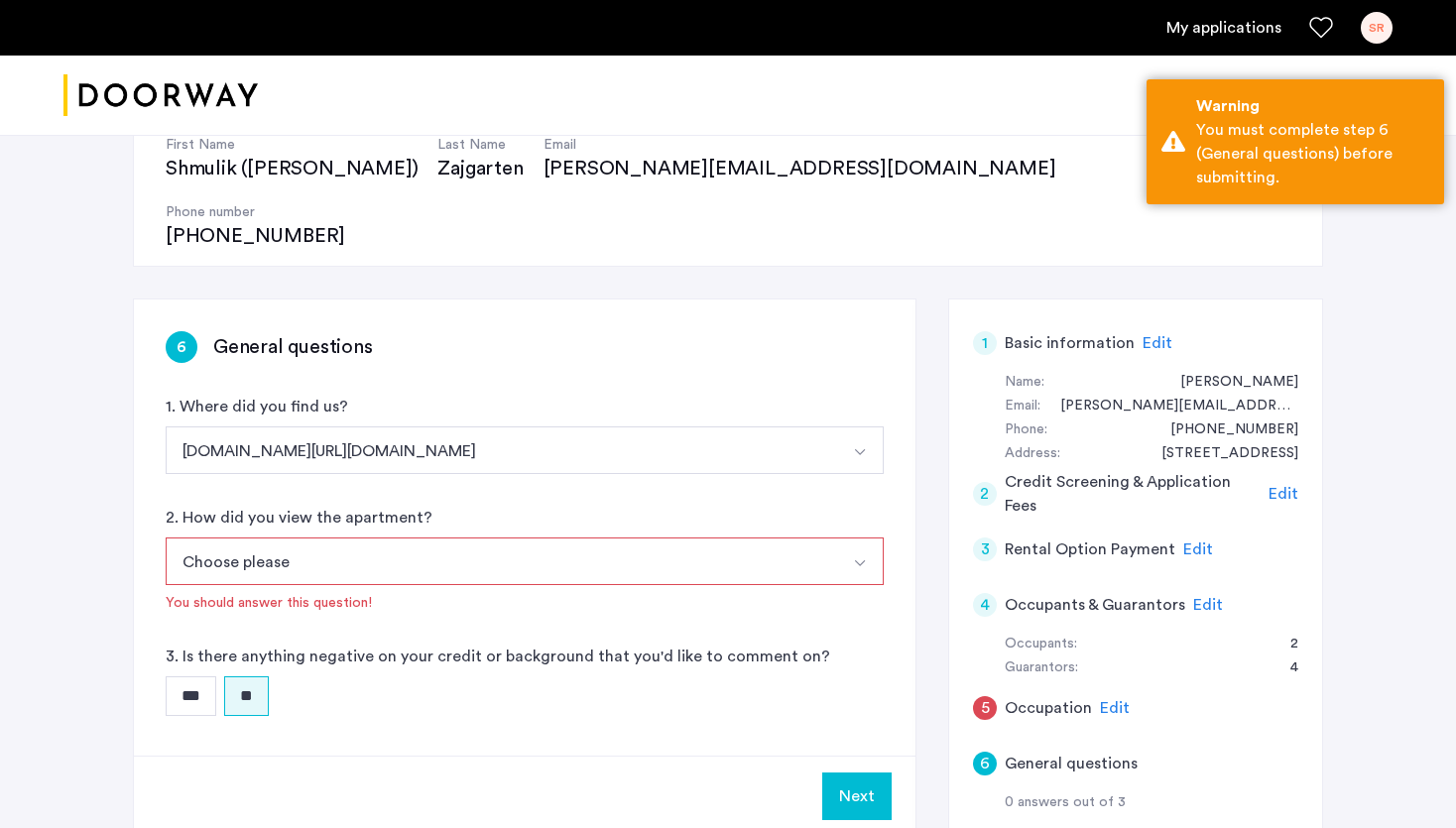 click at bounding box center [860, 563] 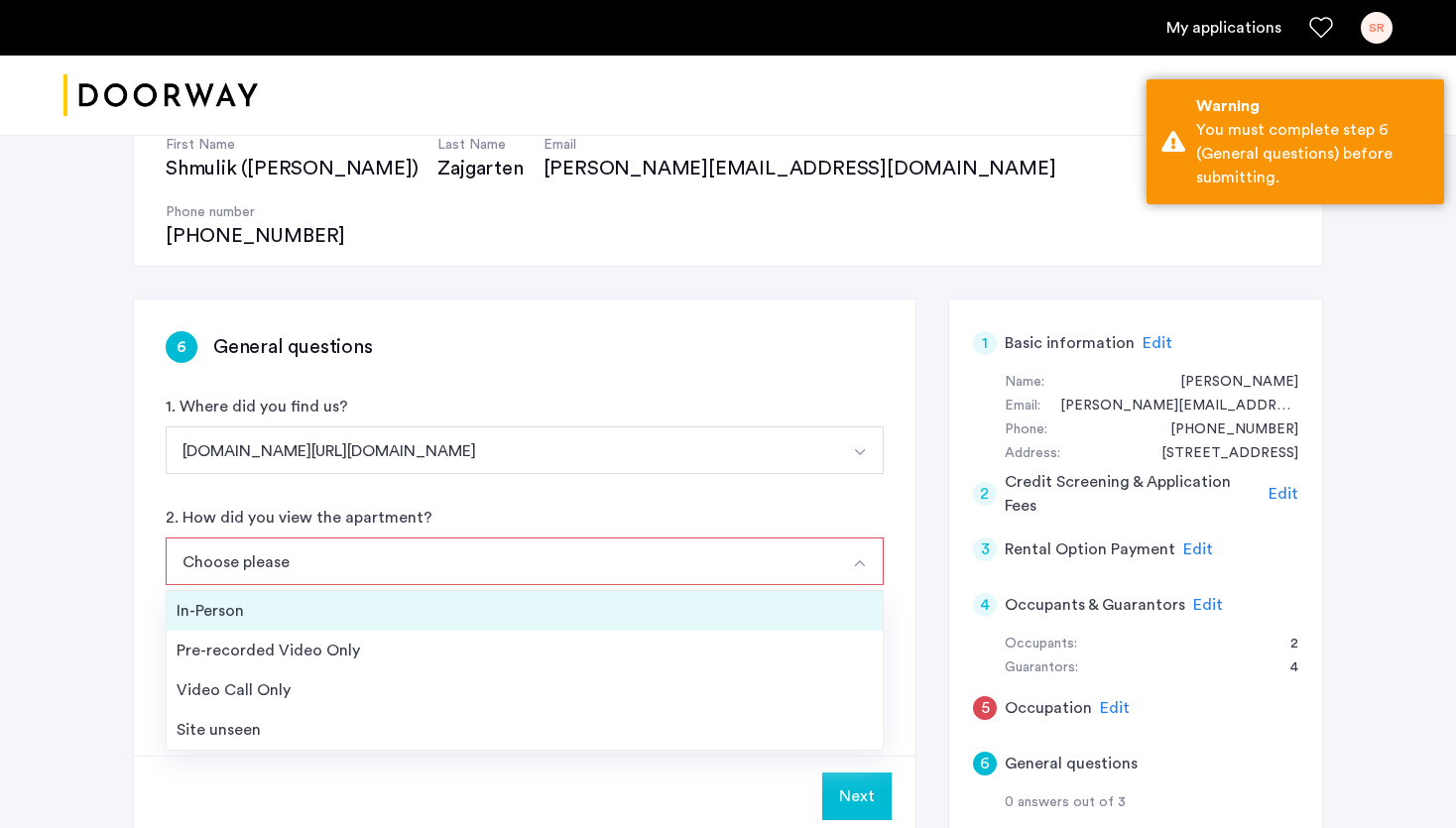 click on "In-Person" at bounding box center [525, 611] 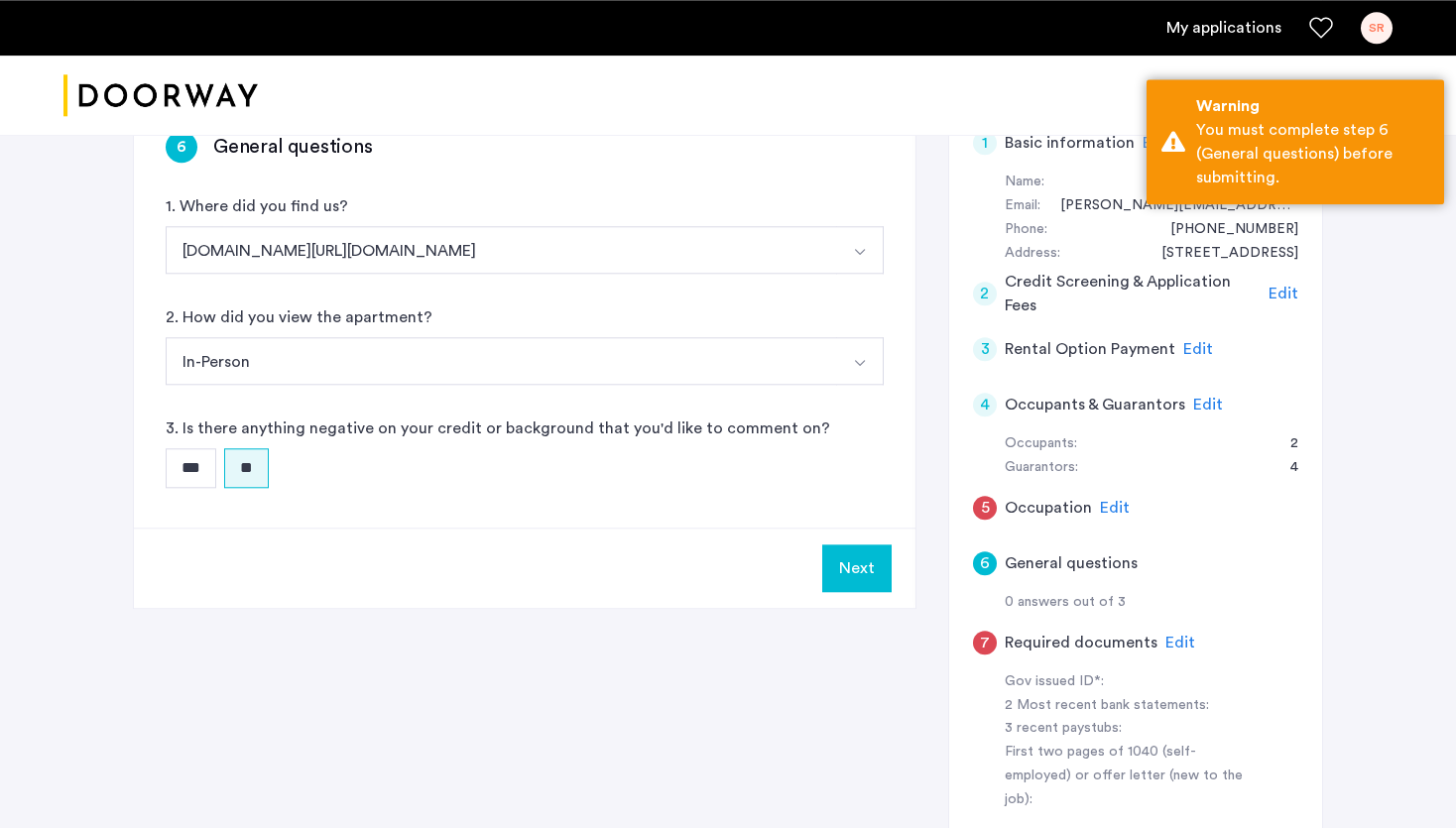 scroll, scrollTop: 418, scrollLeft: 0, axis: vertical 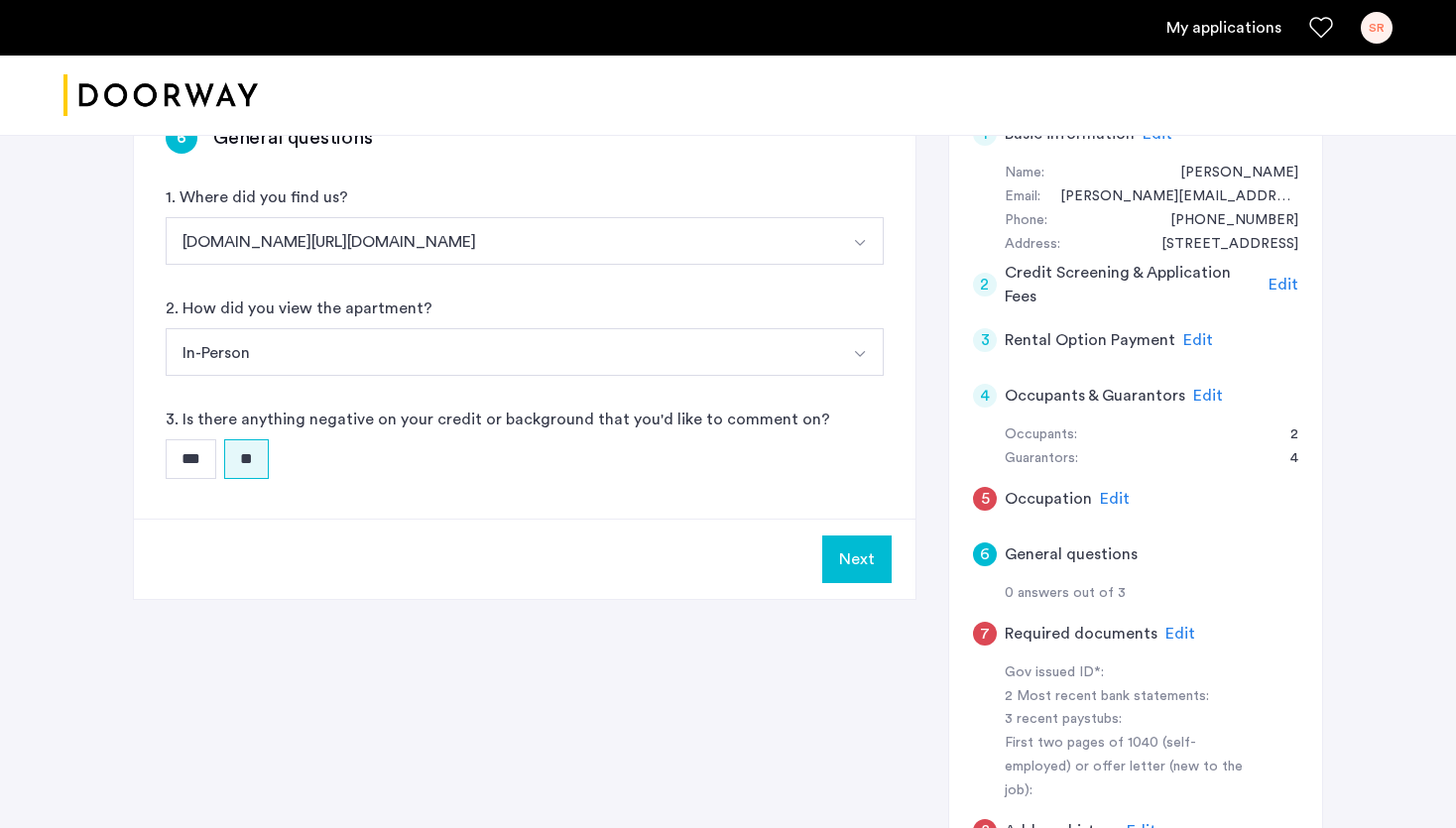 click on "Next" at bounding box center [857, 559] 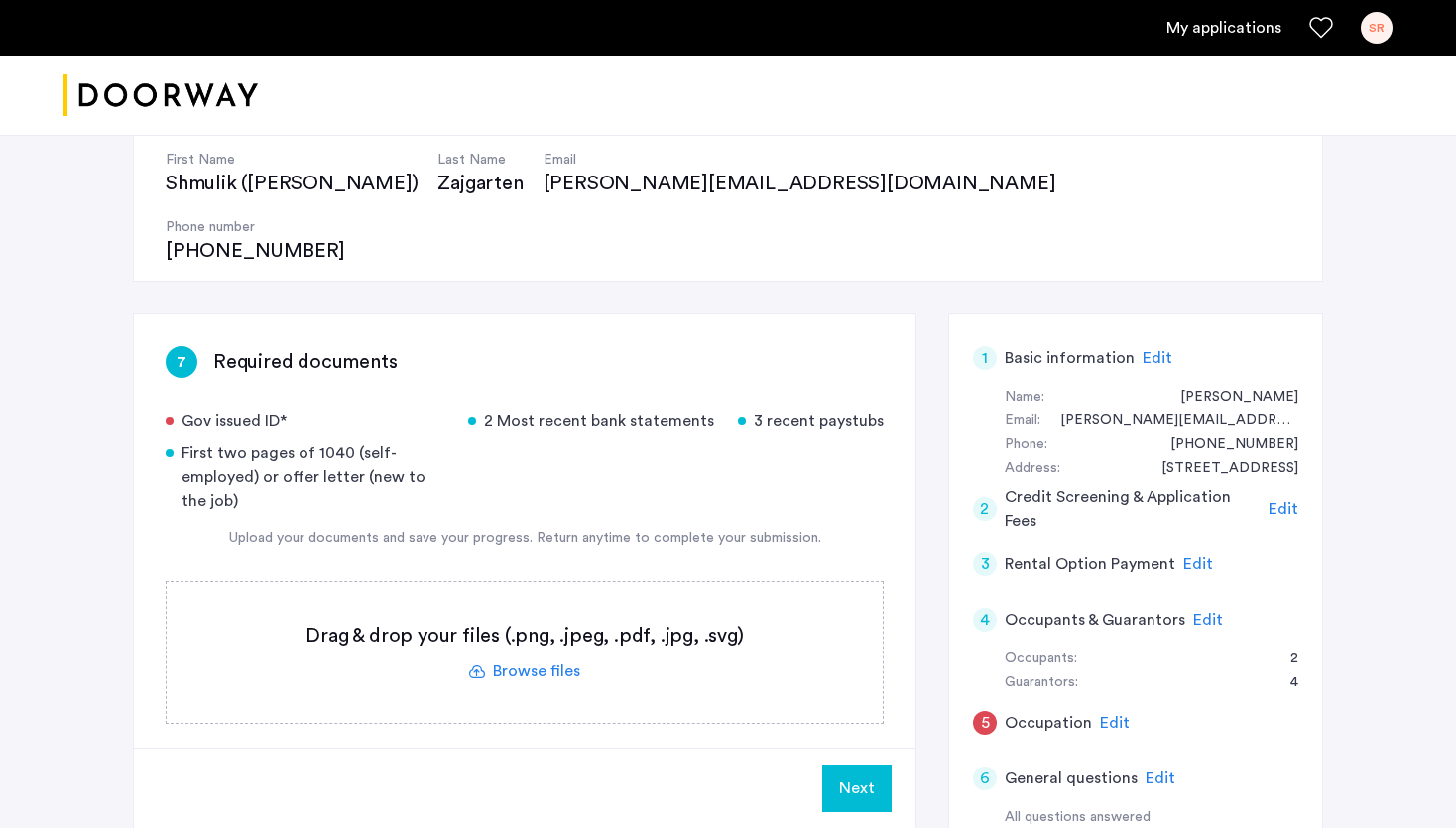 scroll, scrollTop: 209, scrollLeft: 0, axis: vertical 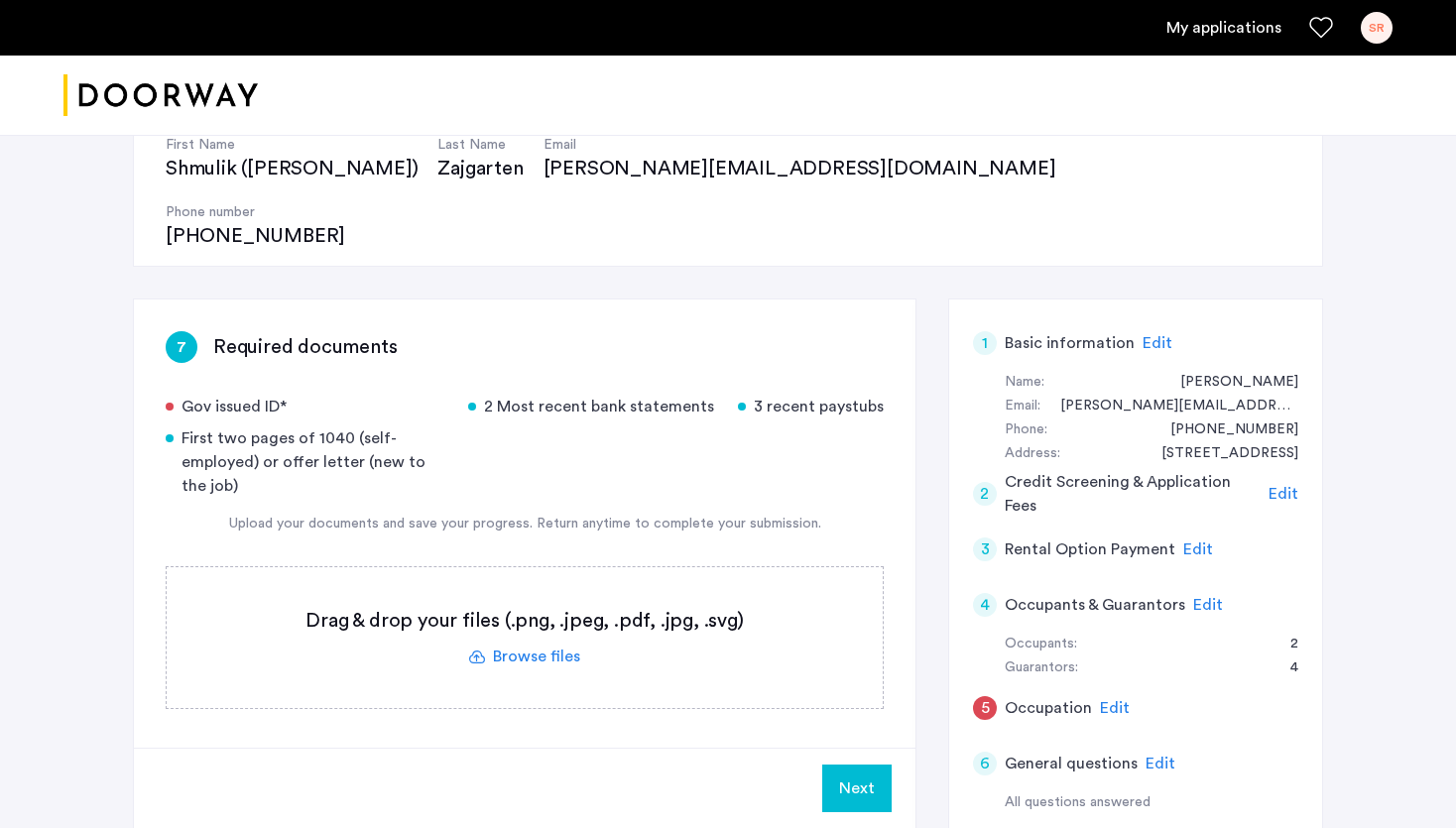 click 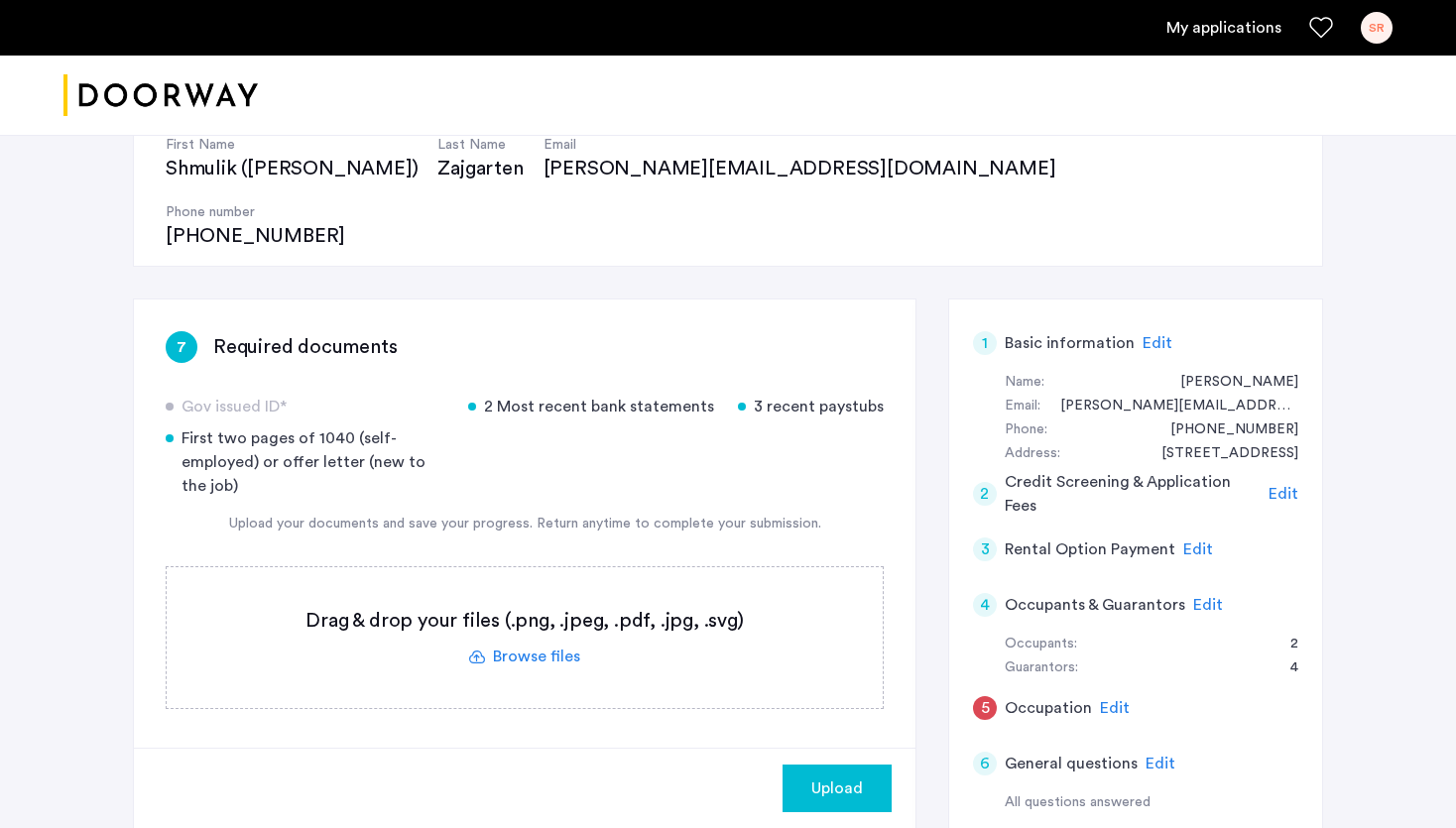 click at bounding box center [814, 778] 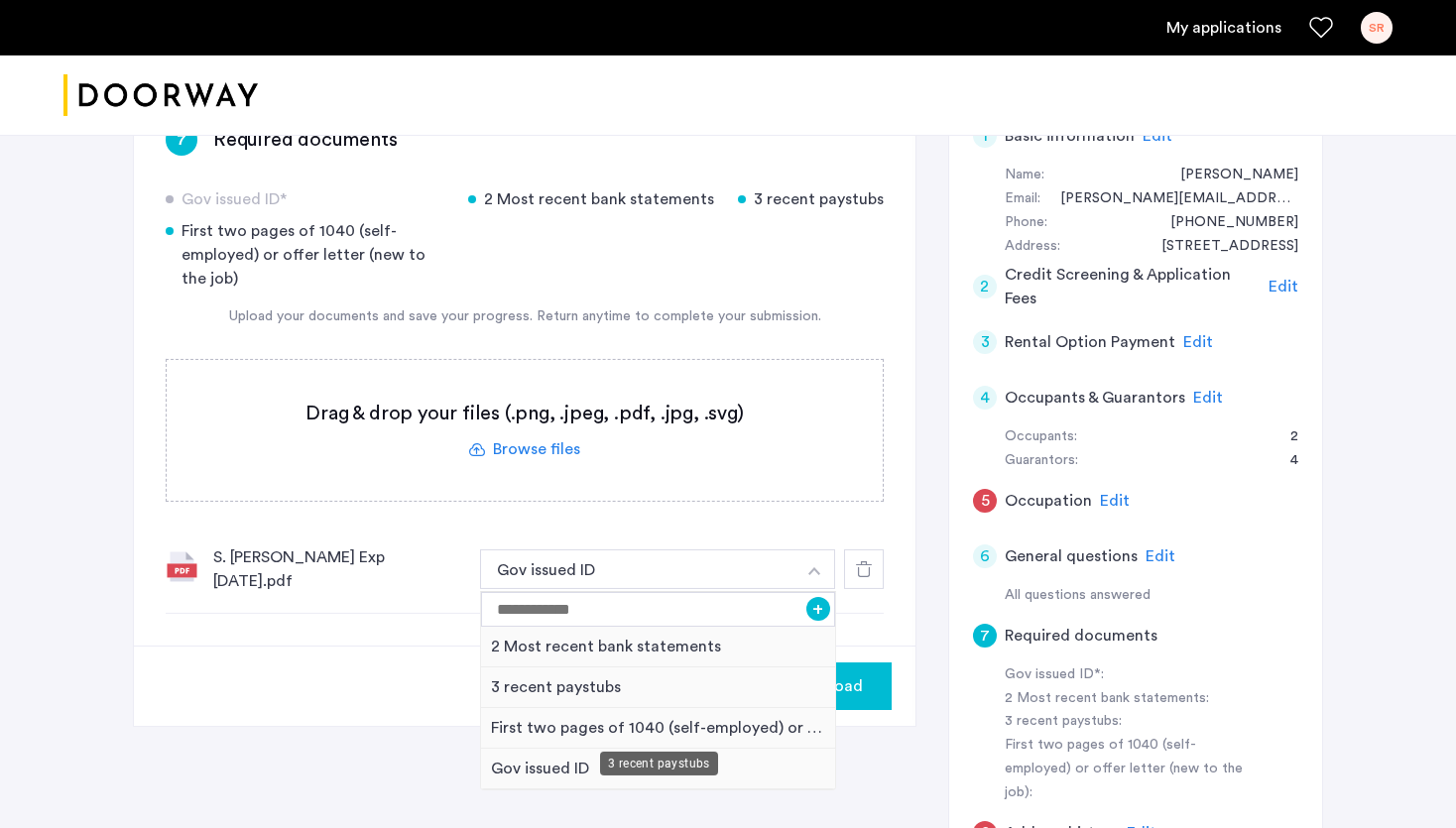 scroll, scrollTop: 418, scrollLeft: 0, axis: vertical 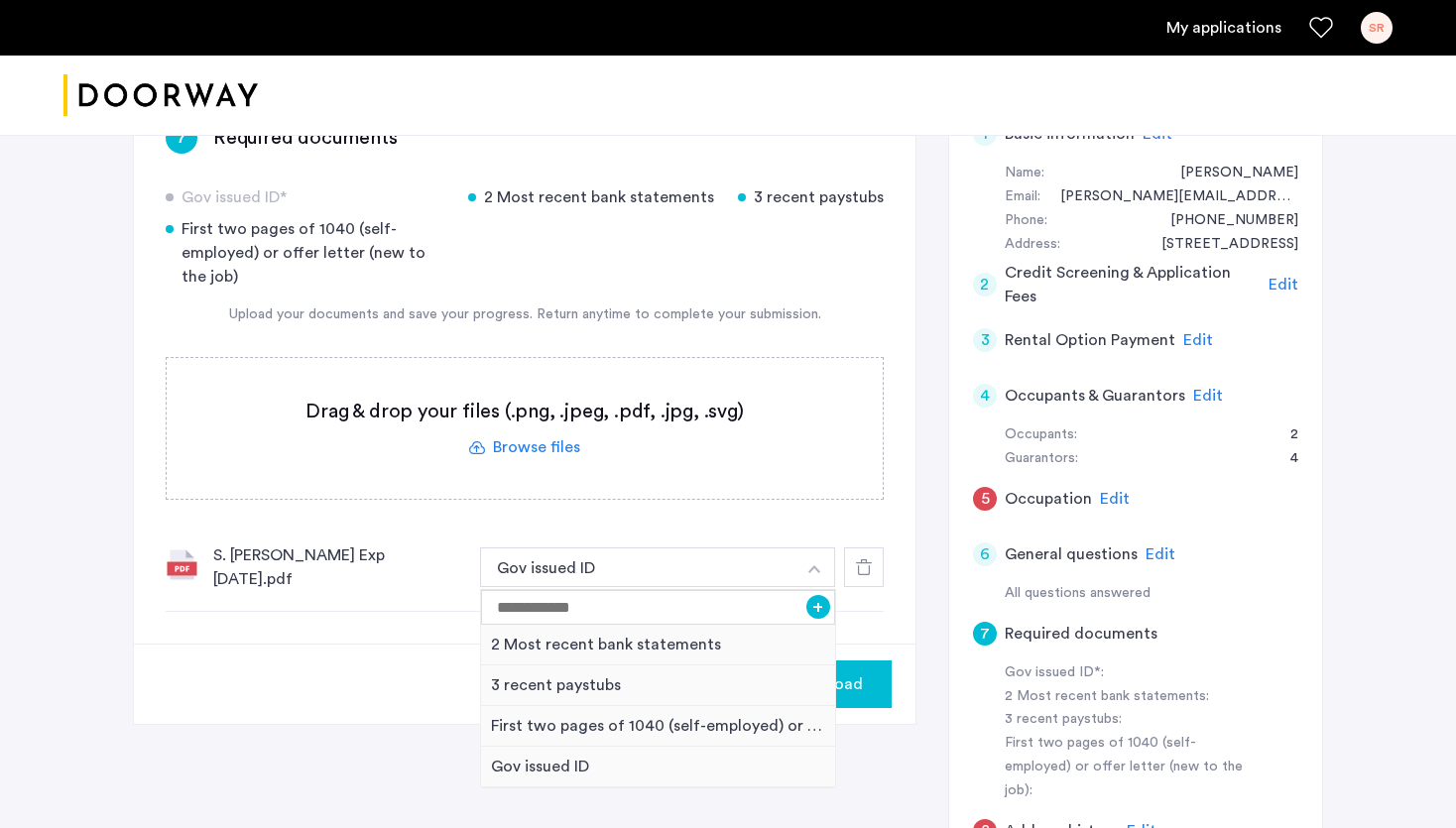 click at bounding box center (814, 569) 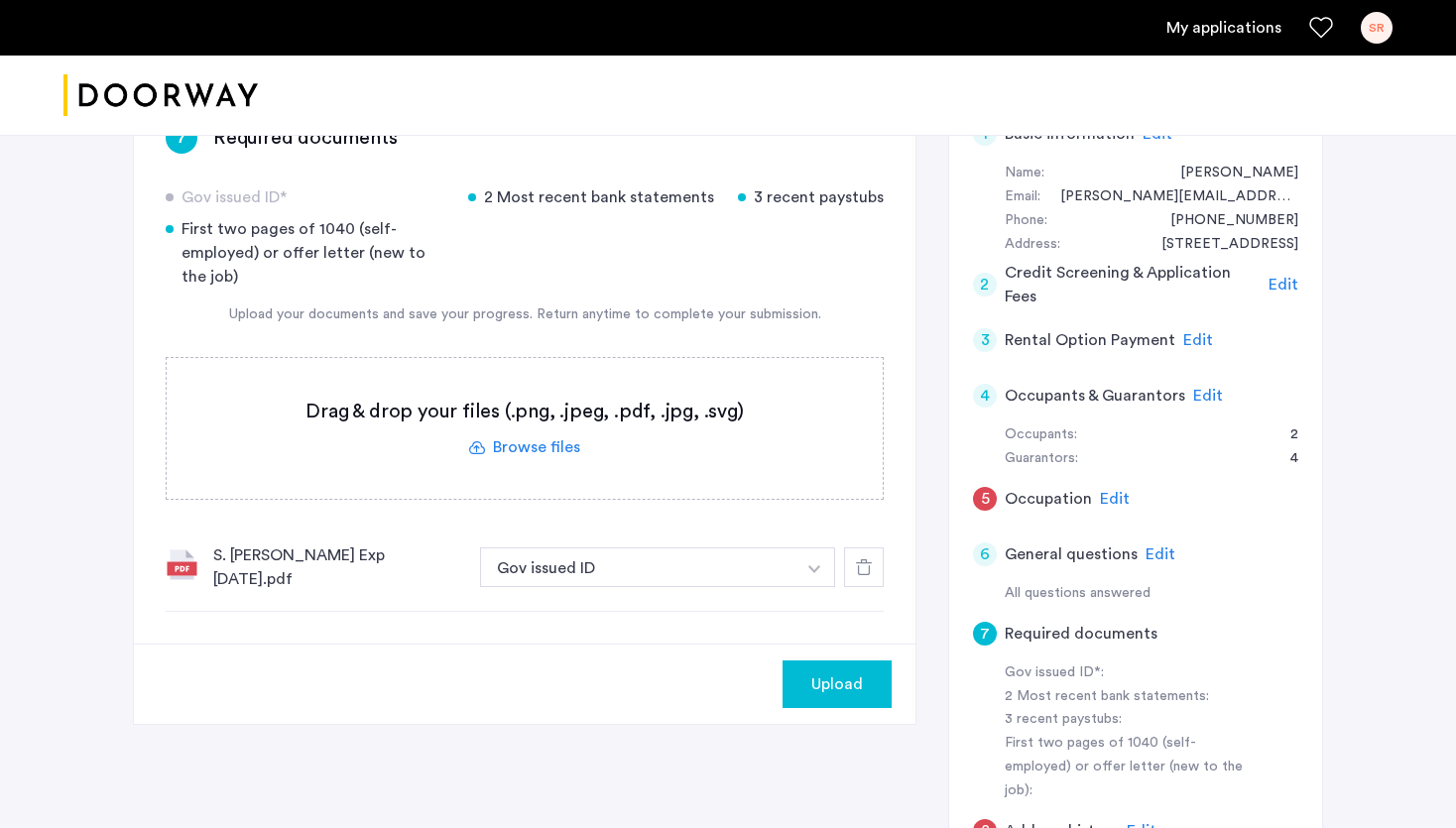 click at bounding box center (814, 569) 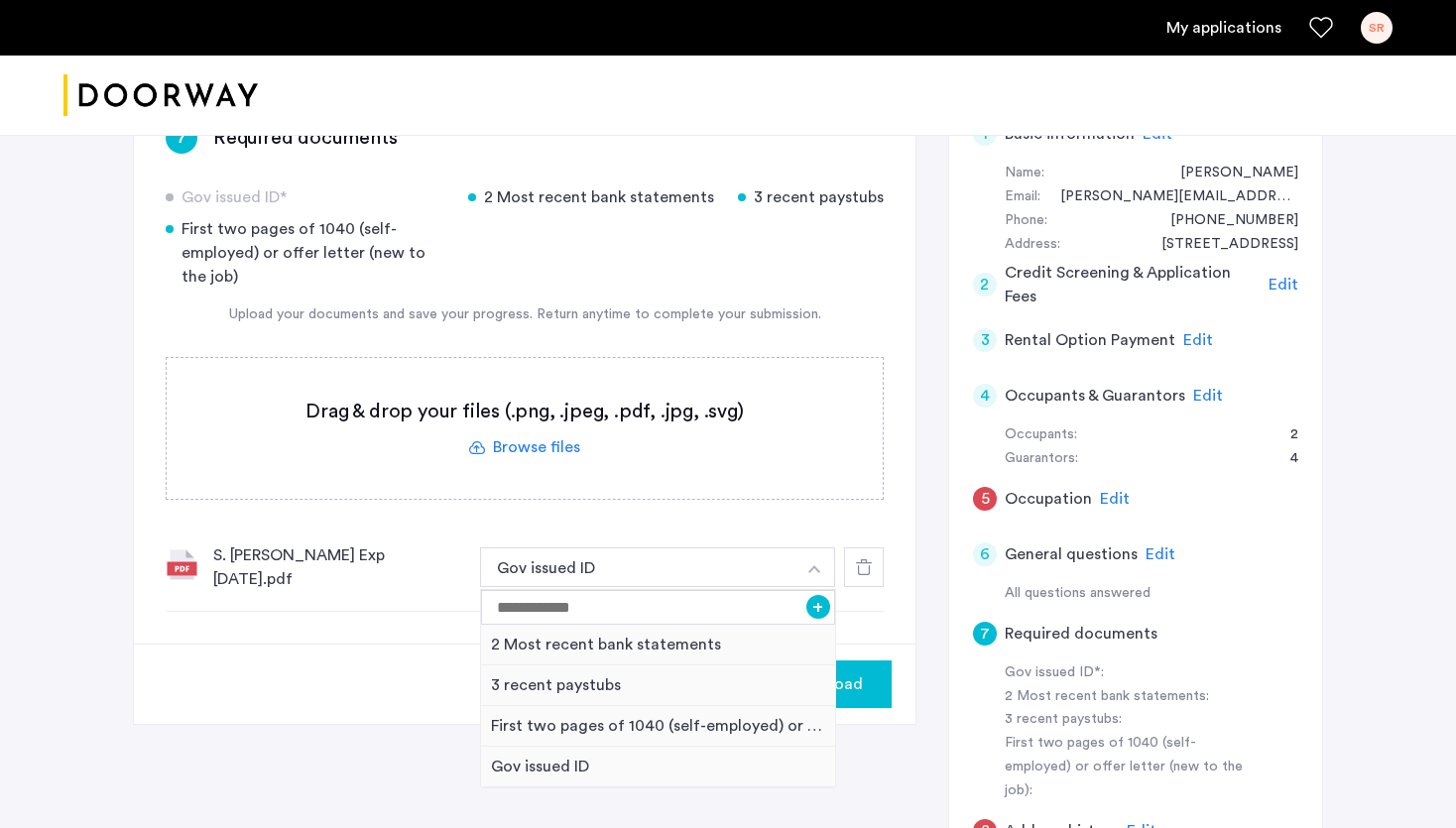 click at bounding box center (814, 569) 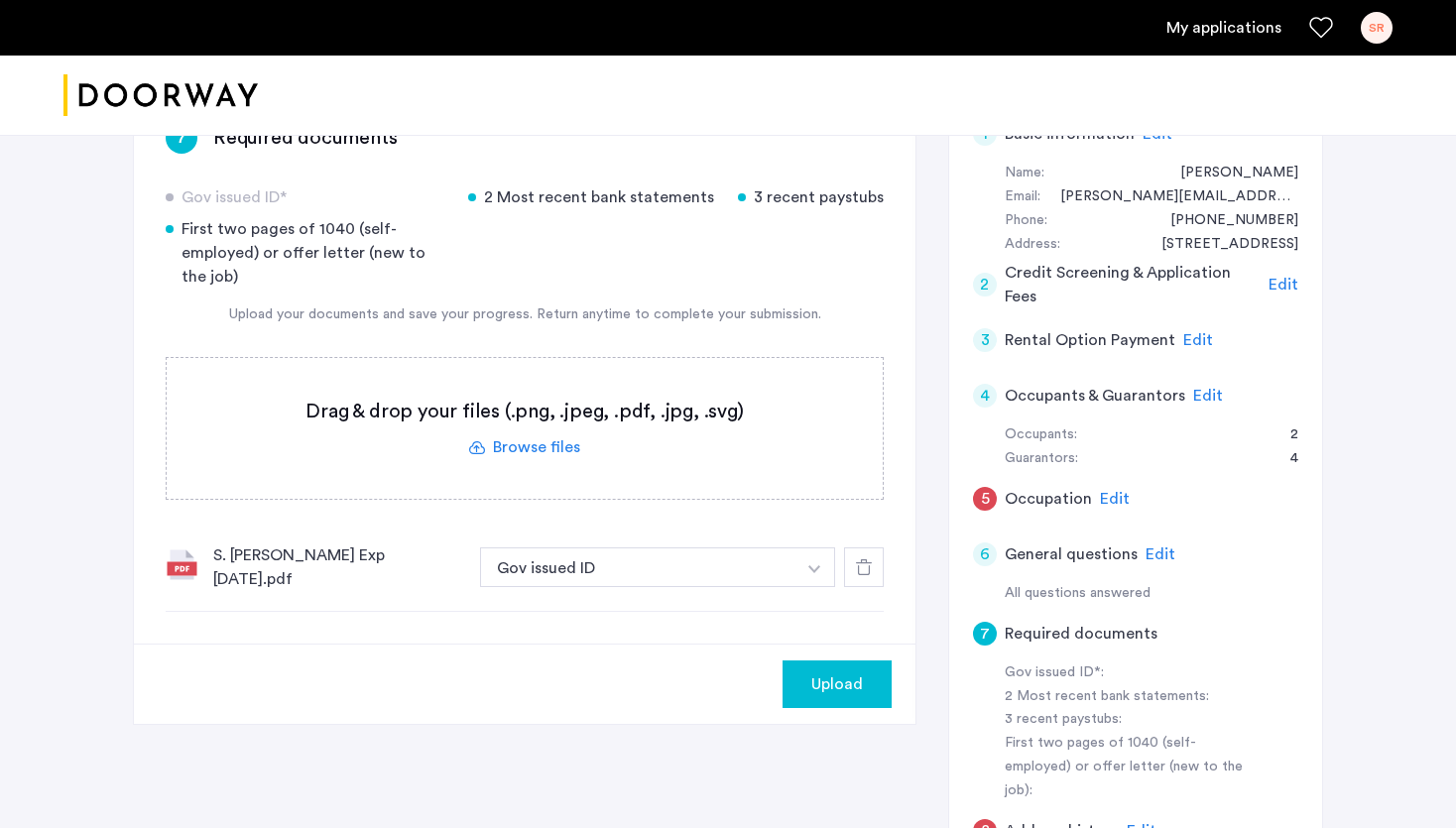 click 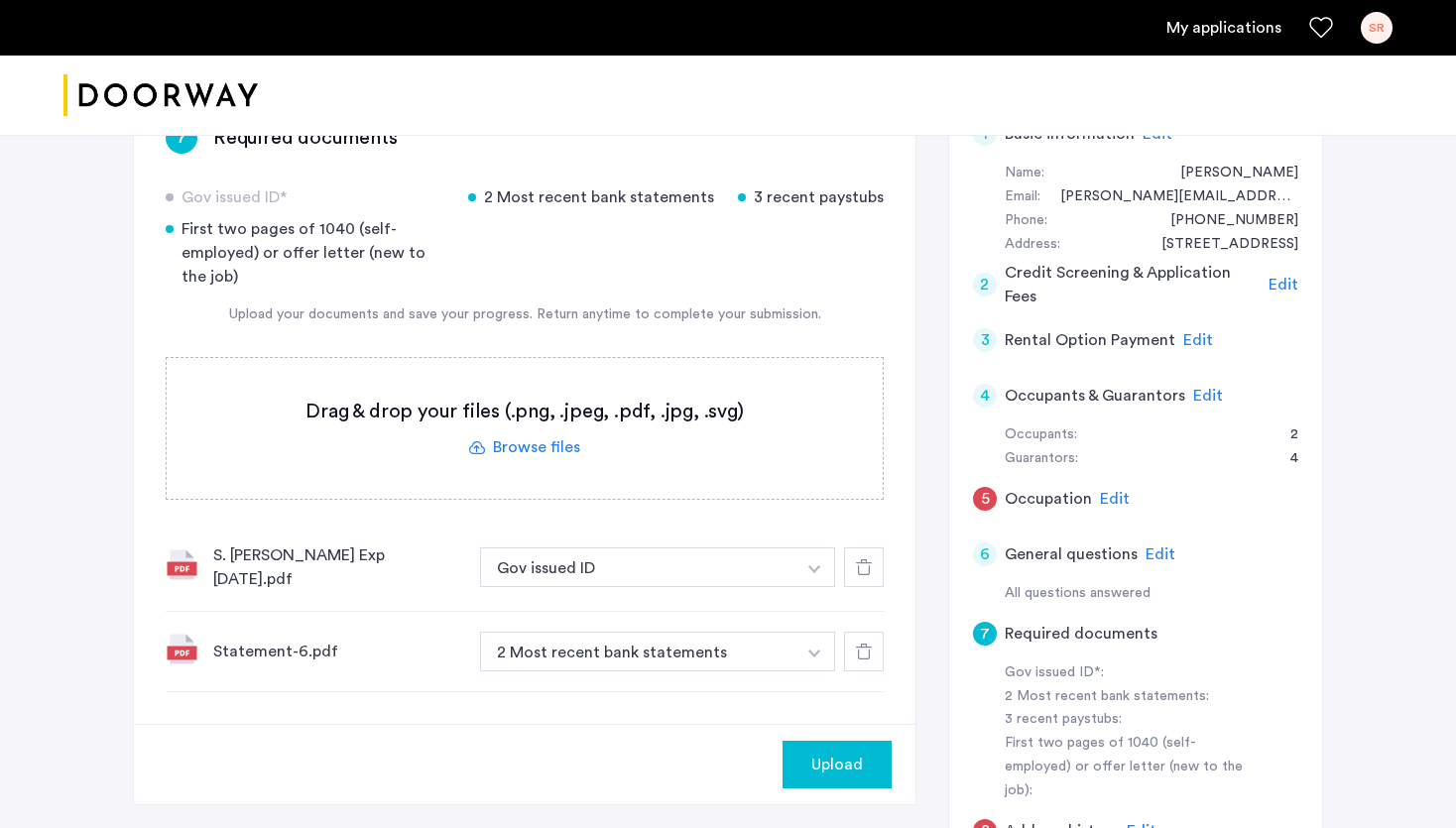 click 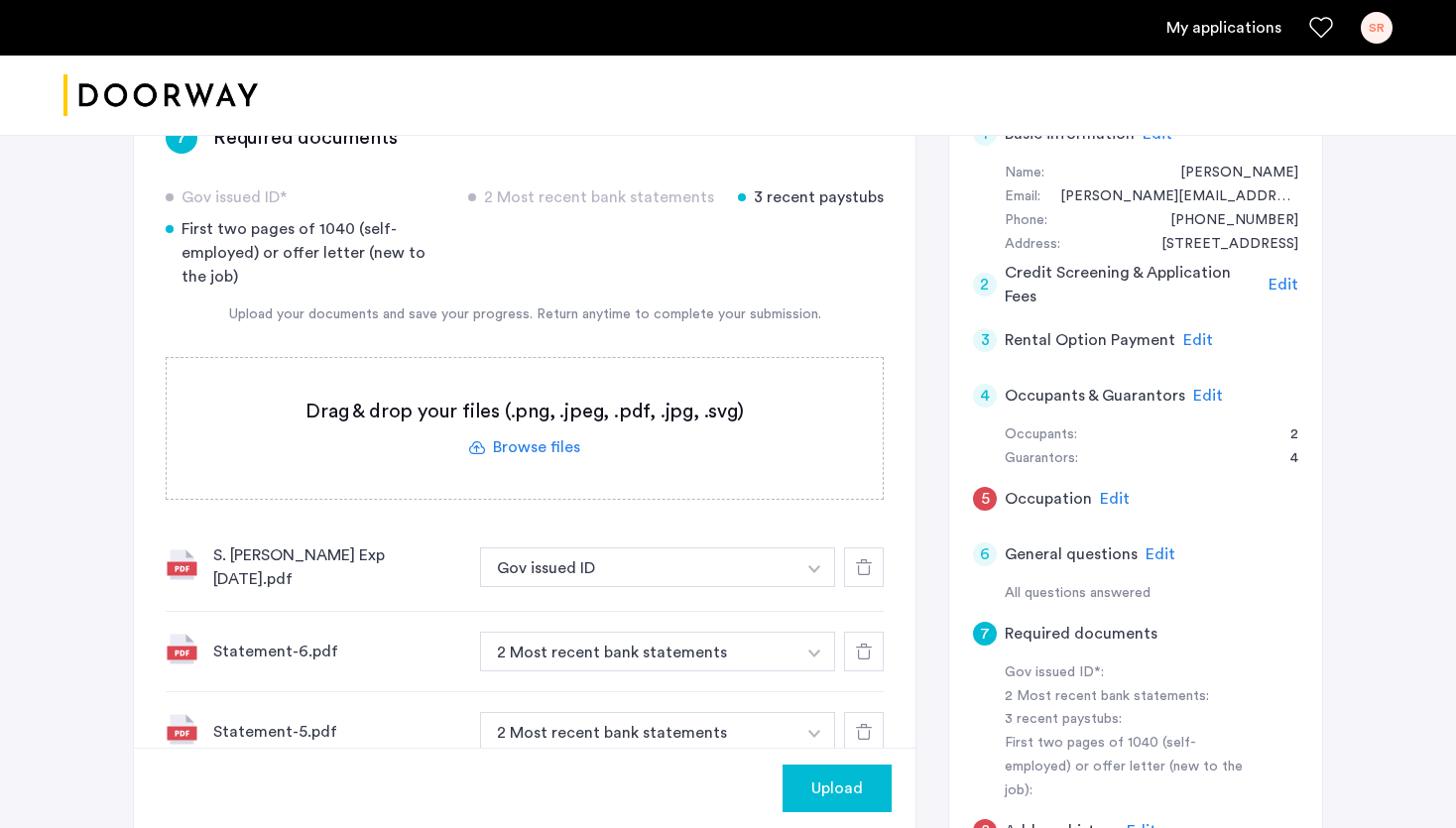 click 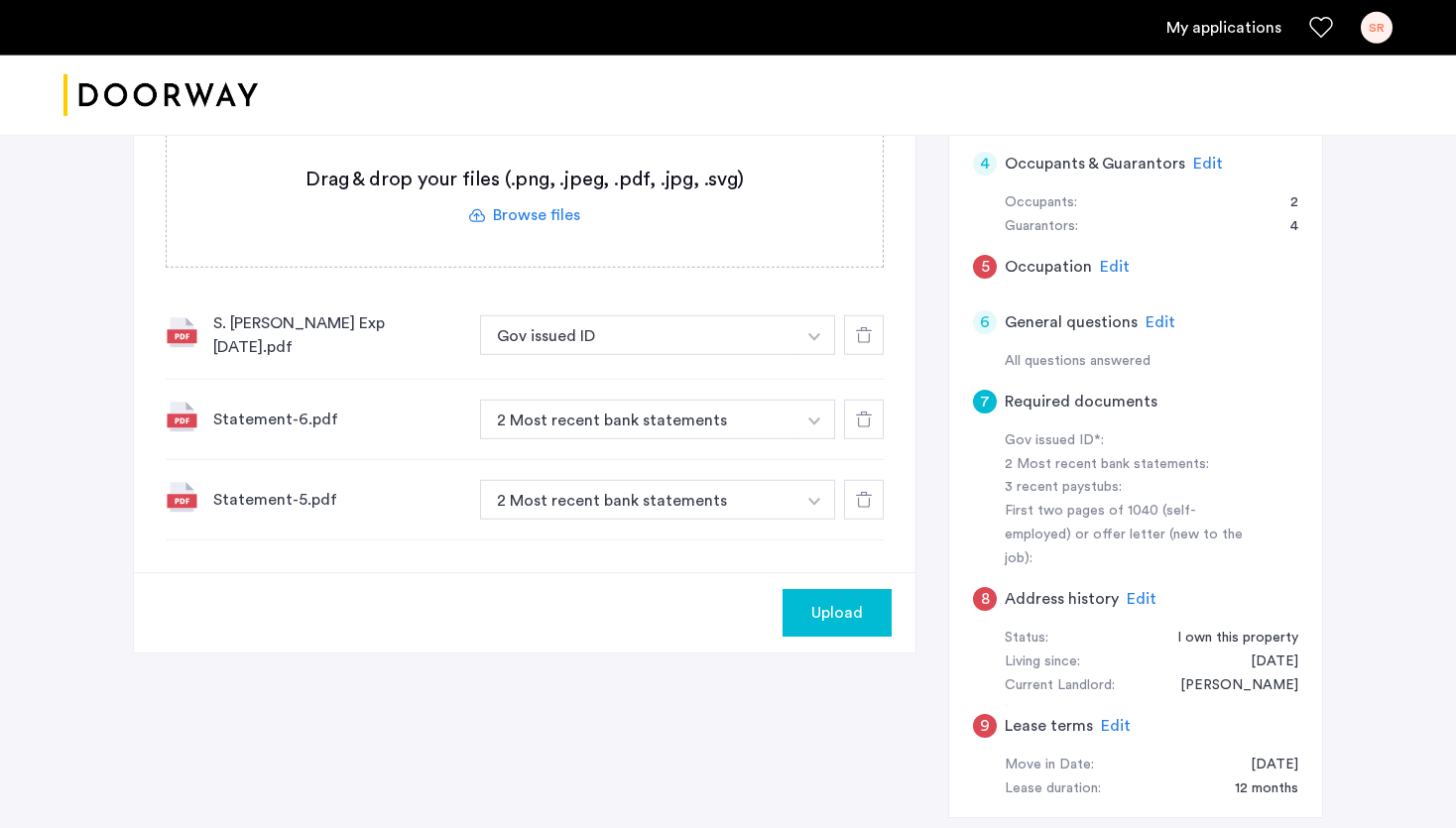 scroll, scrollTop: 658, scrollLeft: 0, axis: vertical 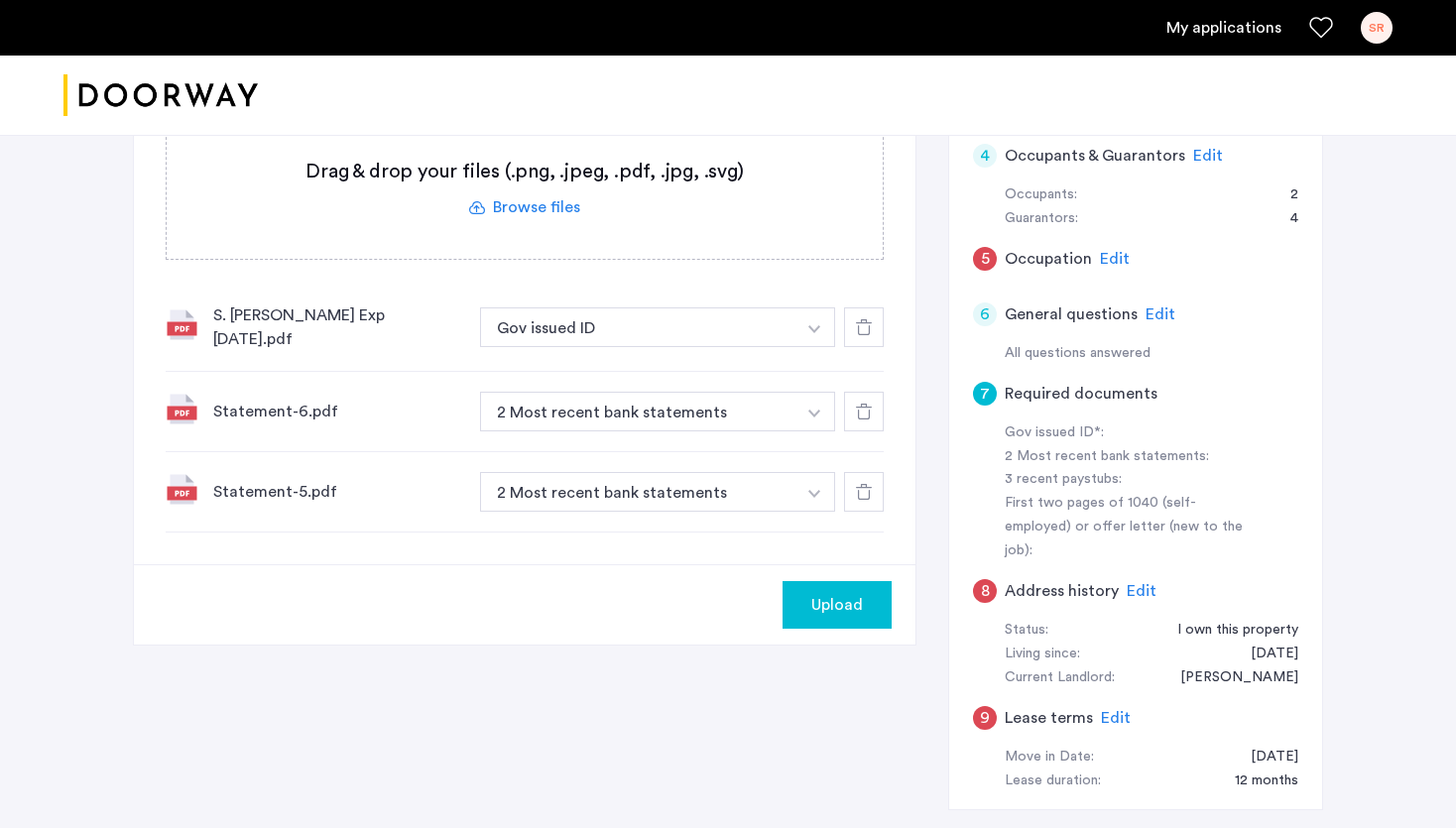 click on "Upload" 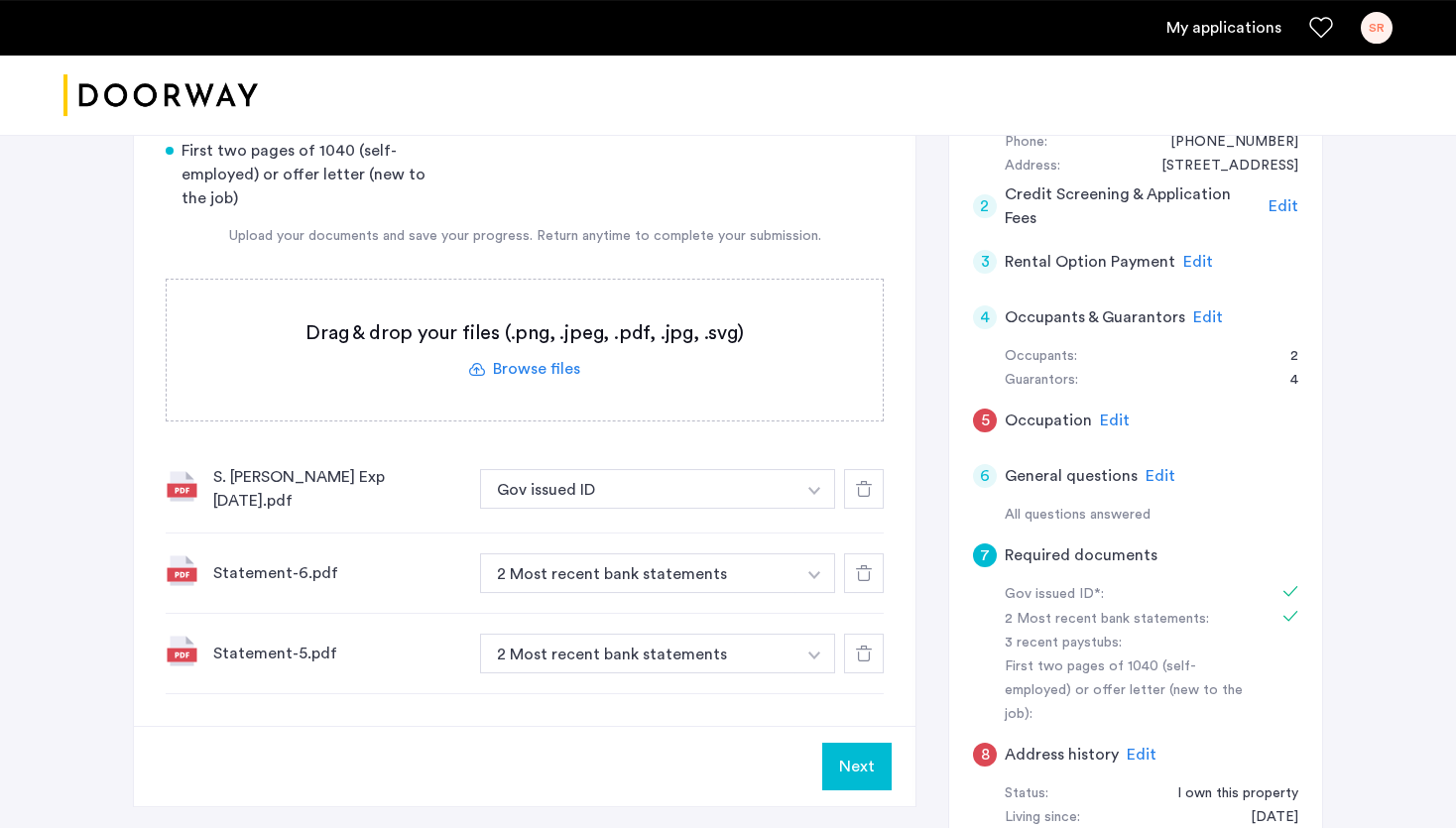 scroll, scrollTop: 448, scrollLeft: 0, axis: vertical 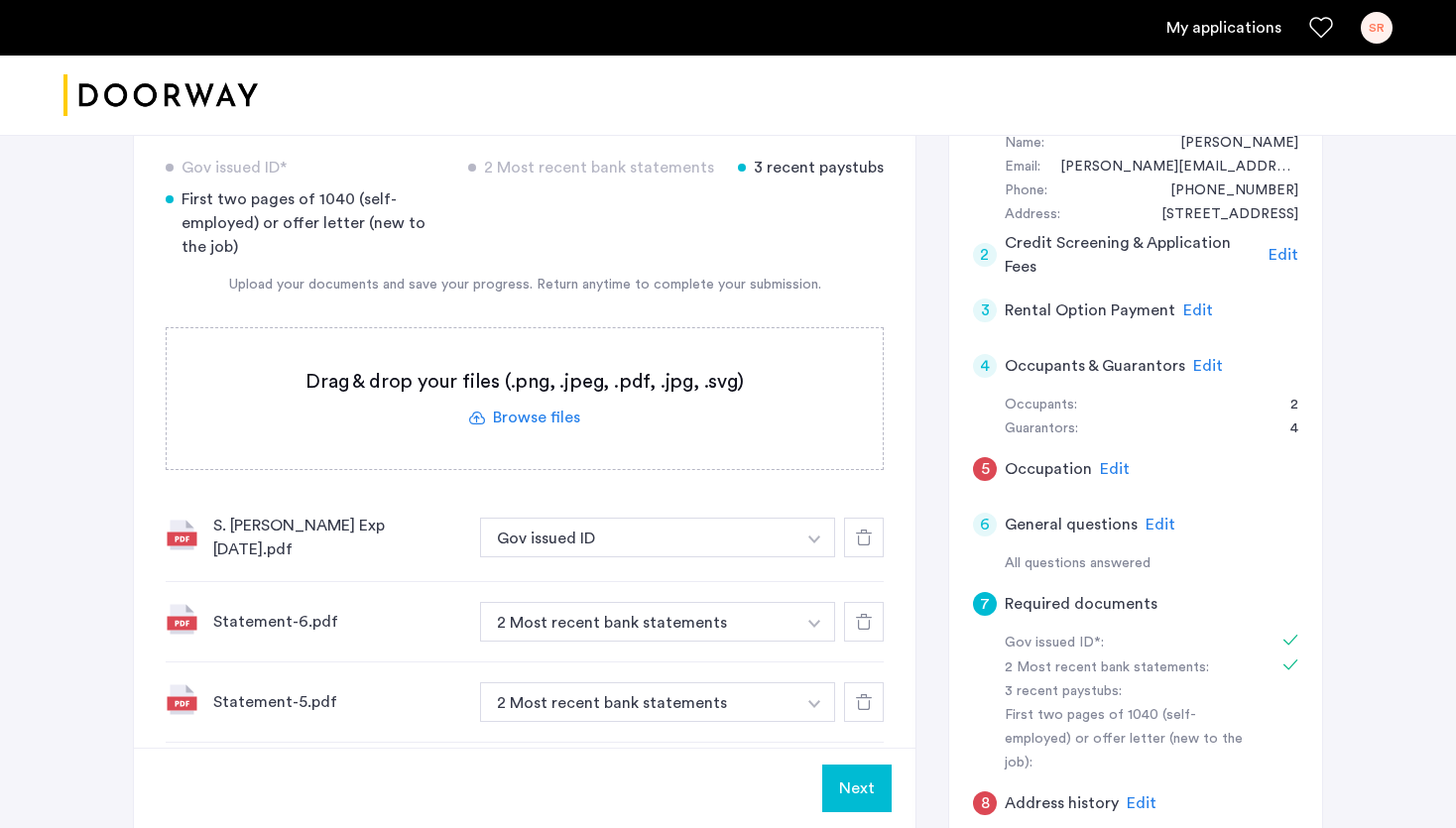click 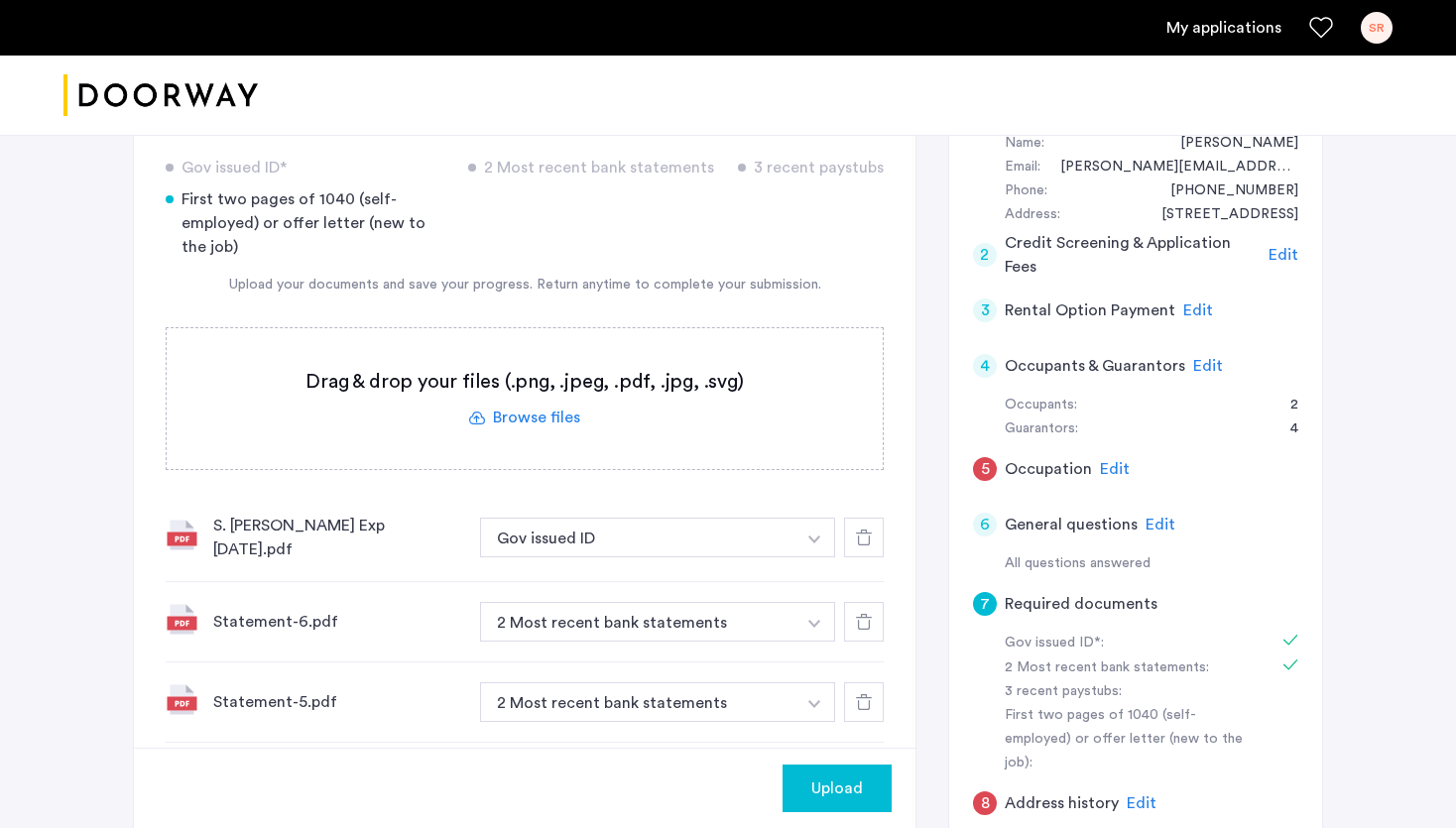 scroll, scrollTop: 553, scrollLeft: 0, axis: vertical 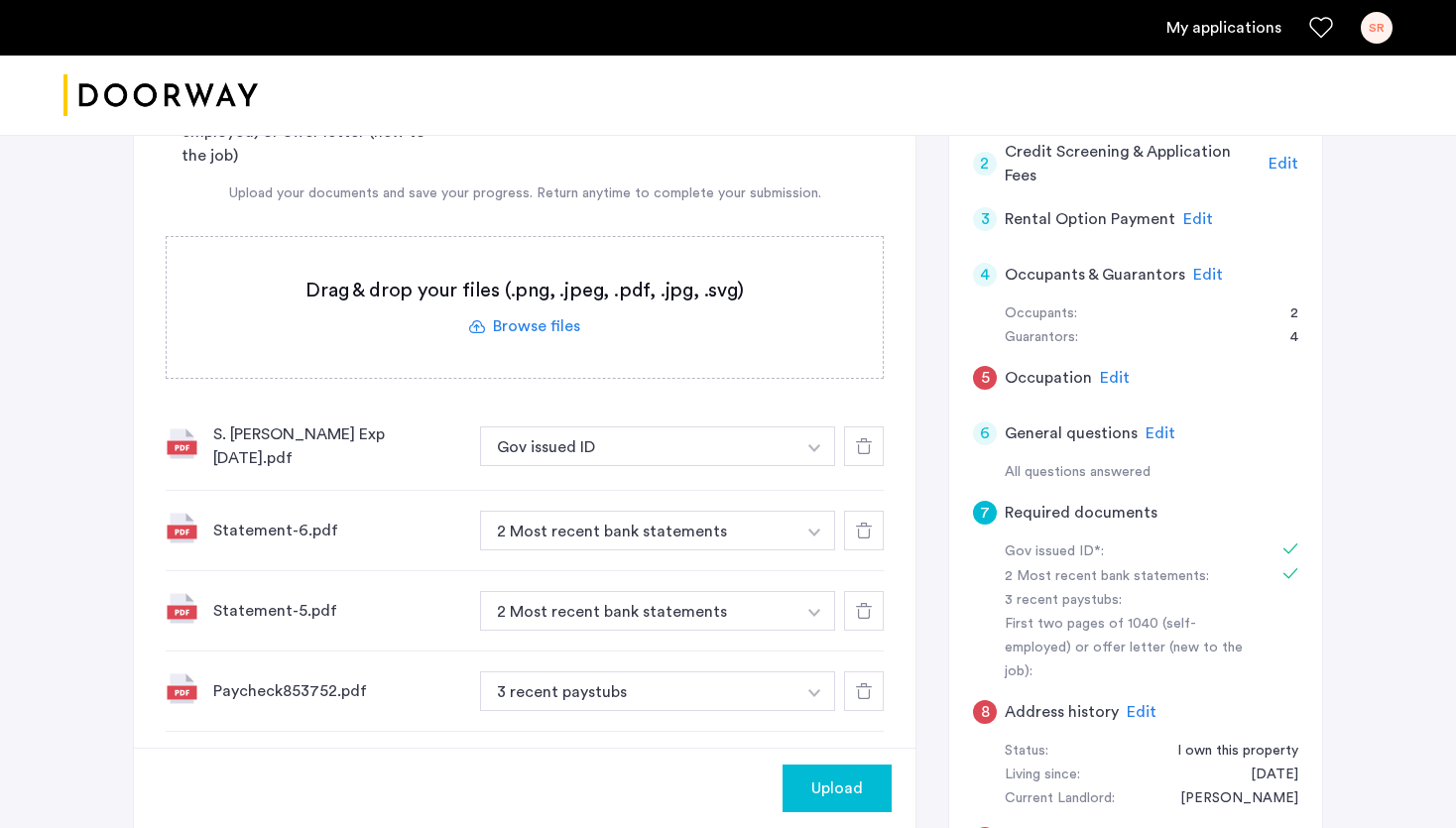 click 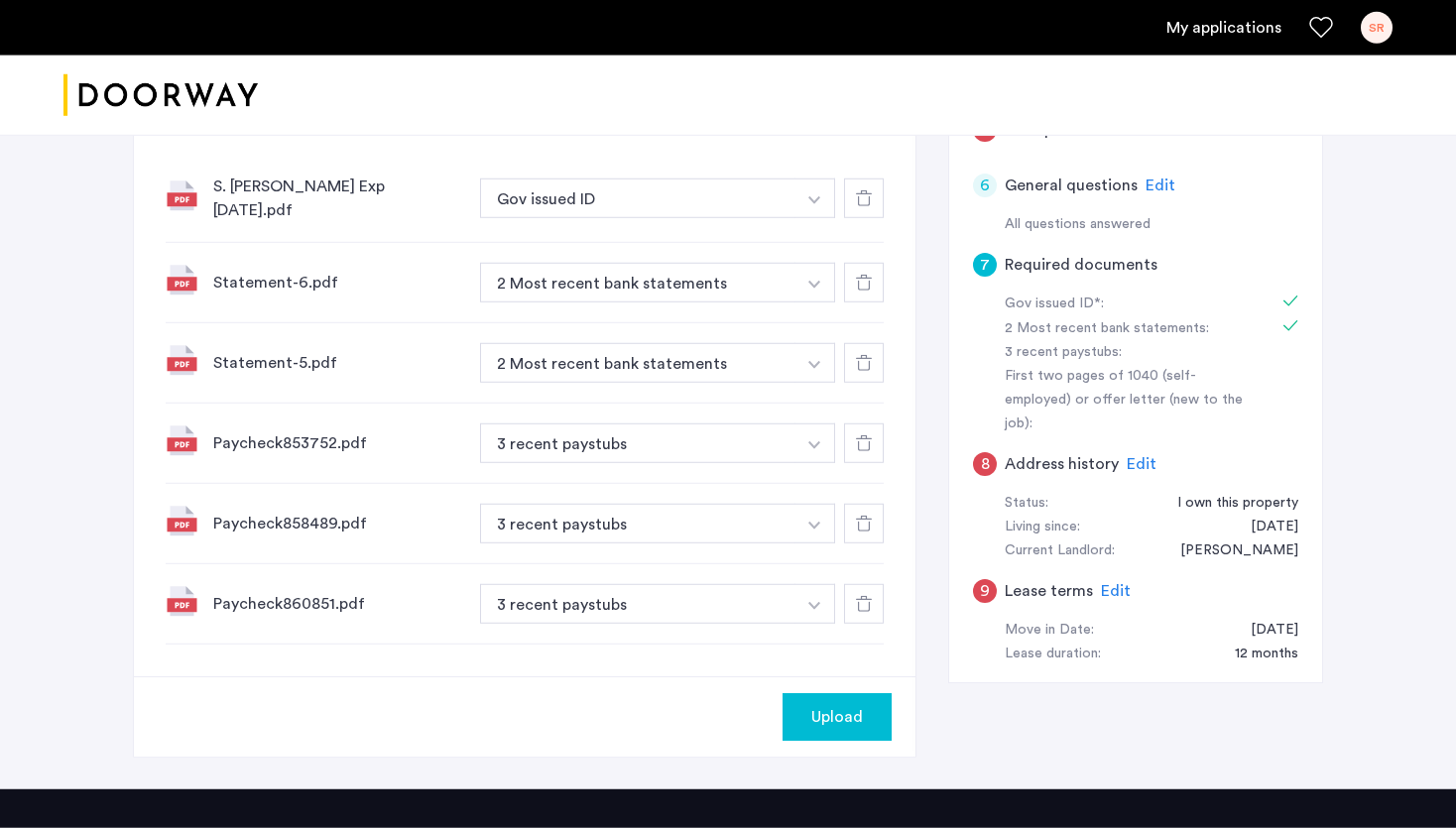 scroll, scrollTop: 749, scrollLeft: 0, axis: vertical 